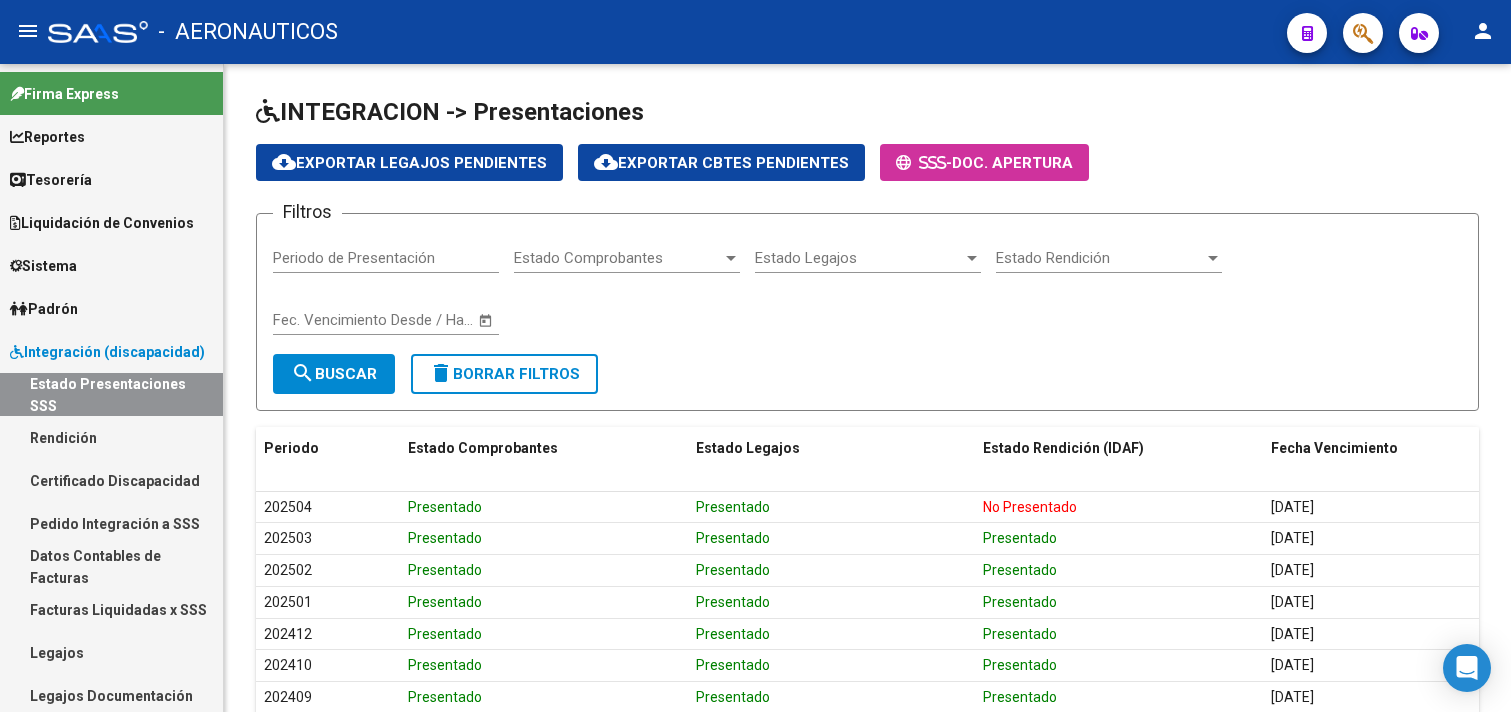 scroll, scrollTop: 0, scrollLeft: 0, axis: both 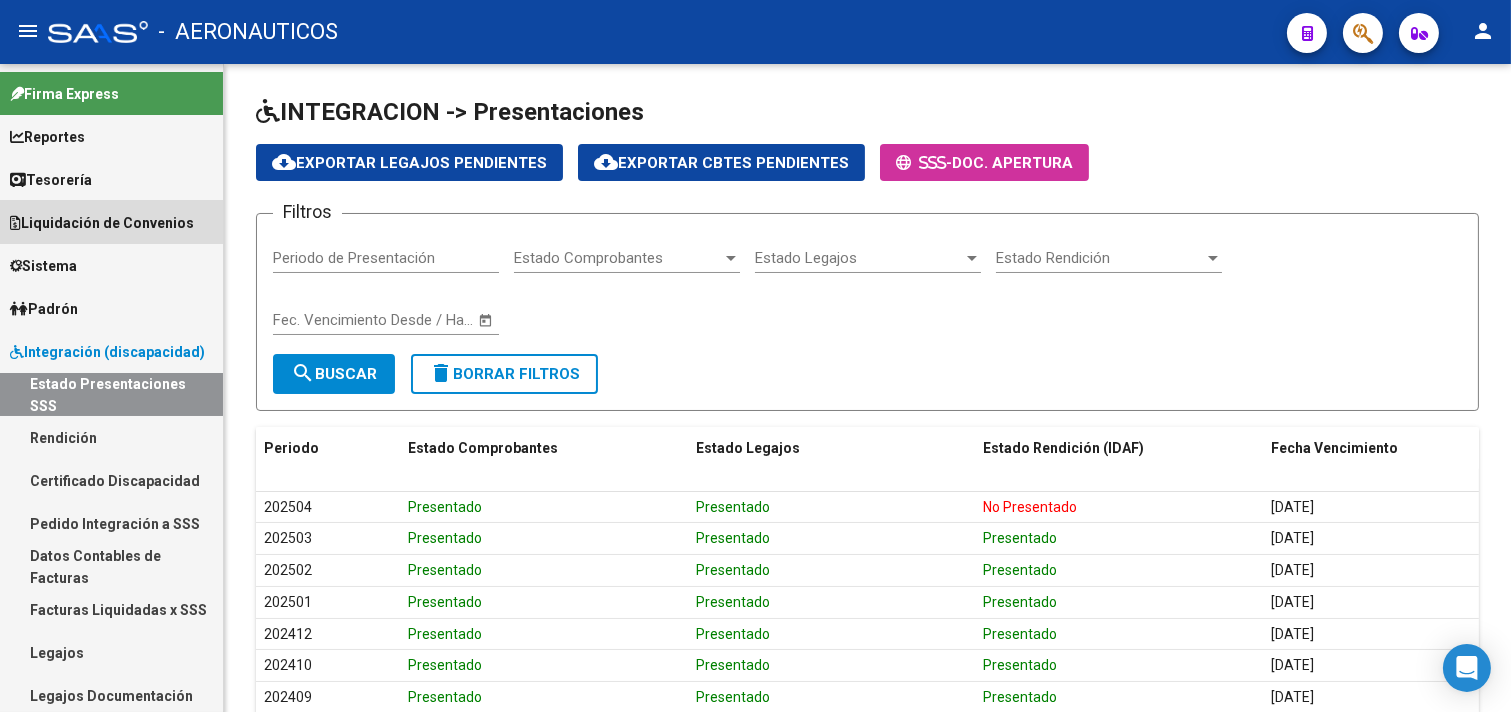click on "Liquidación de Convenios" at bounding box center [102, 223] 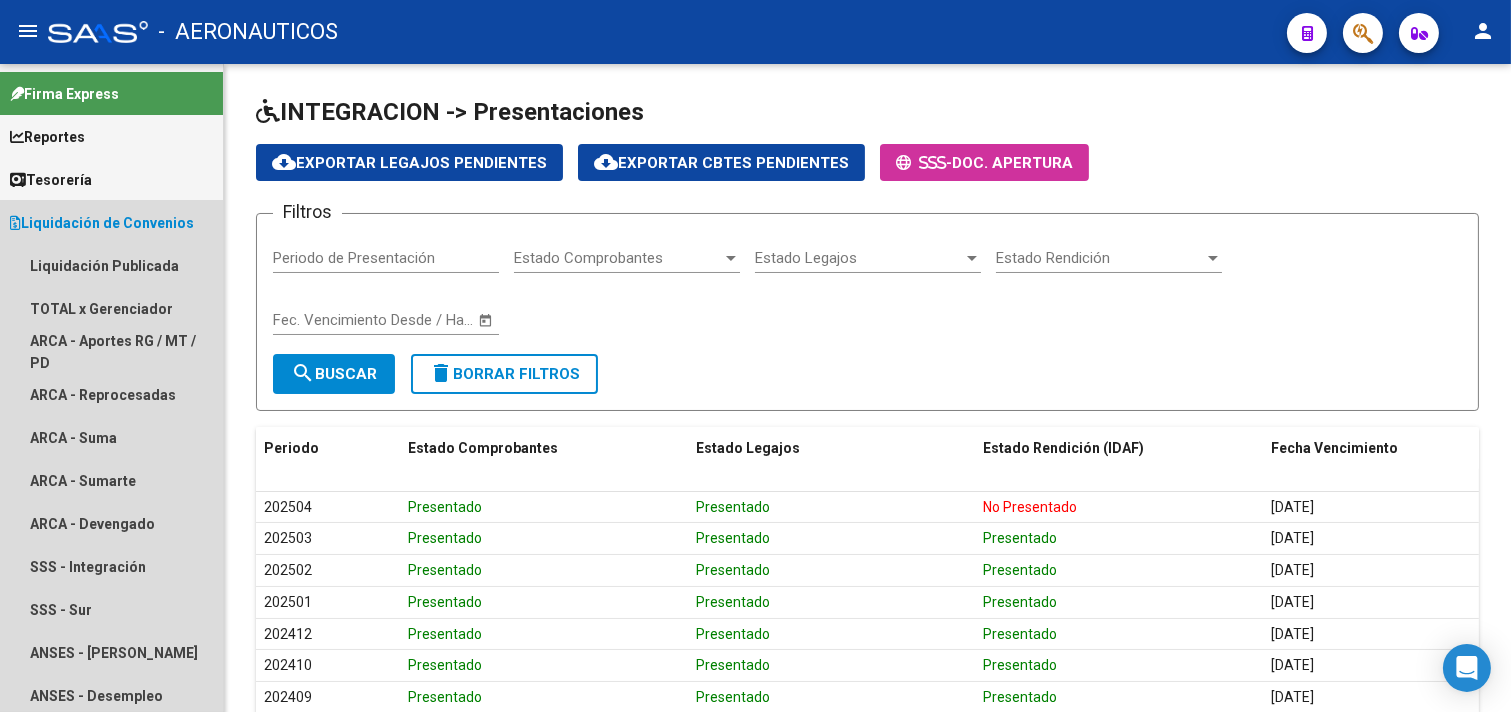 click on "Liquidación de Convenios" at bounding box center [102, 223] 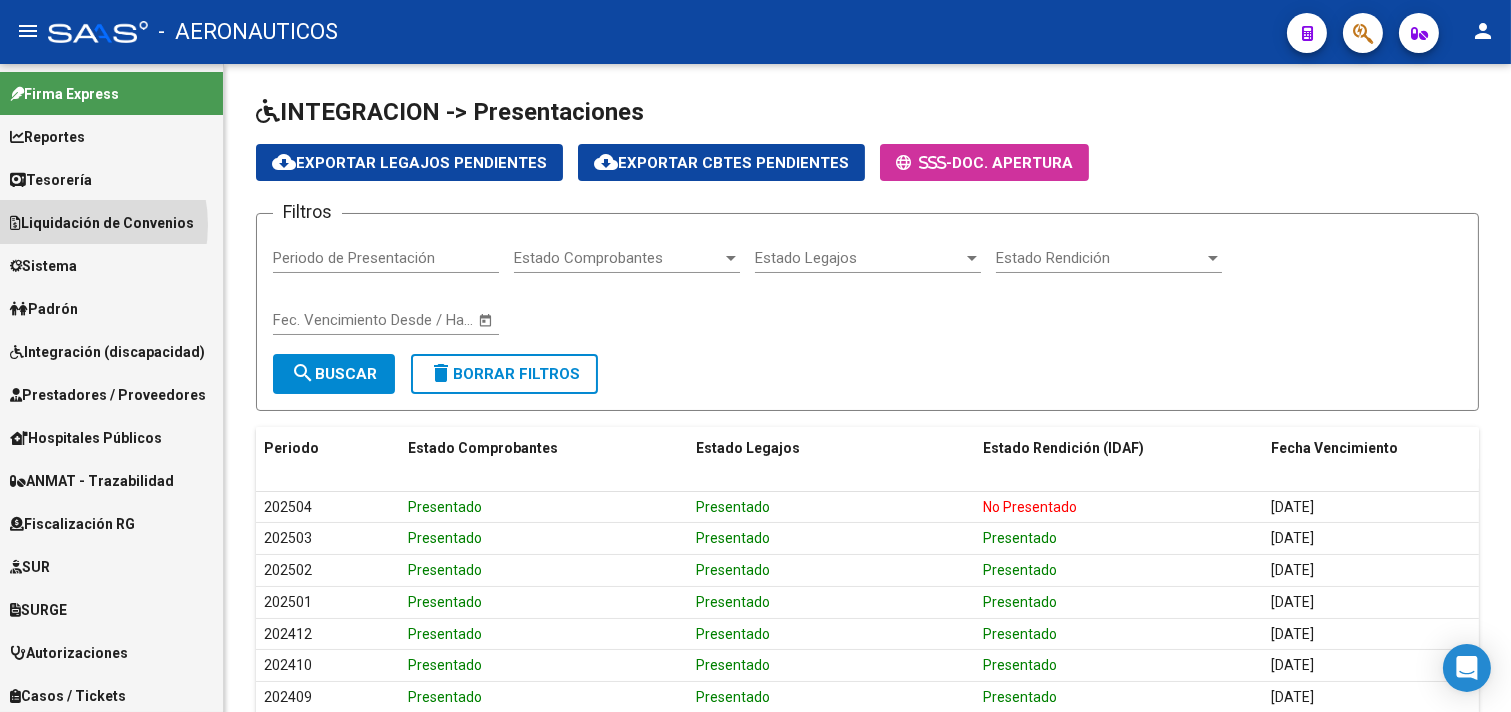click on "Liquidación de Convenios" at bounding box center (102, 223) 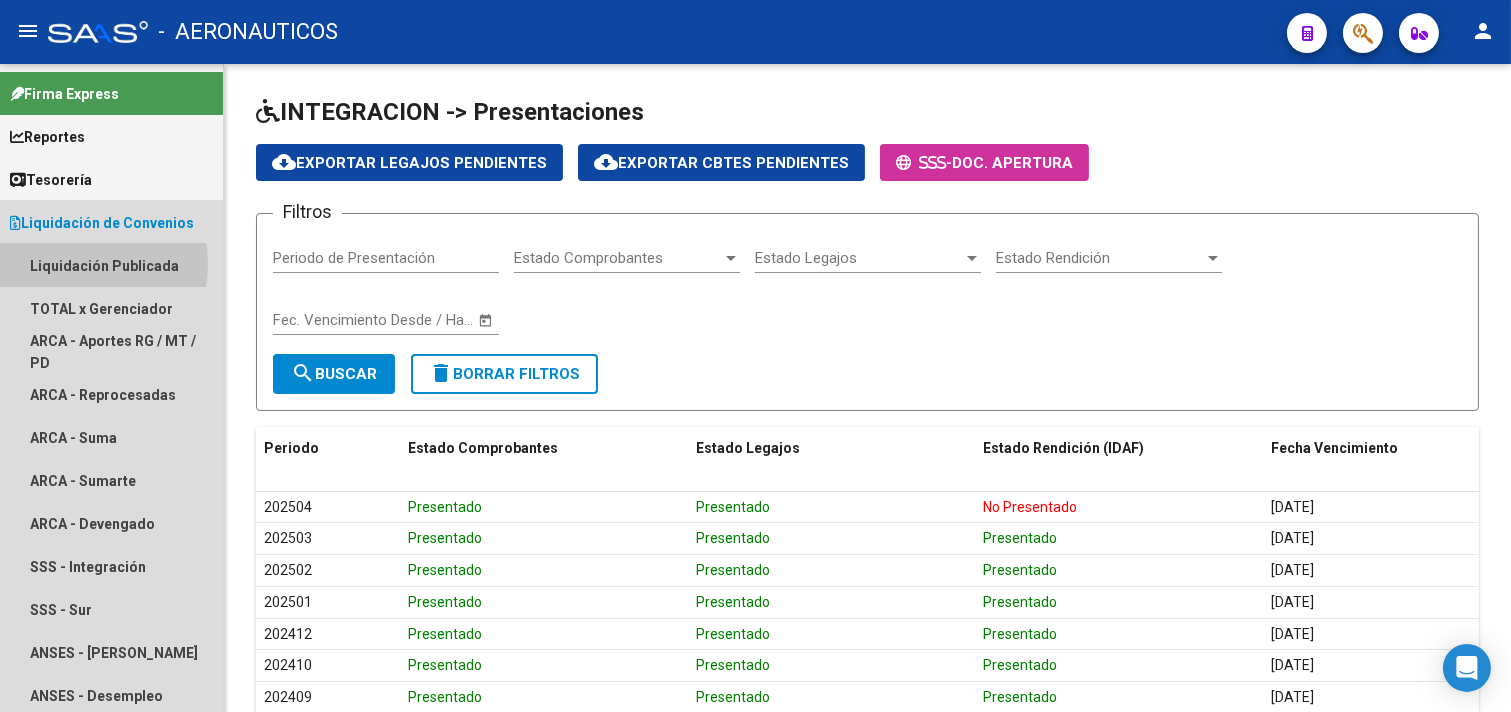 click on "Liquidación Publicada" at bounding box center (111, 265) 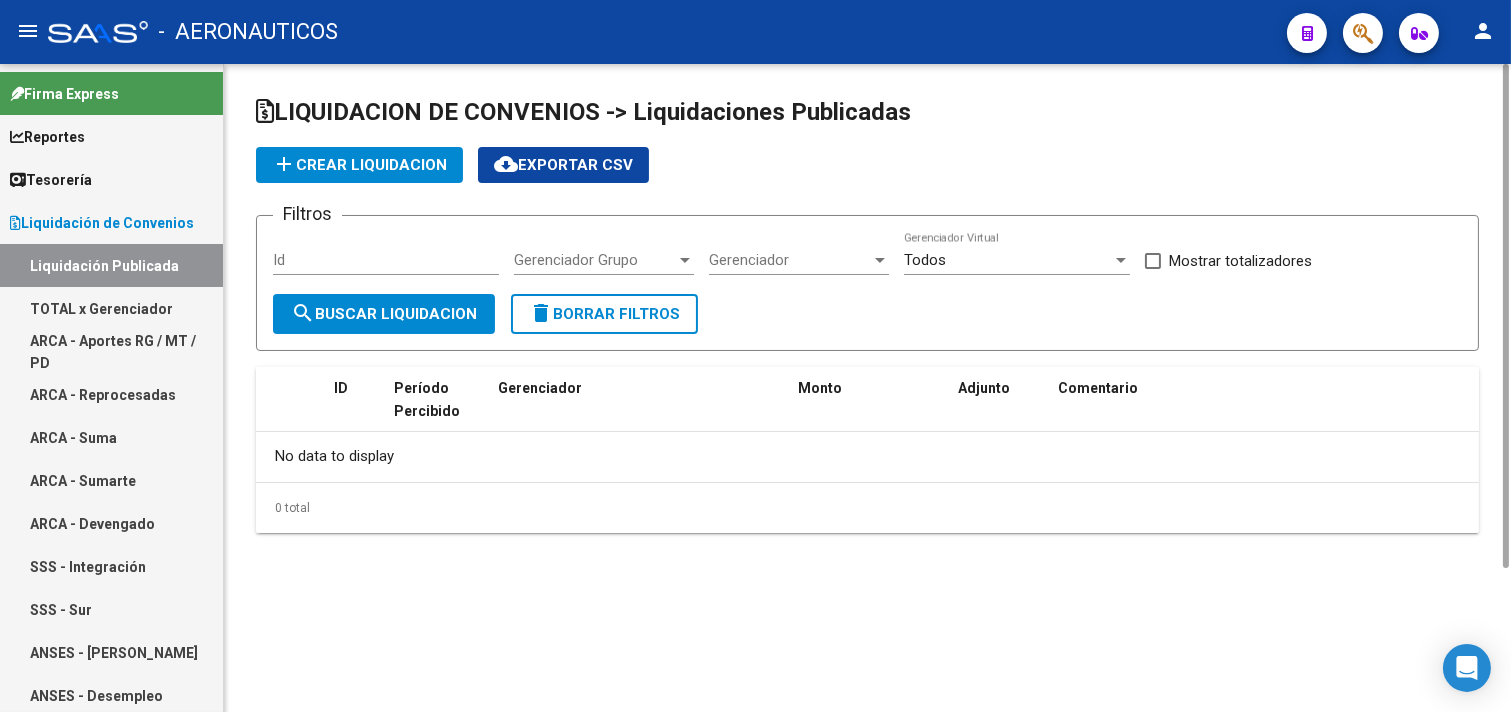 checkbox on "true" 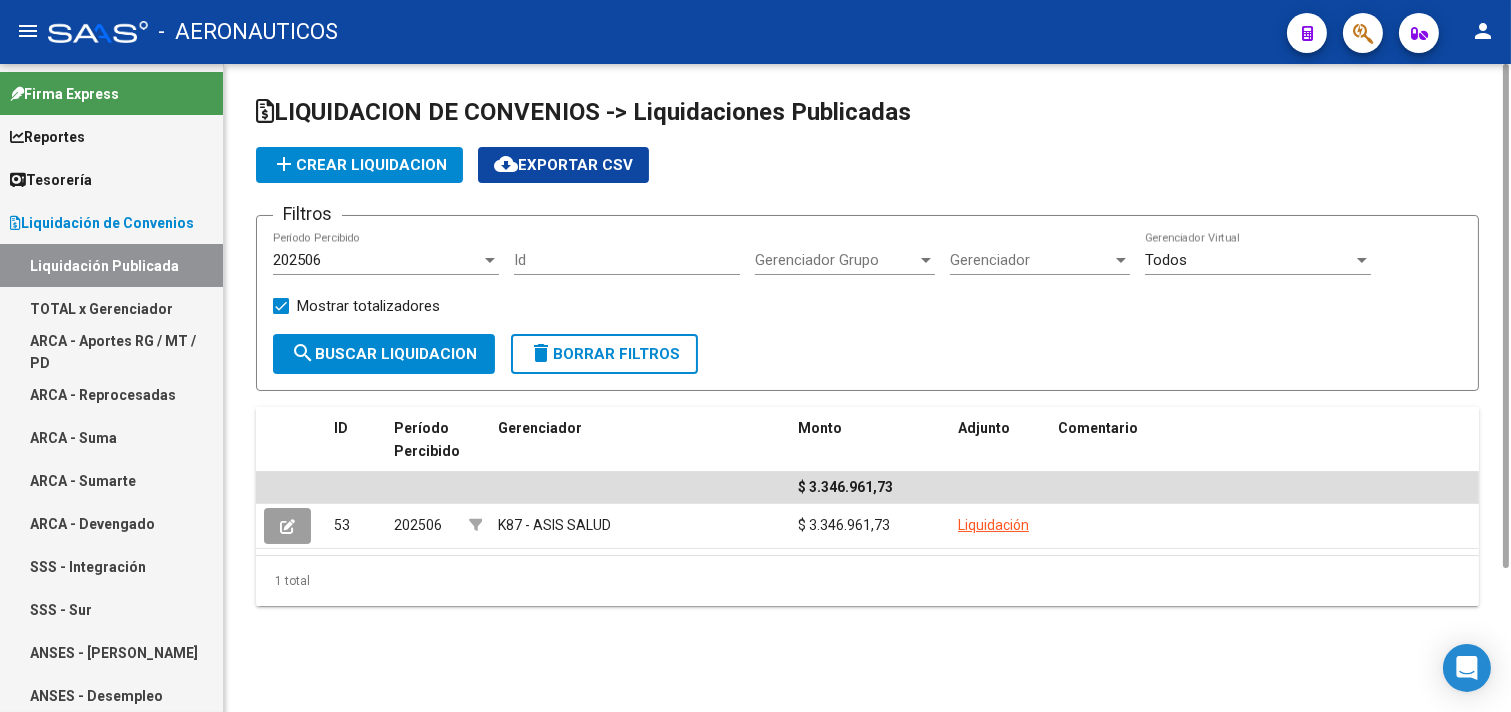 click on "202506" at bounding box center [377, 260] 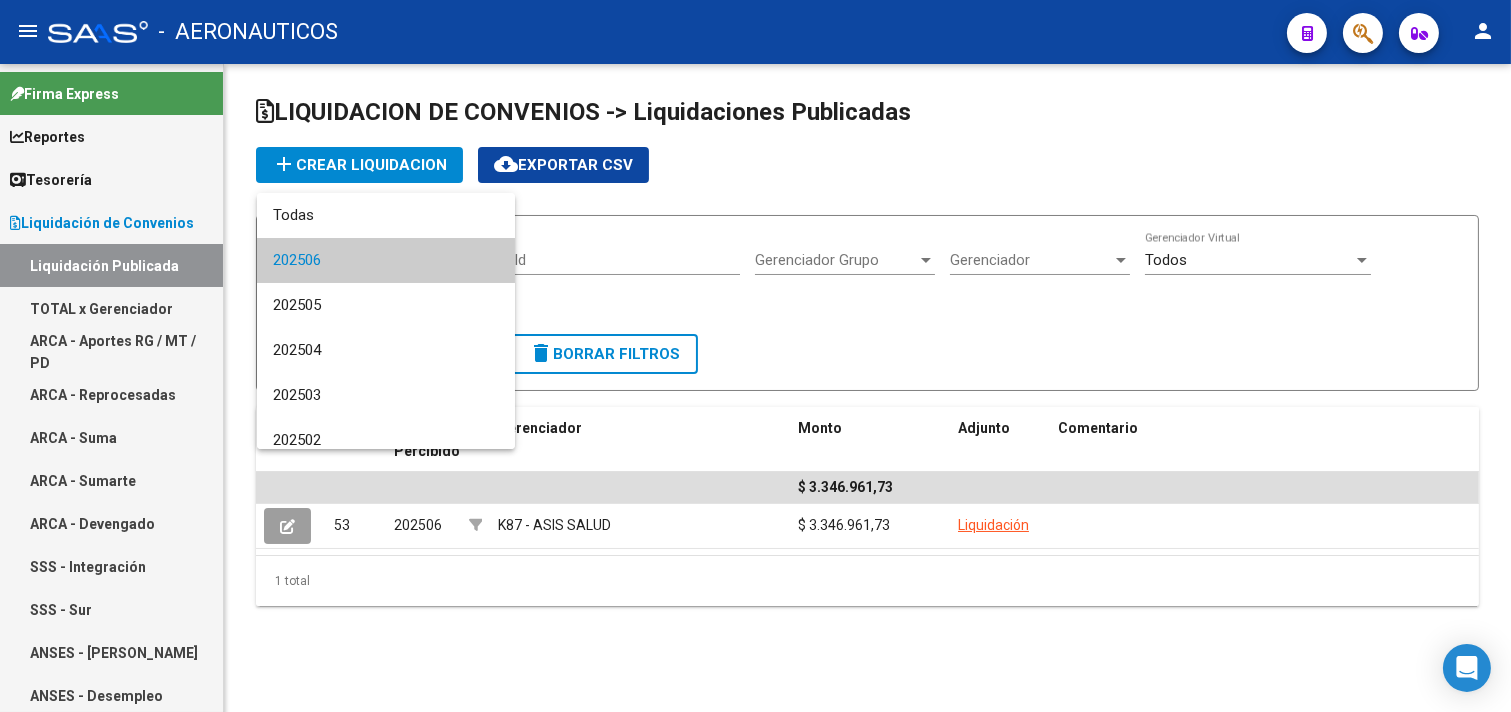 click on "202506" at bounding box center (386, 260) 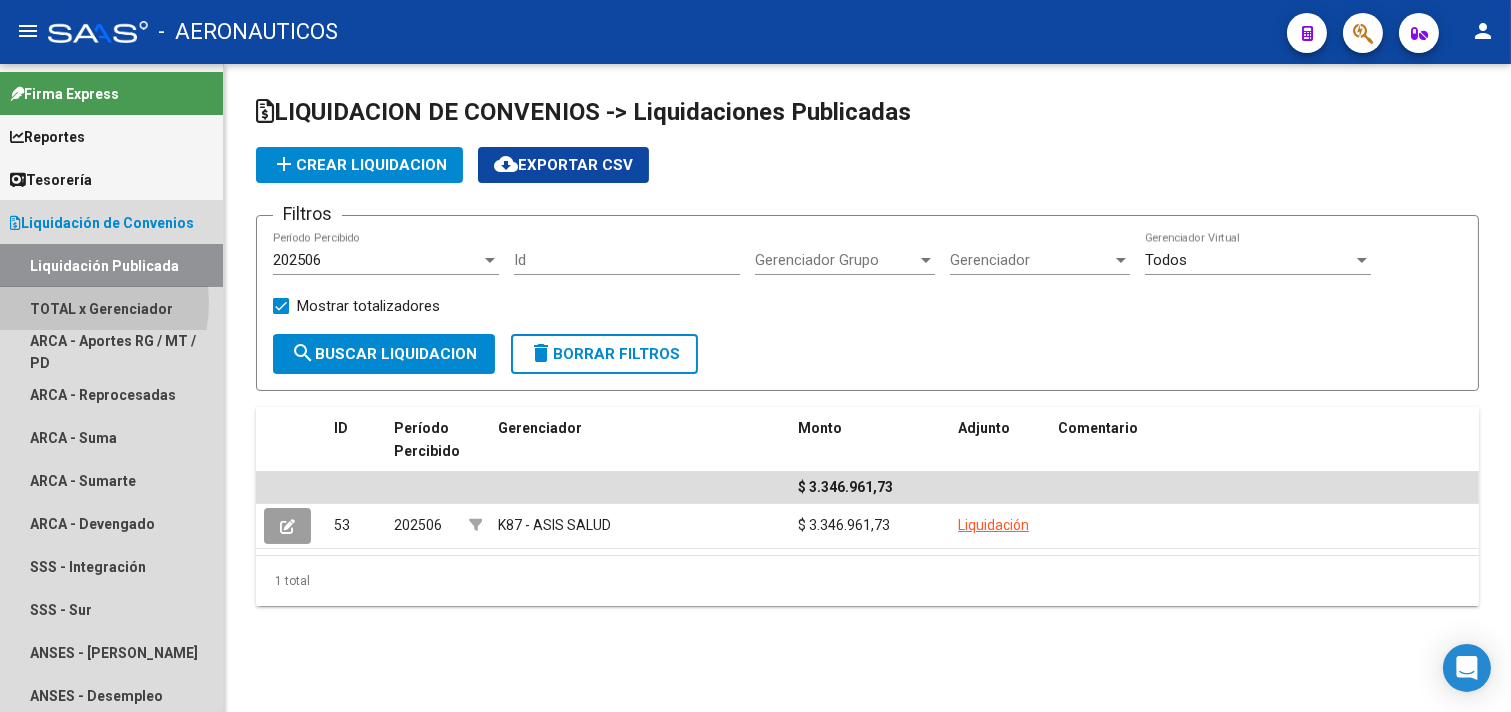 click on "TOTAL x Gerenciador" at bounding box center [111, 308] 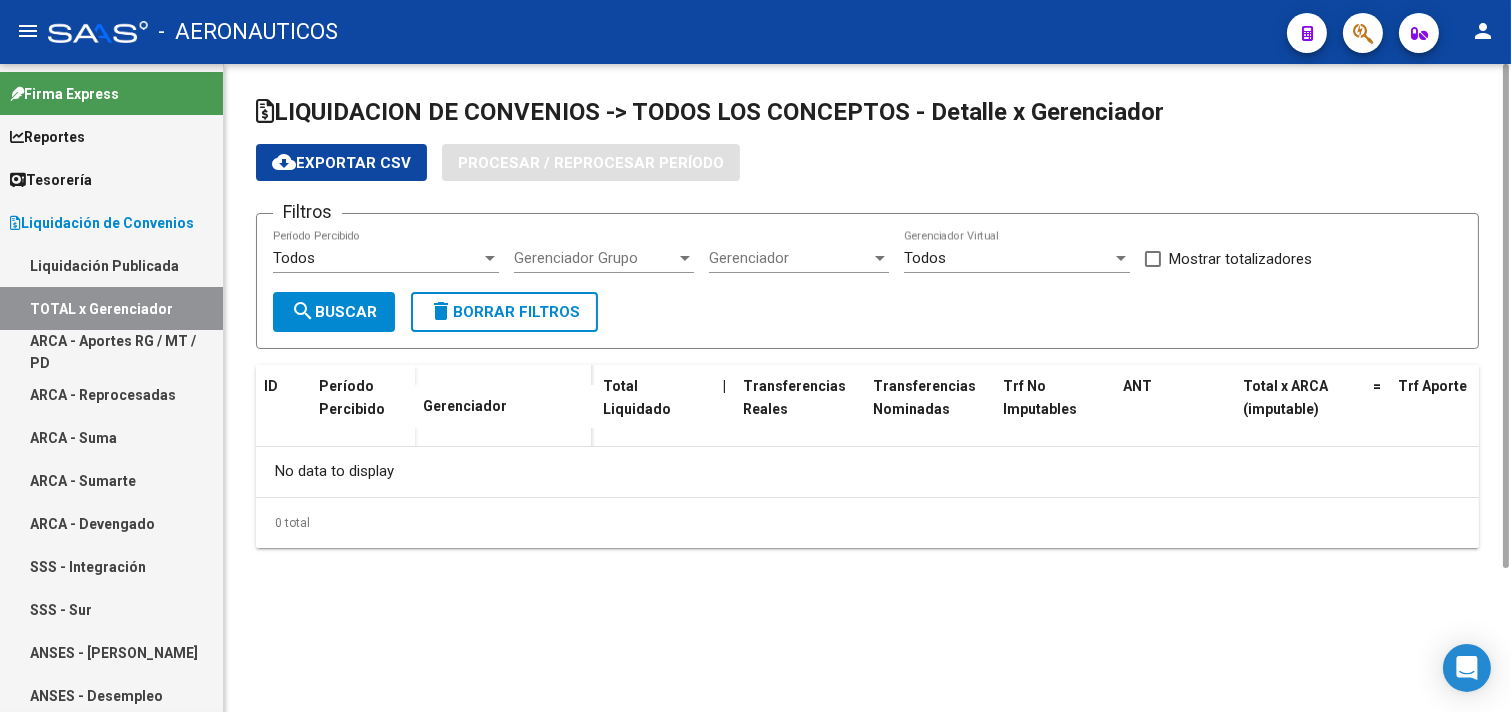 checkbox on "true" 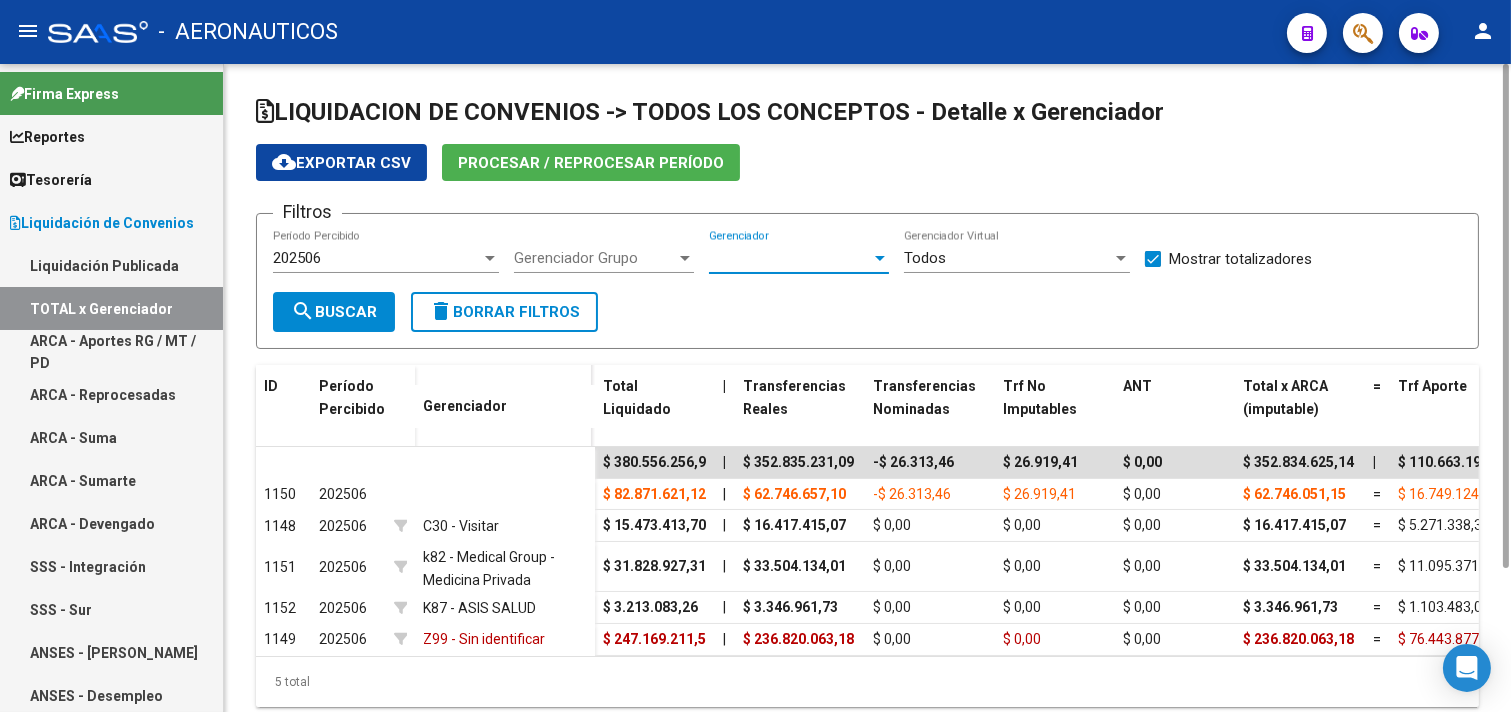click at bounding box center (880, 258) 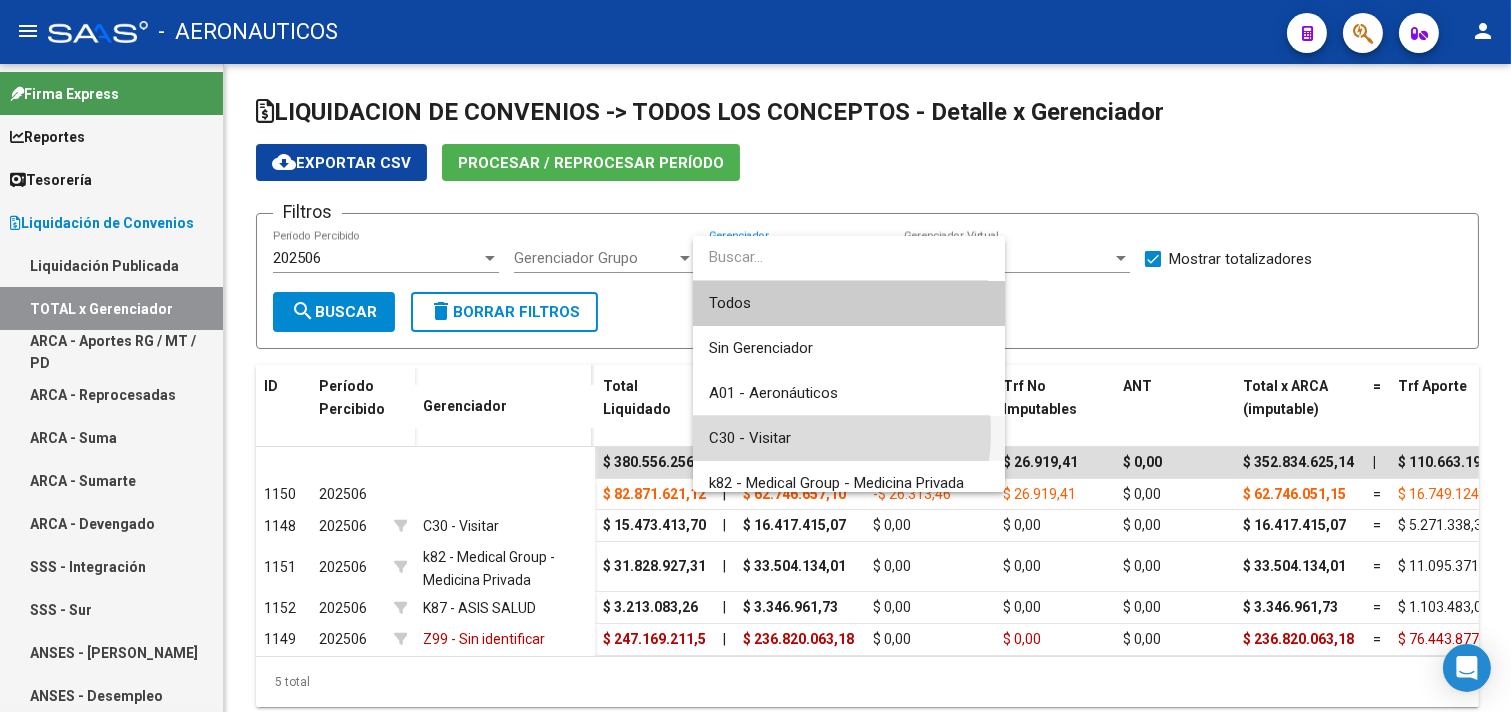 click on "C30 - Visitar" at bounding box center (849, 438) 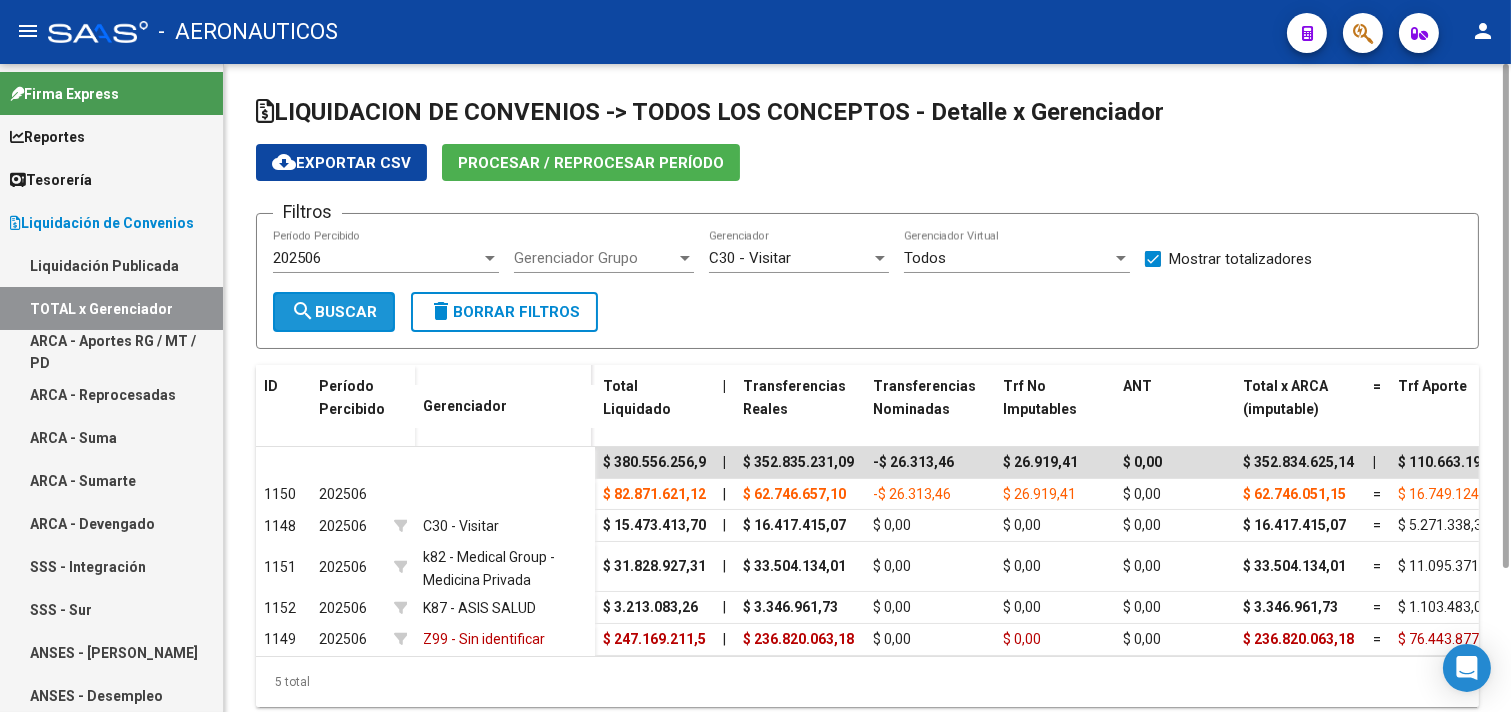 click on "search  Buscar" 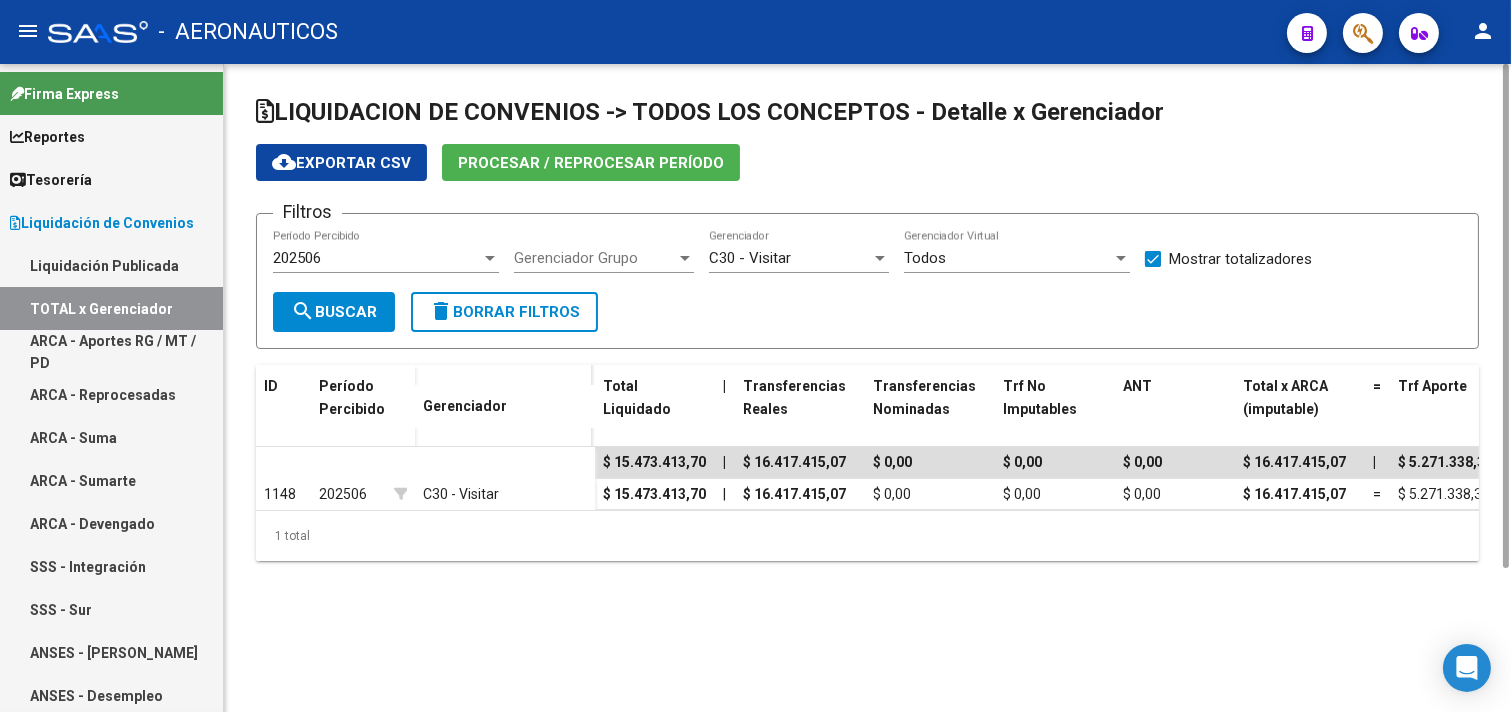 scroll, scrollTop: 0, scrollLeft: 0, axis: both 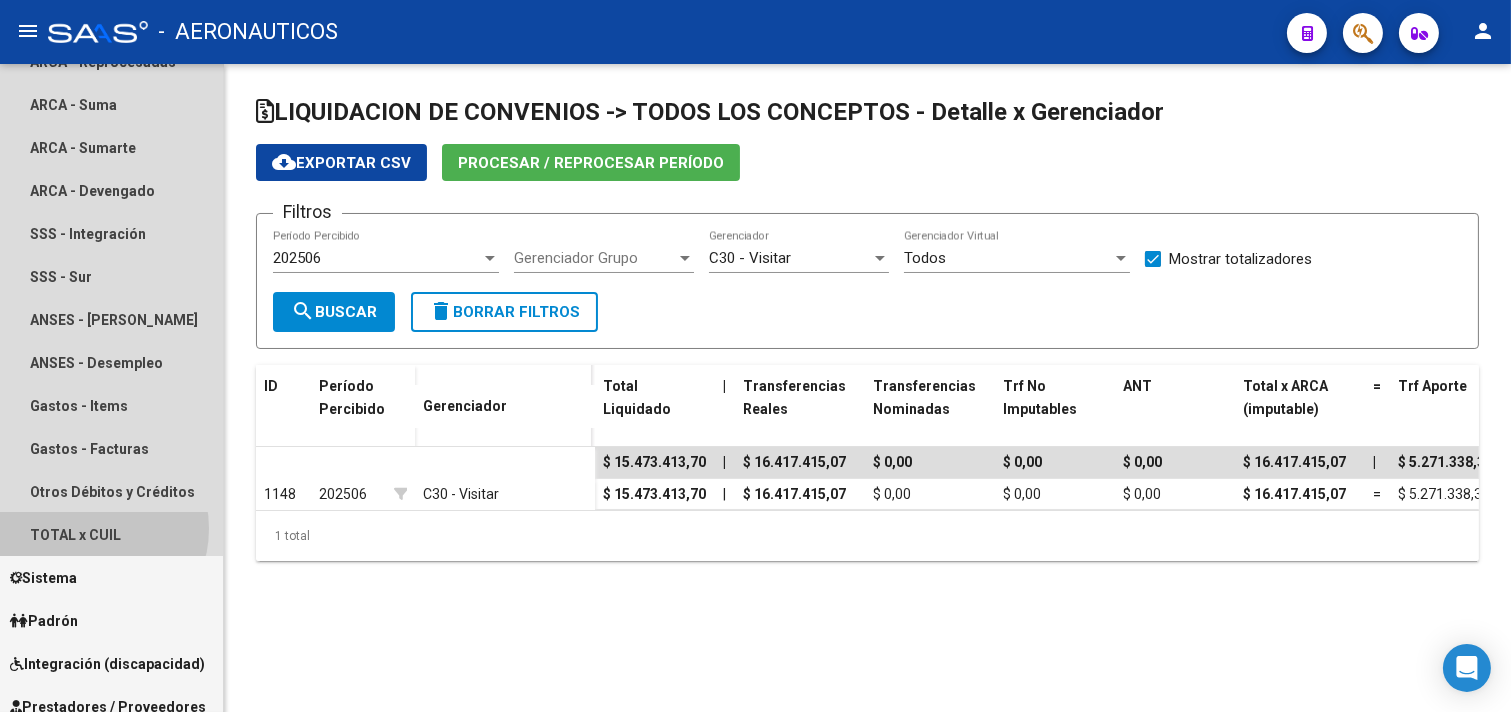click on "TOTAL x CUIL" at bounding box center (111, 534) 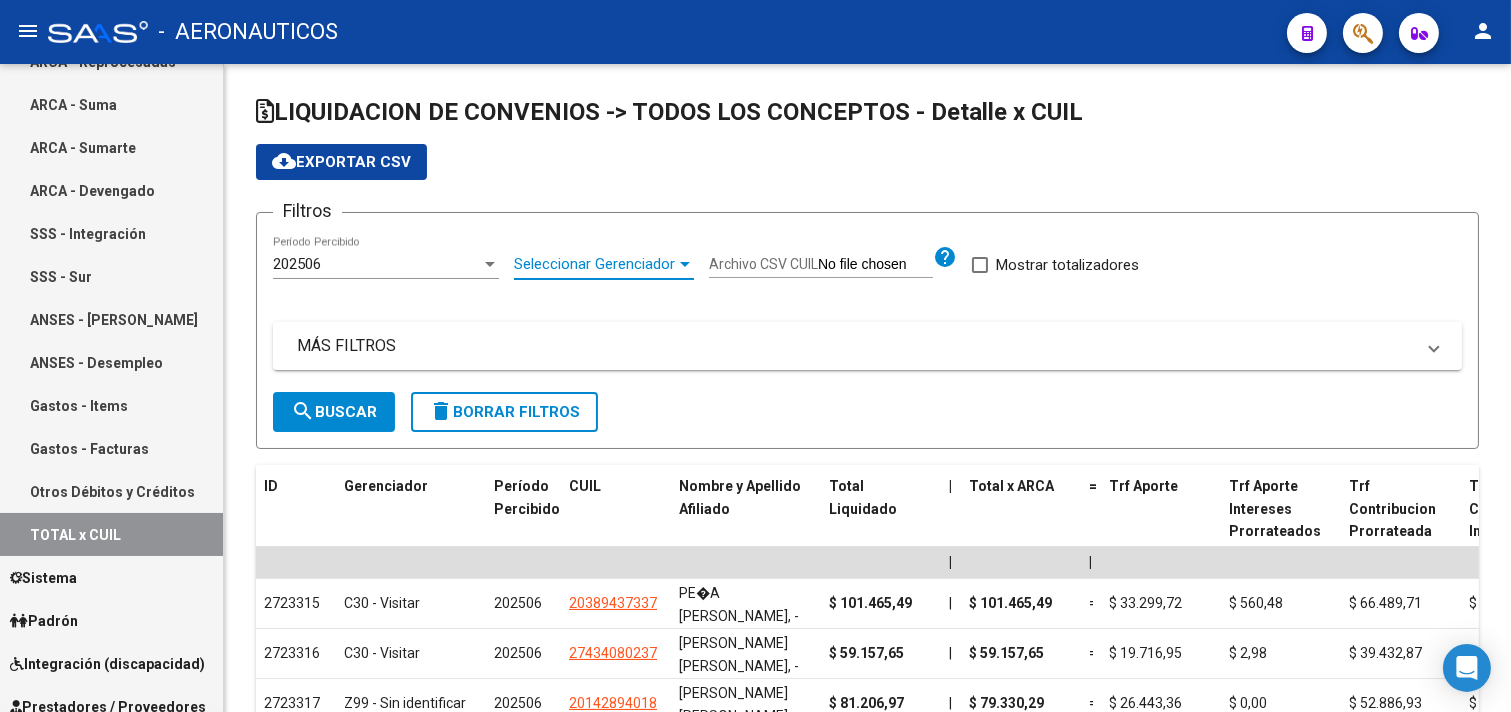 click at bounding box center (685, 264) 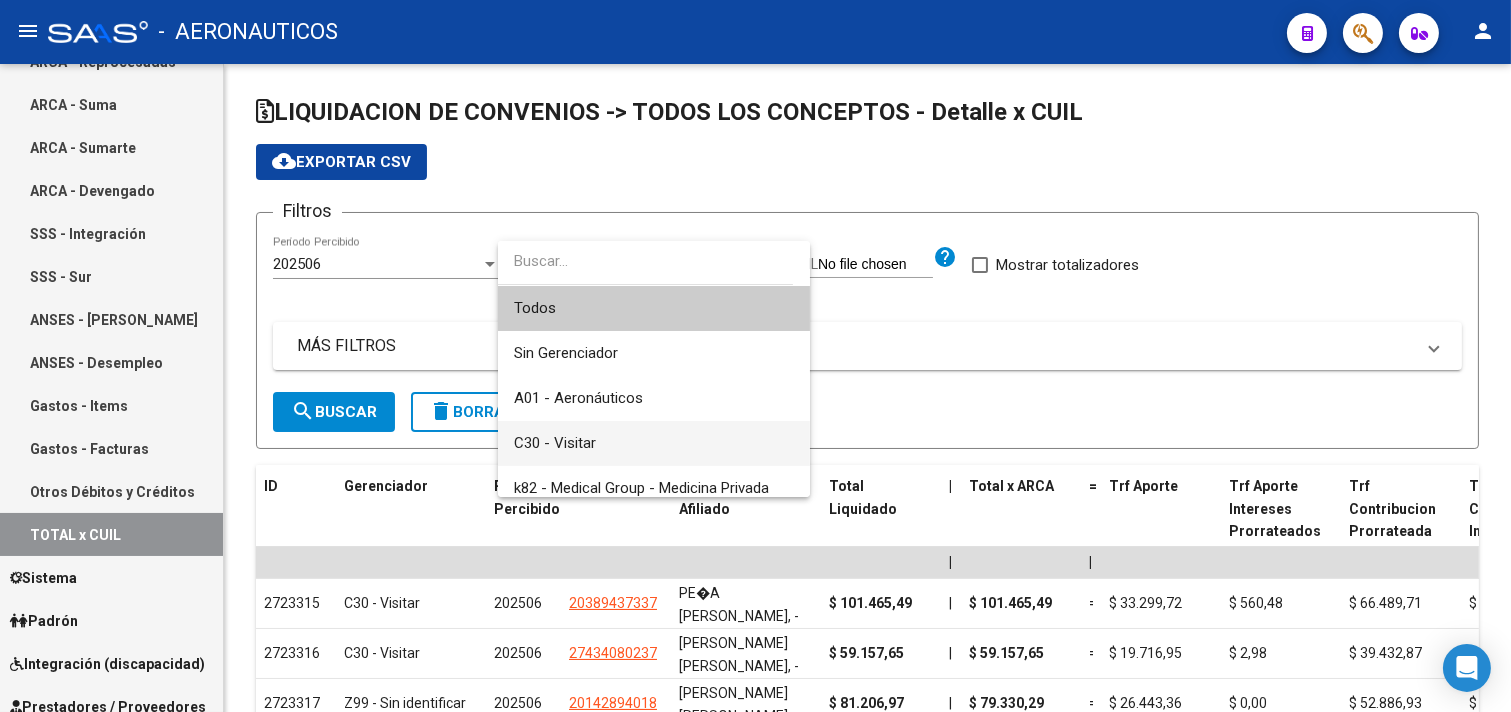 click on "C30 - Visitar" at bounding box center [654, 443] 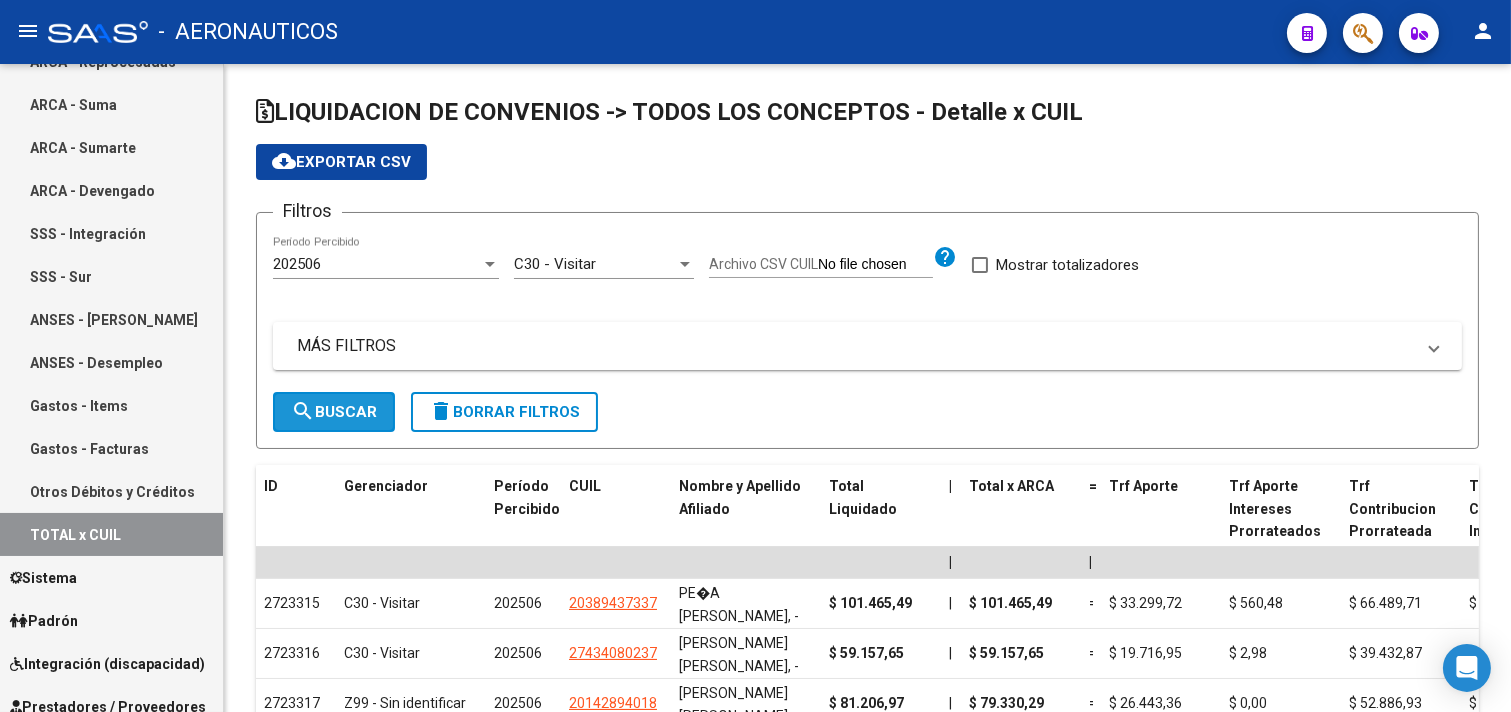 click on "search  Buscar" 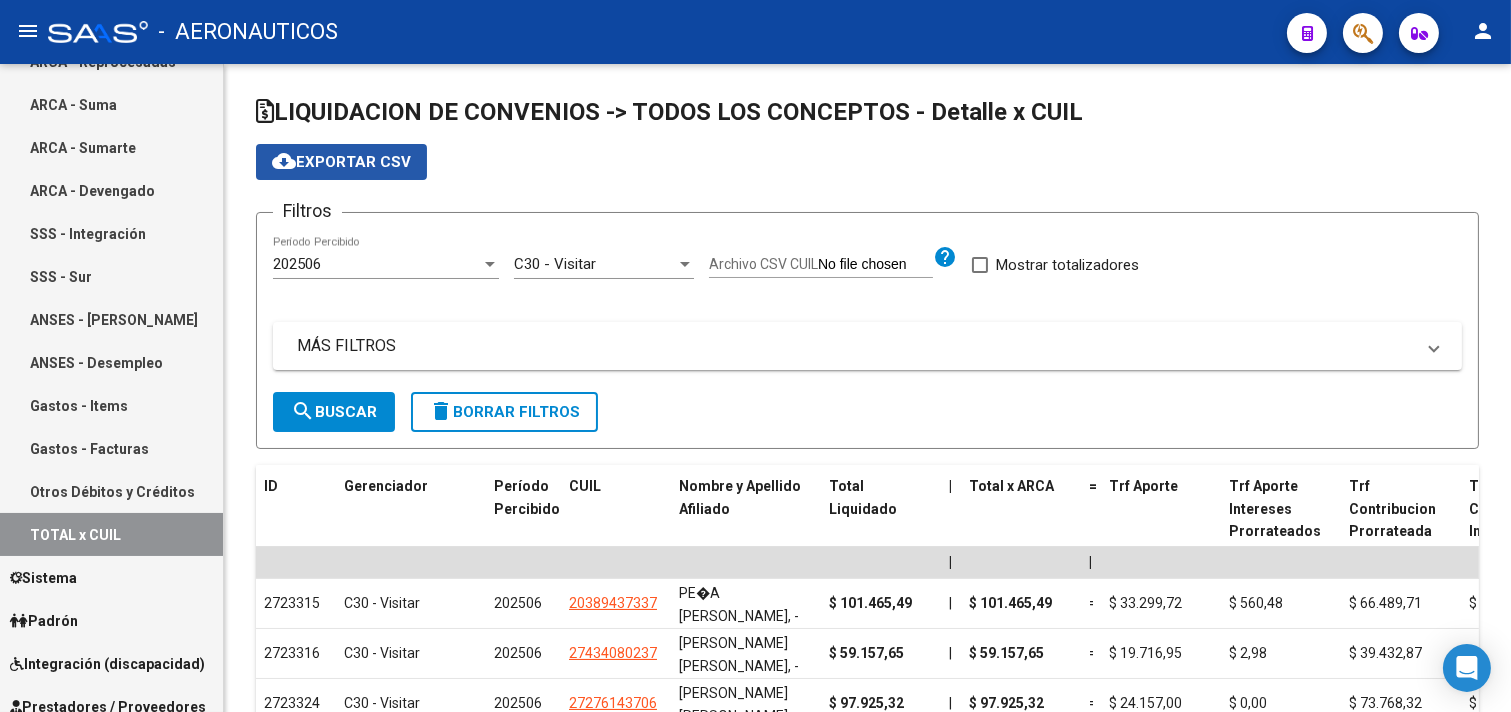 click on "cloud_download  Exportar CSV" 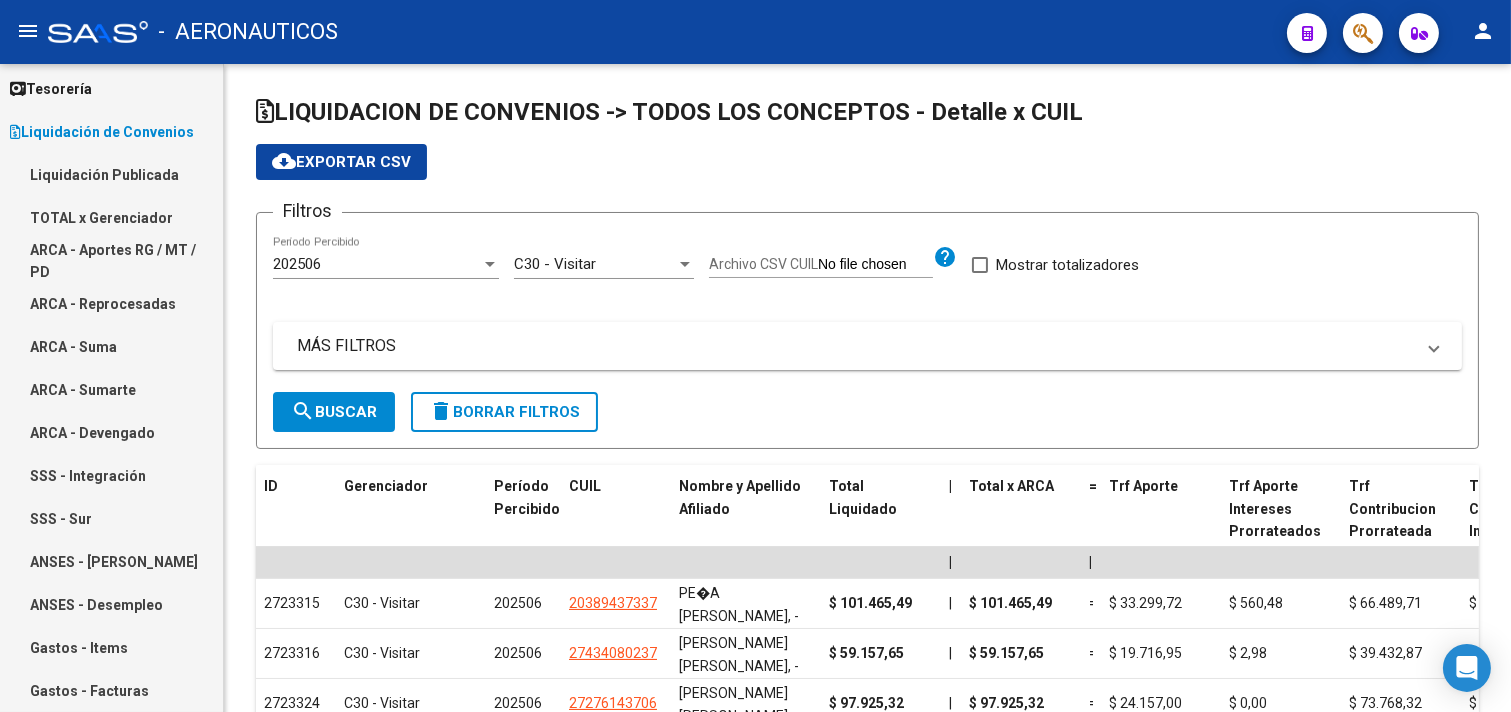 scroll, scrollTop: 0, scrollLeft: 0, axis: both 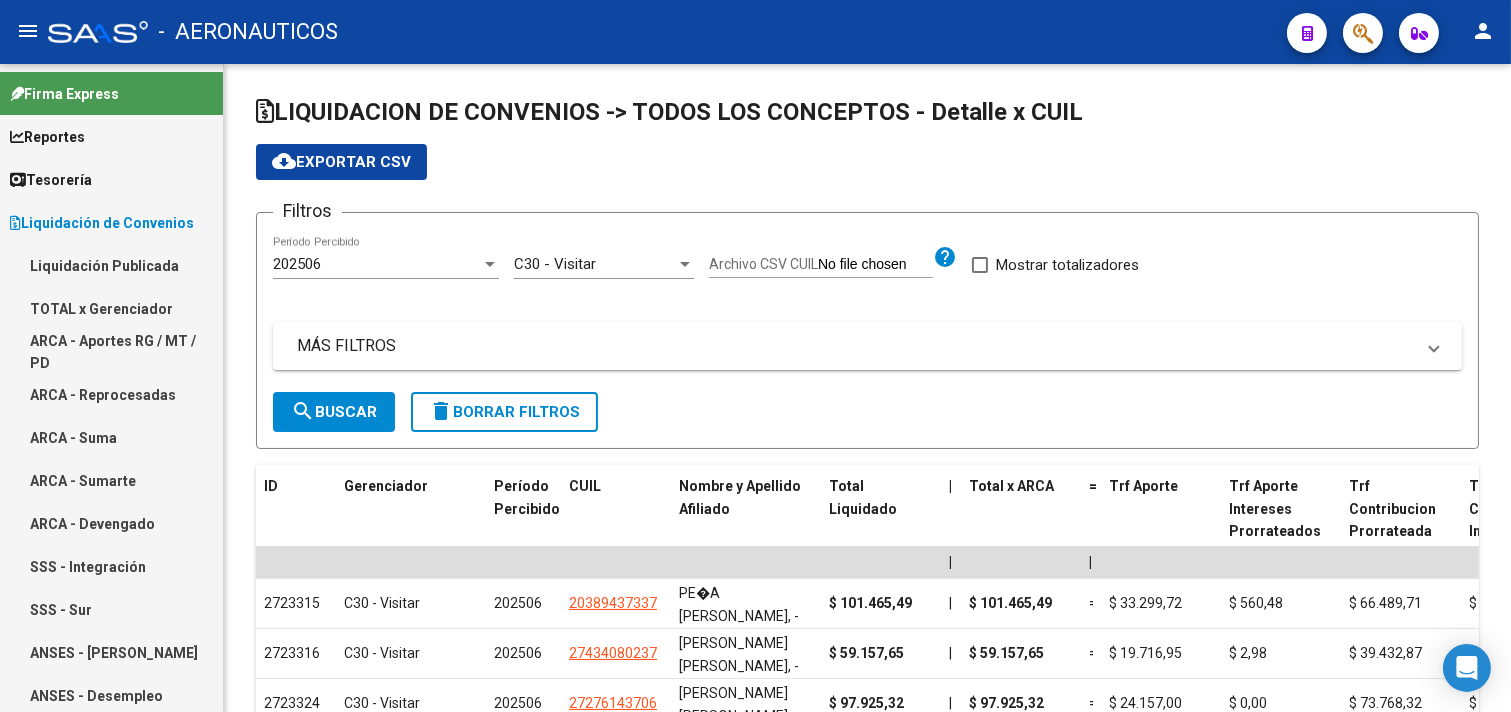 click on "Liquidación Publicada" at bounding box center (111, 265) 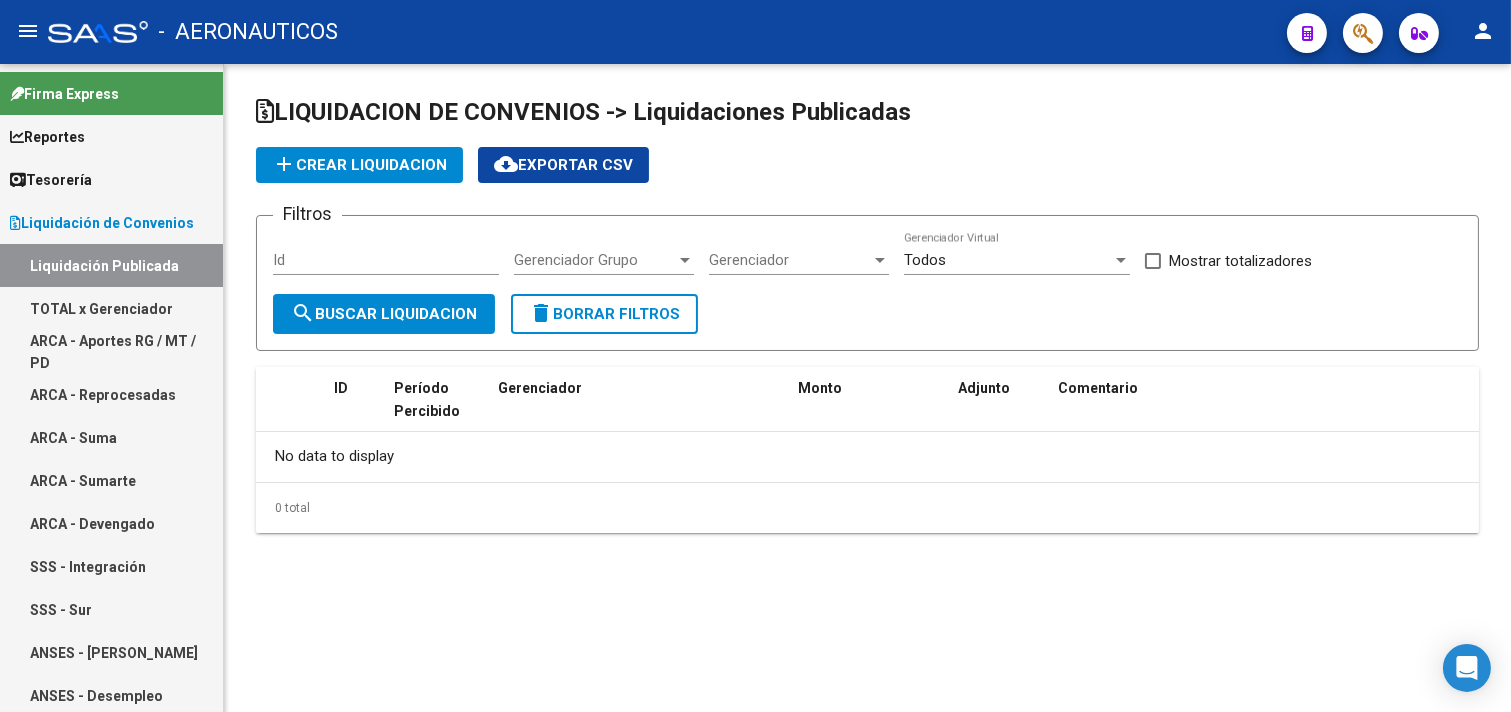 checkbox on "true" 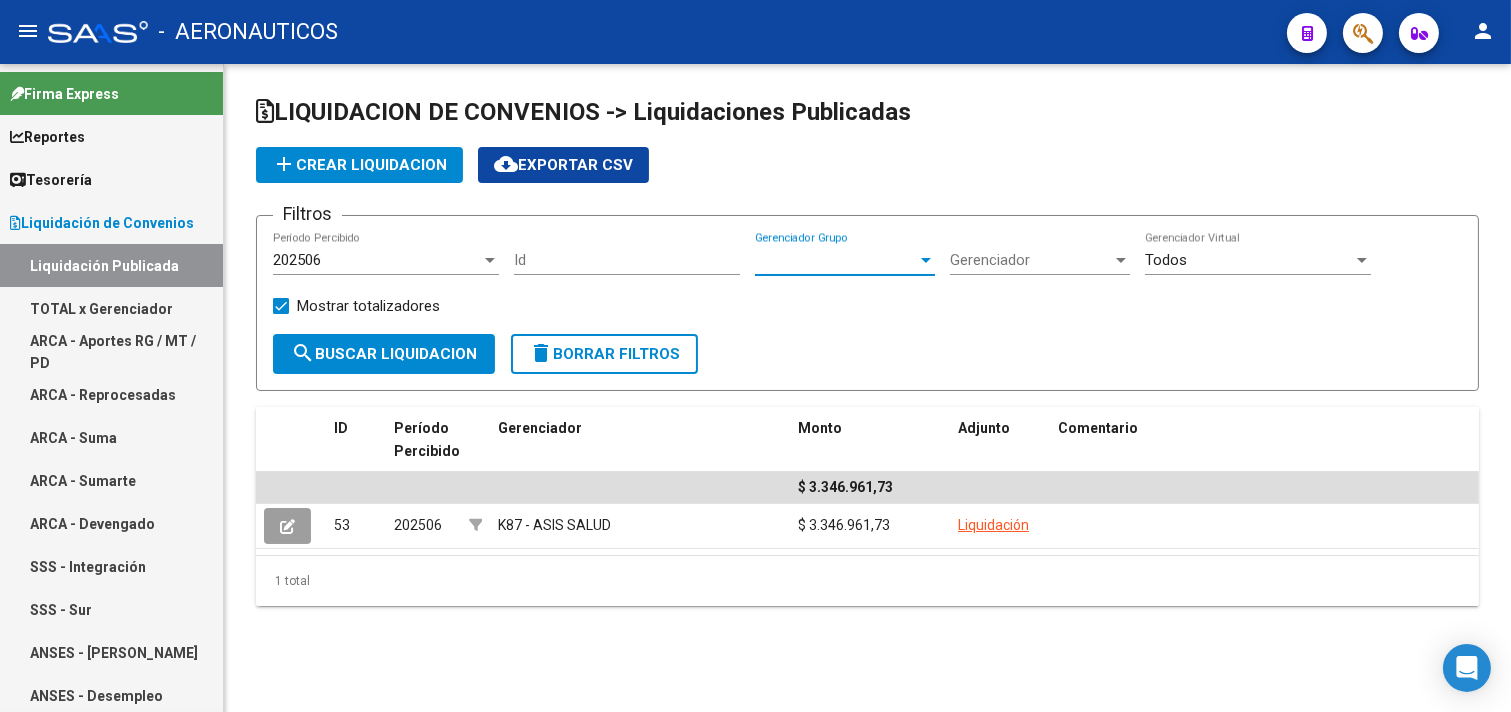 click at bounding box center (926, 260) 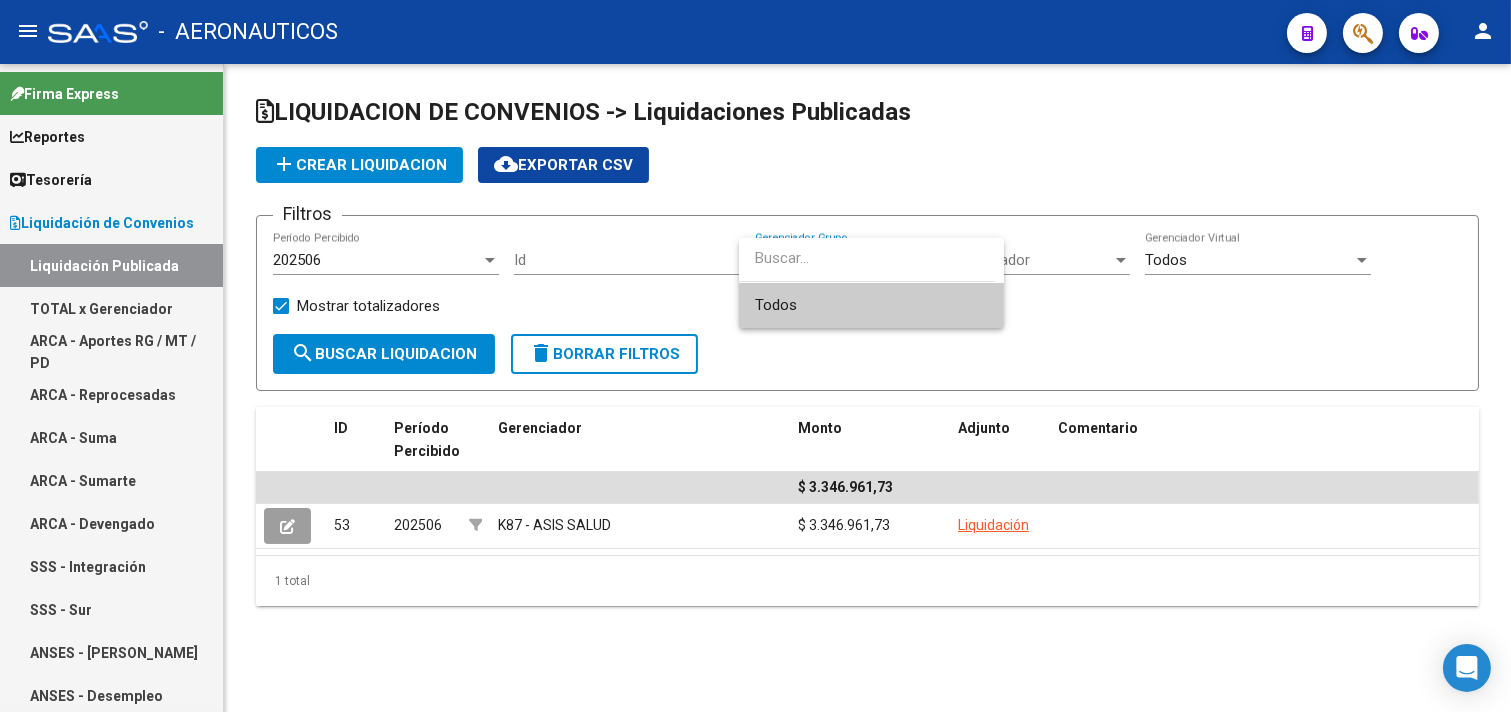 click at bounding box center (755, 356) 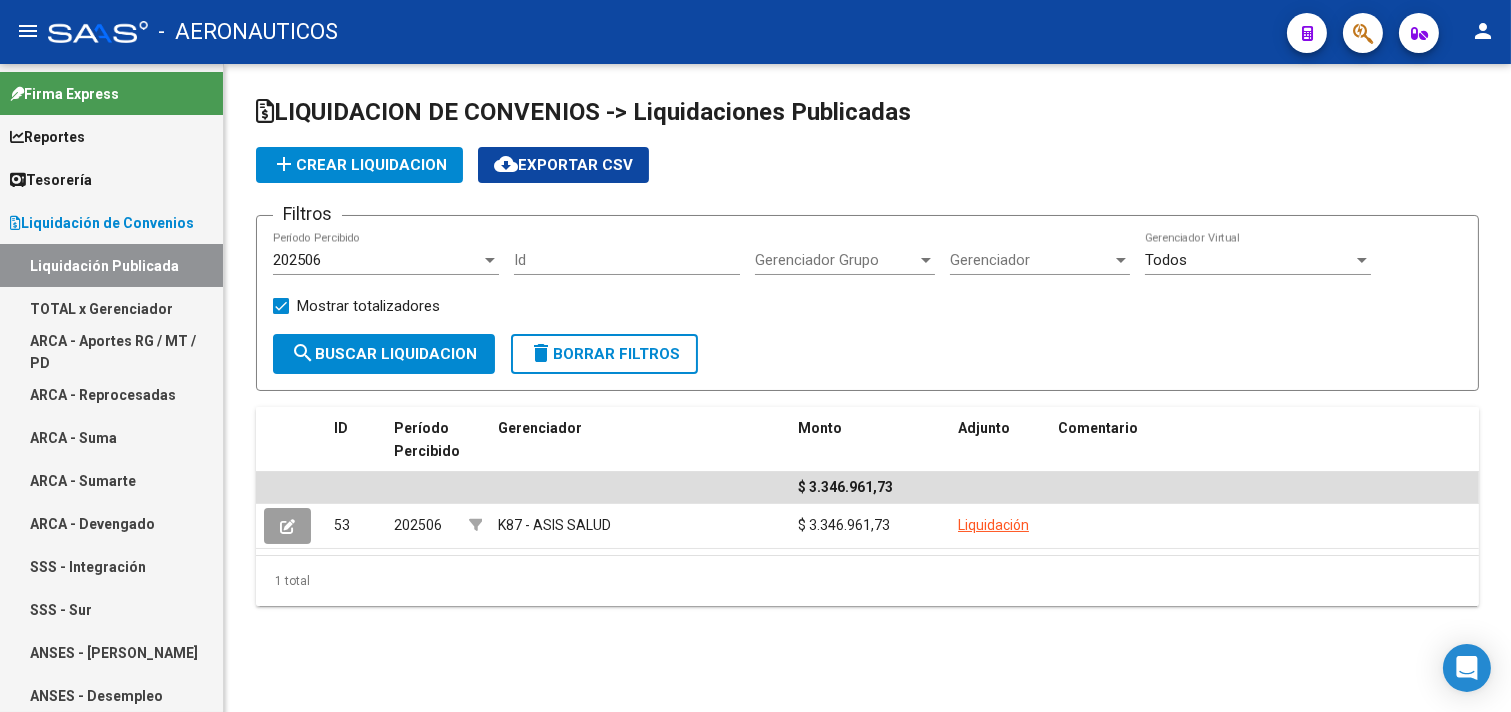 click on "TOTAL x Gerenciador" at bounding box center [111, 308] 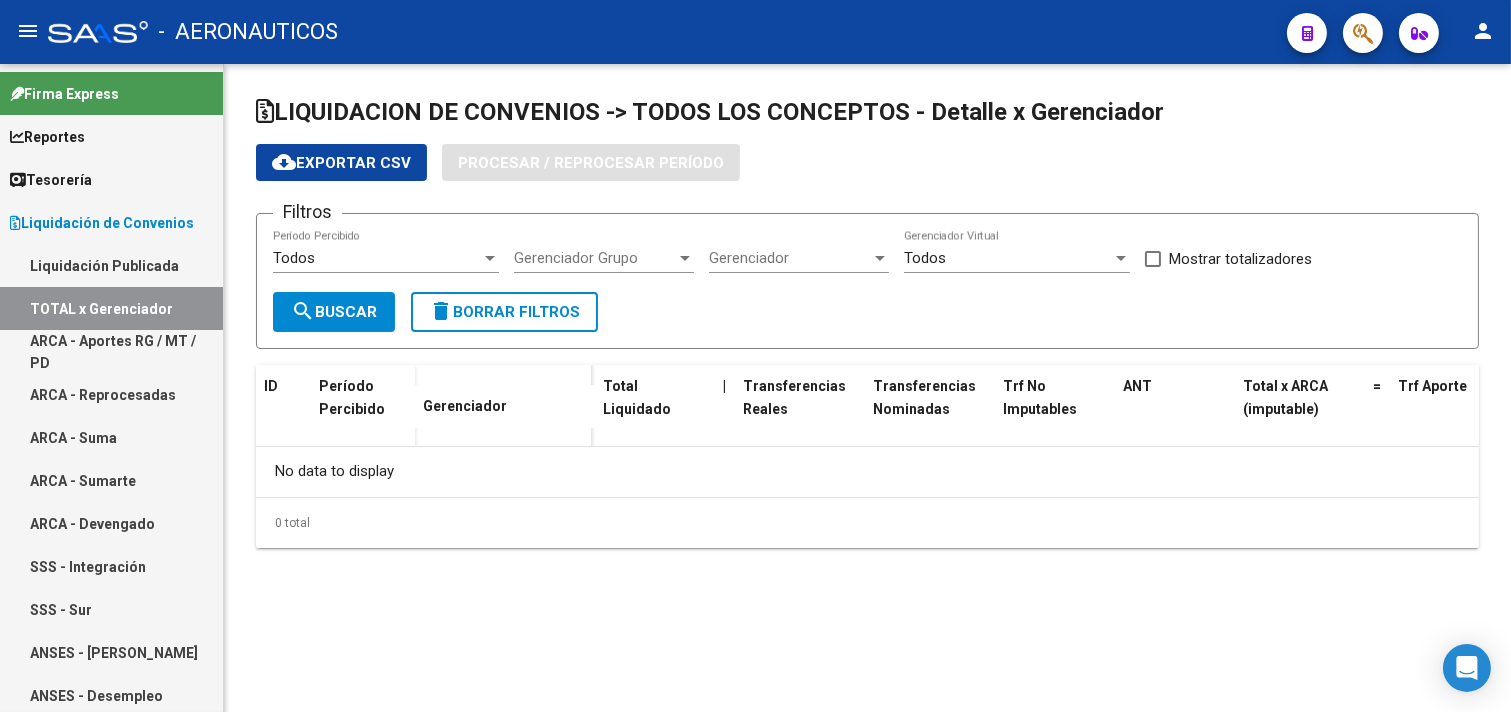 checkbox on "true" 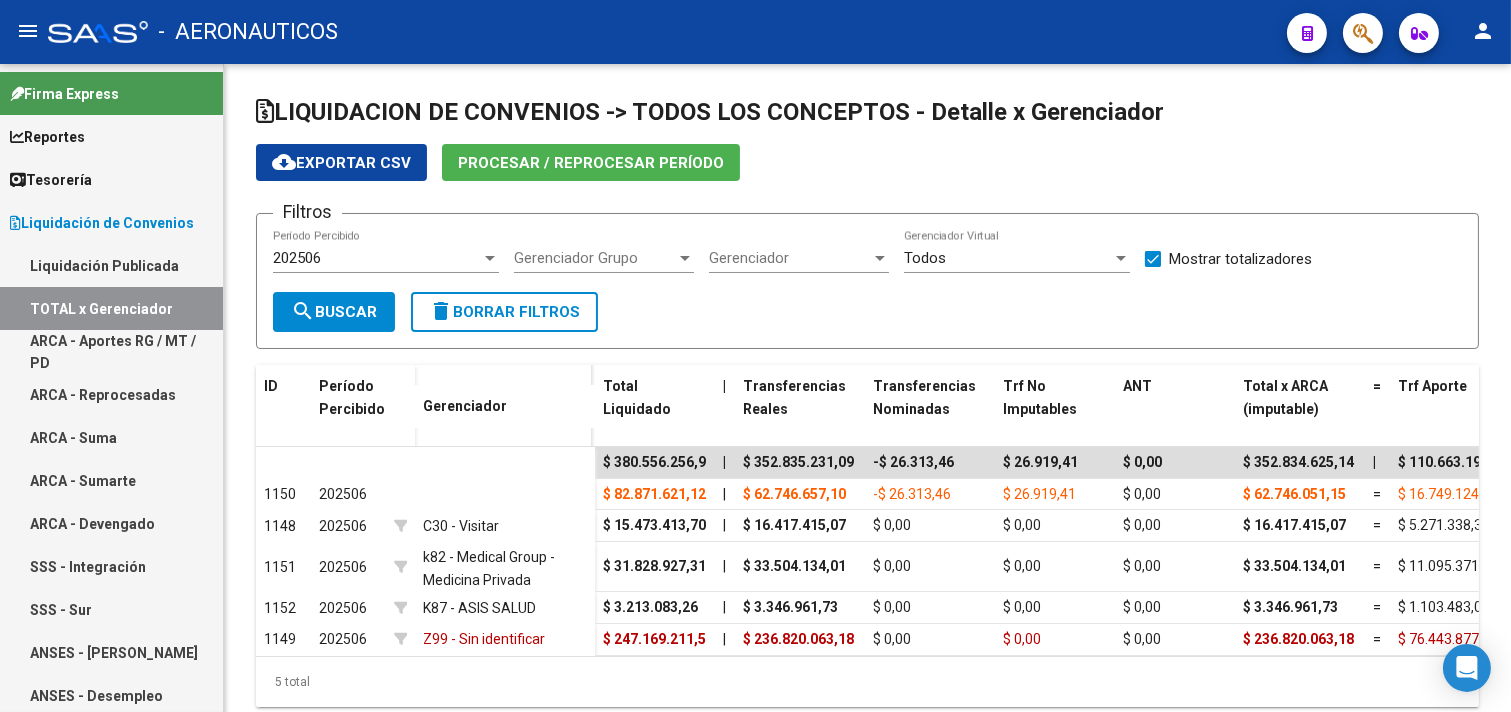 click at bounding box center [880, 258] 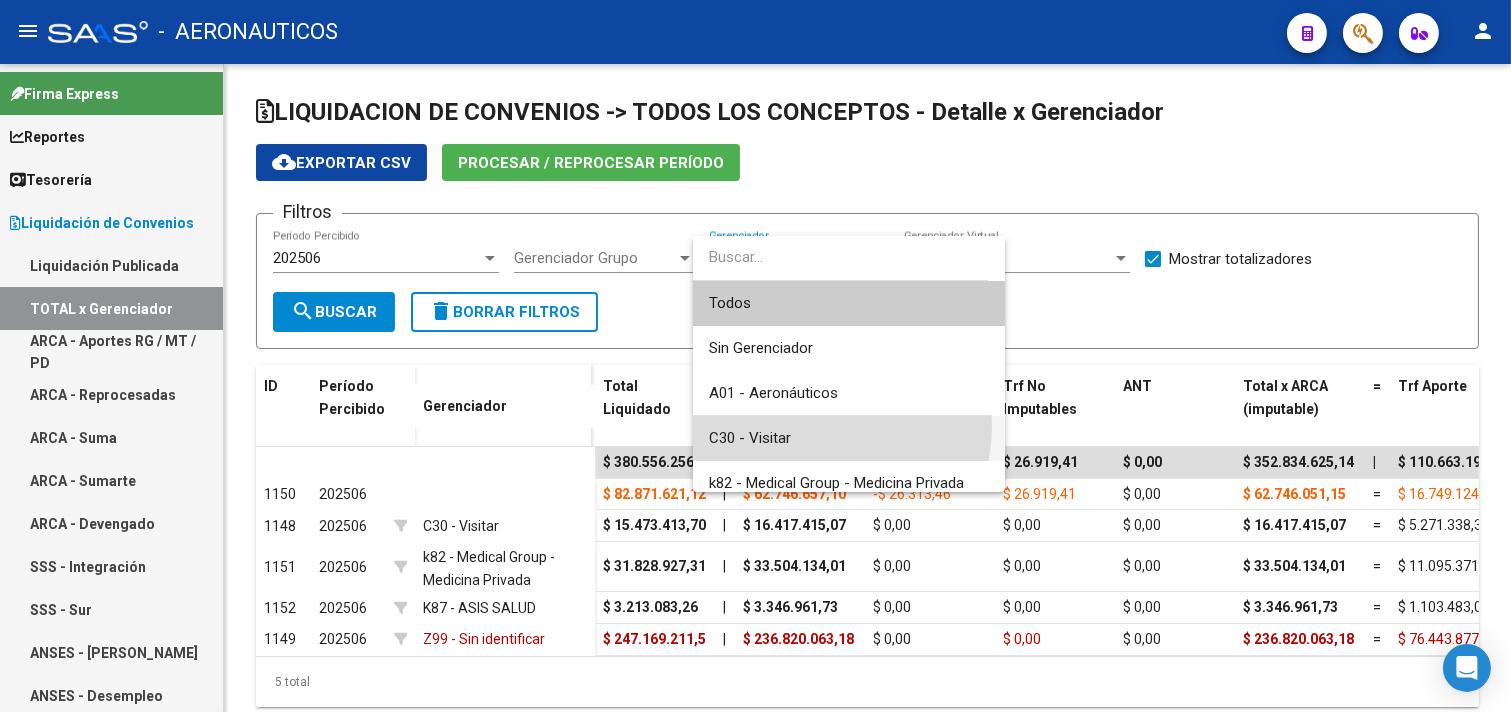 click on "C30 - Visitar" at bounding box center [849, 438] 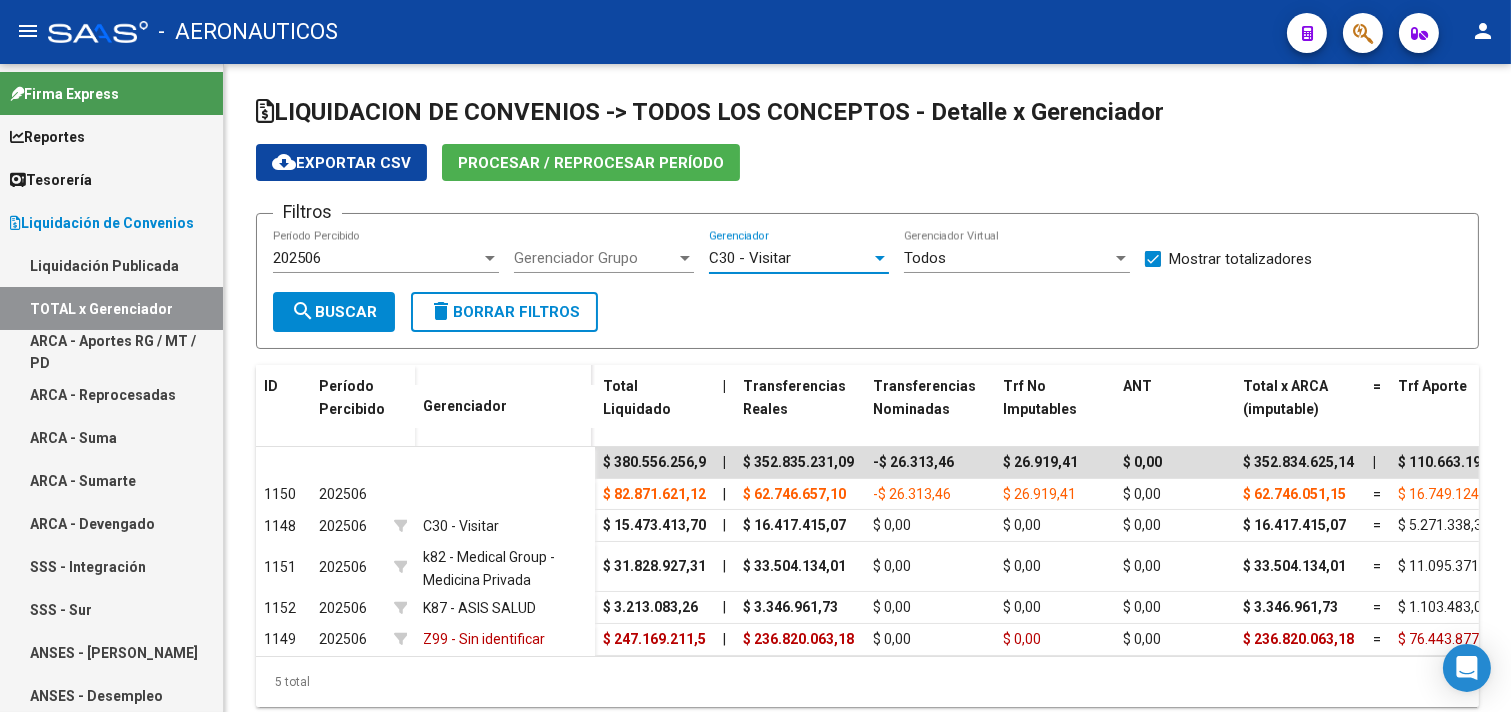 click on "search  Buscar" 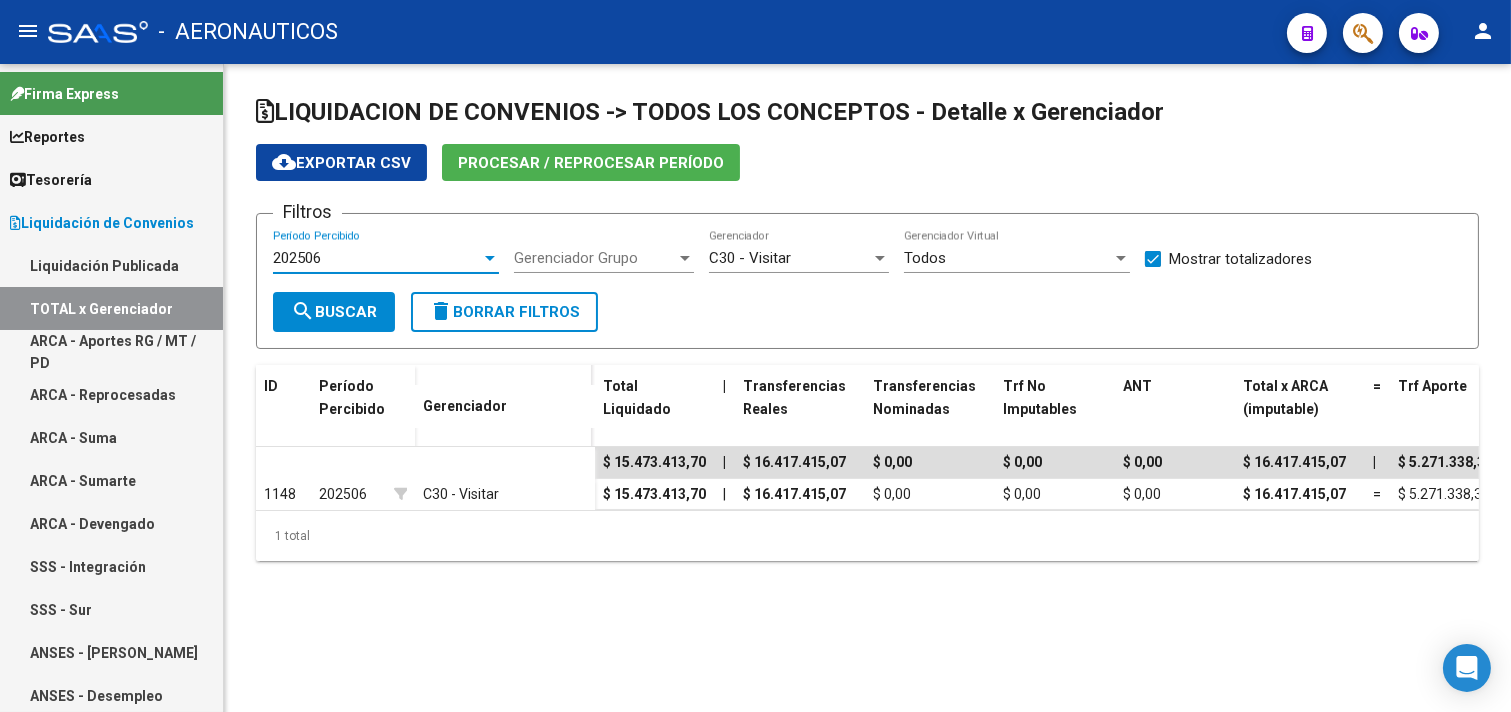 click at bounding box center (490, 258) 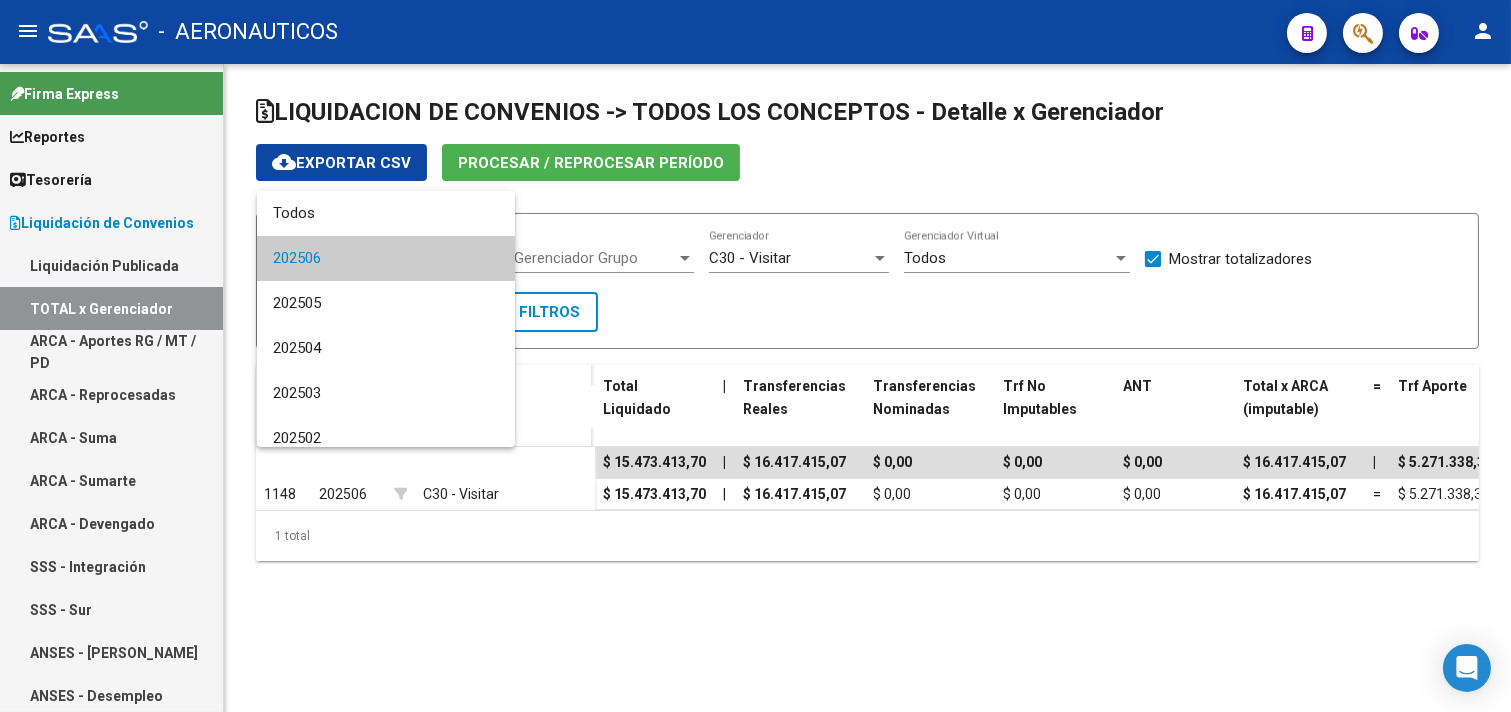 click at bounding box center [755, 356] 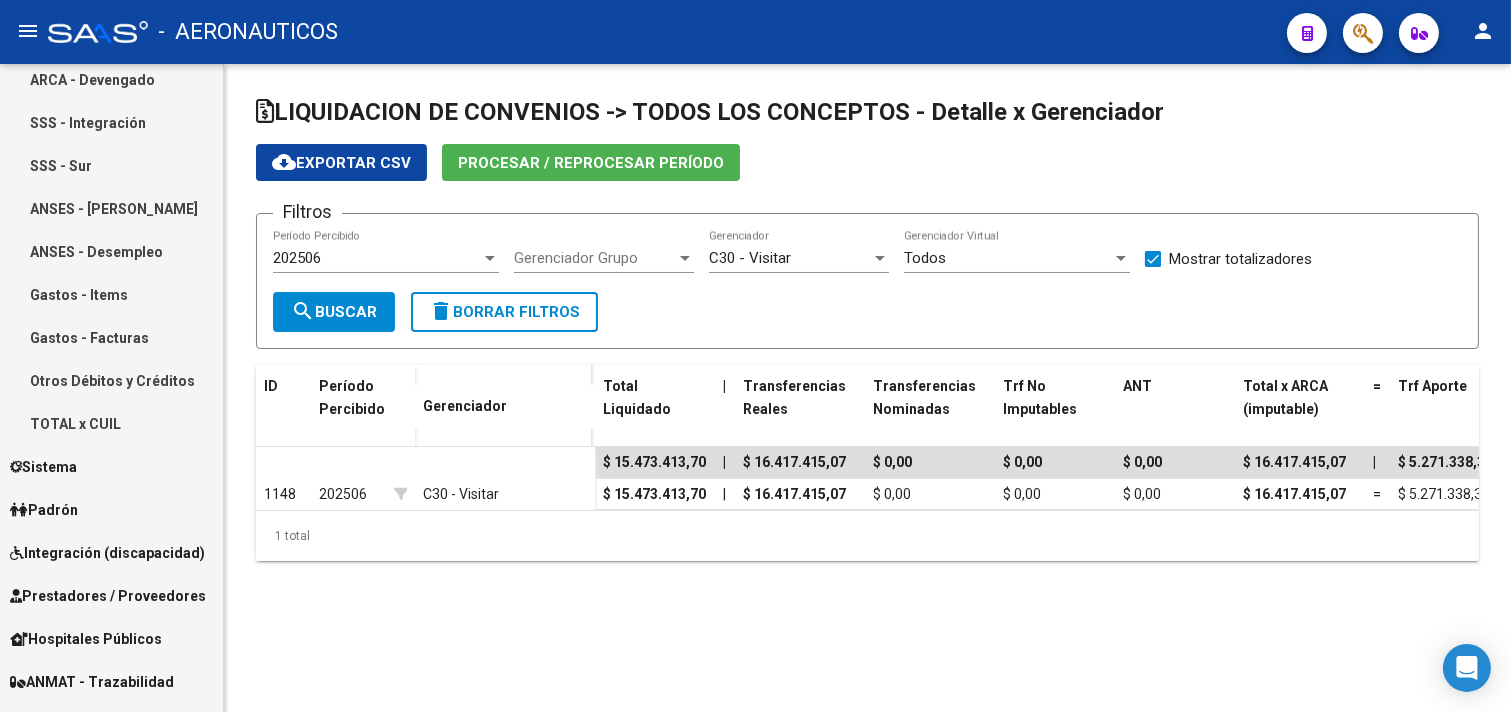scroll, scrollTop: 555, scrollLeft: 0, axis: vertical 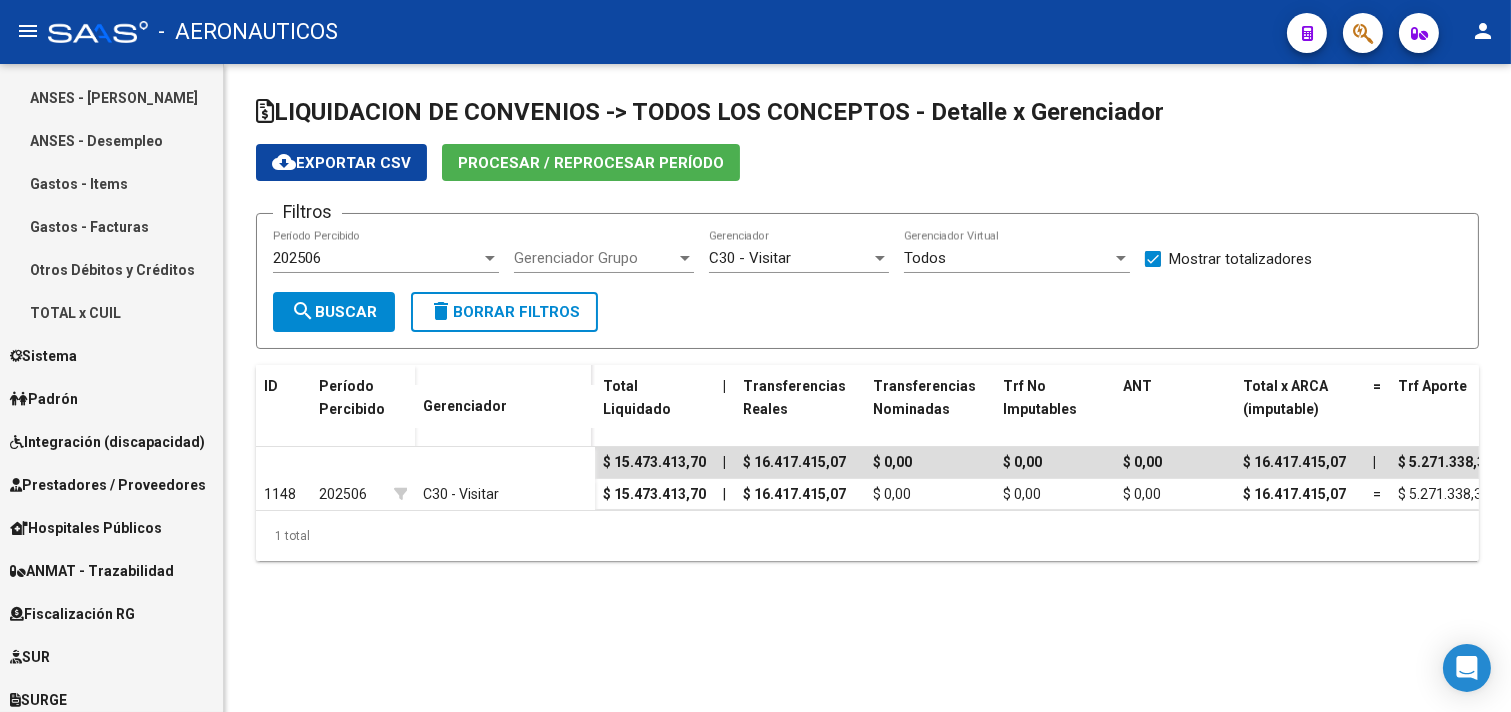 click on "Sistema" at bounding box center (43, 356) 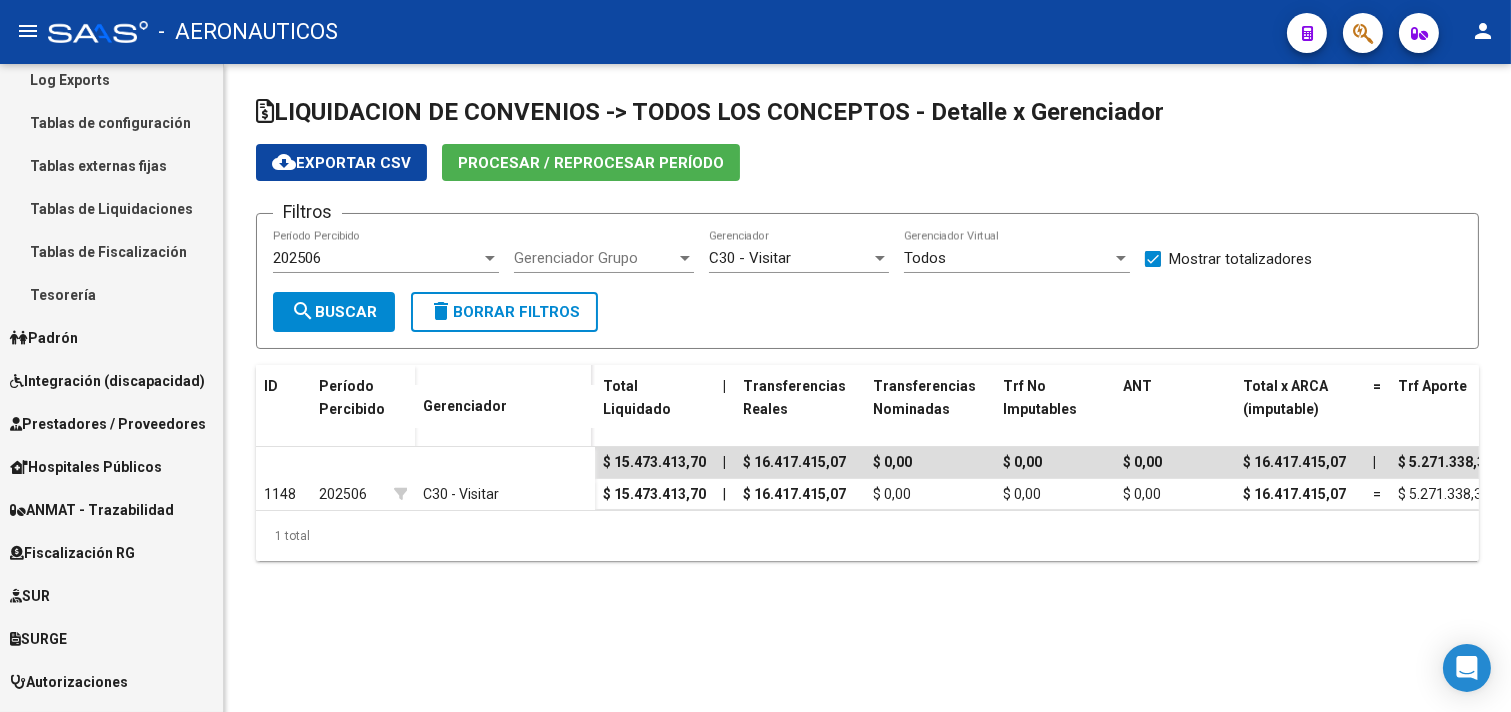 scroll, scrollTop: 0, scrollLeft: 0, axis: both 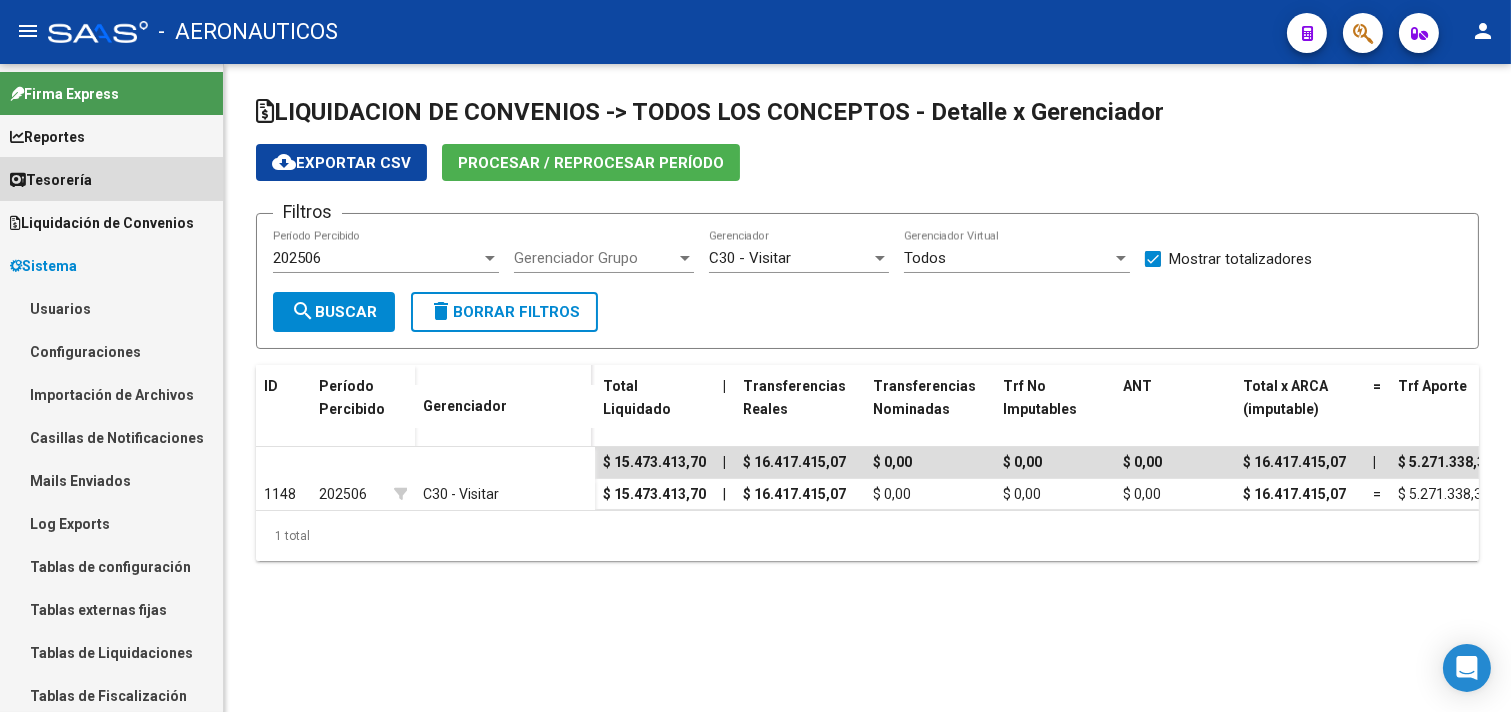 click on "Tesorería" at bounding box center (111, 179) 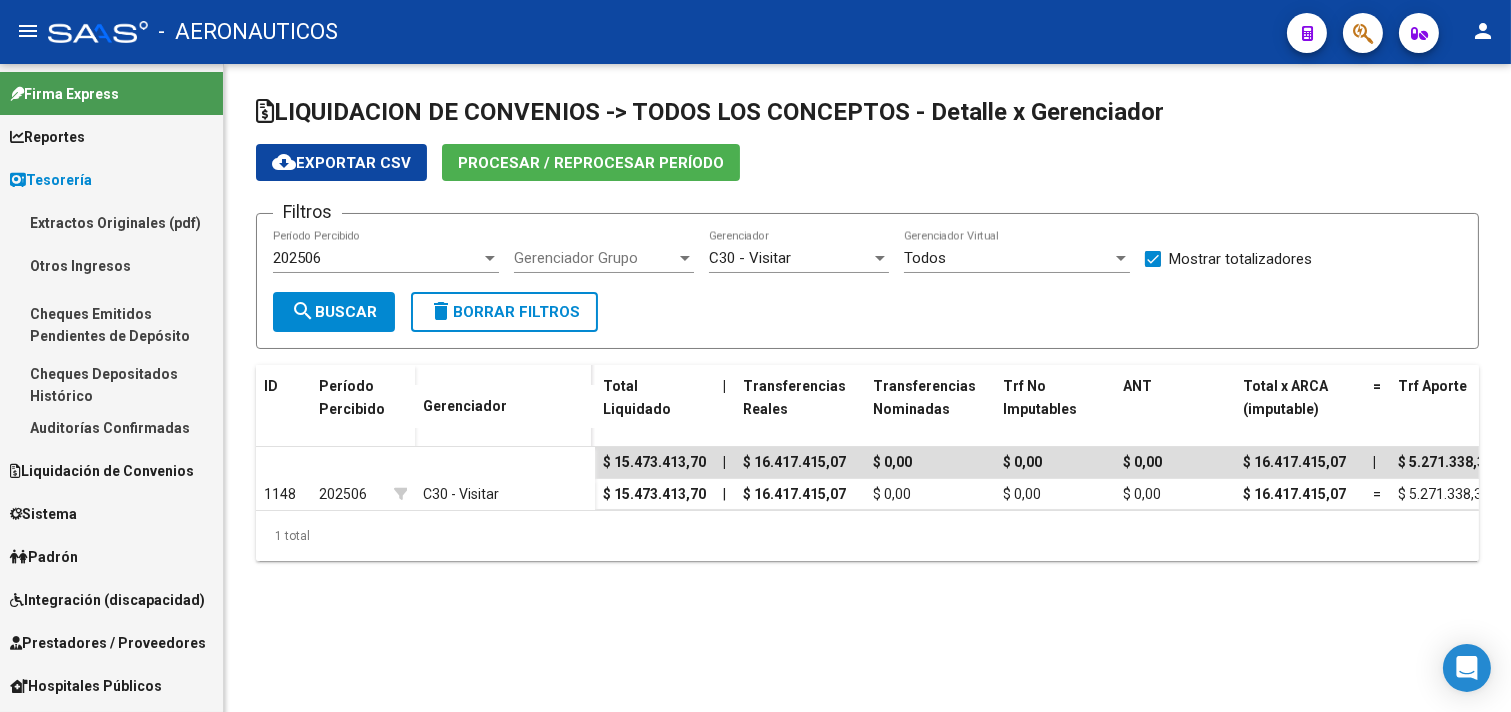 click on "Liquidación de Convenios" at bounding box center [102, 471] 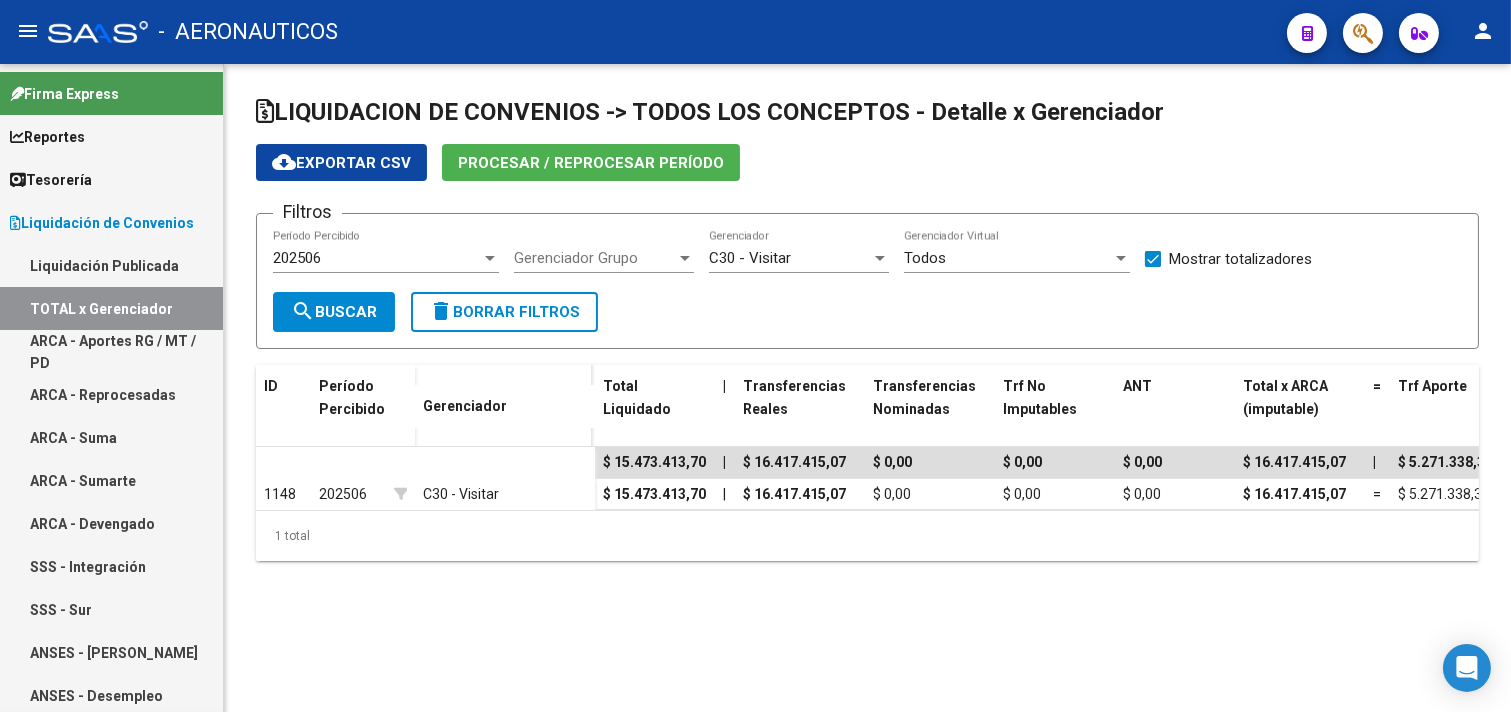 click on "Liquidación Publicada" at bounding box center (111, 265) 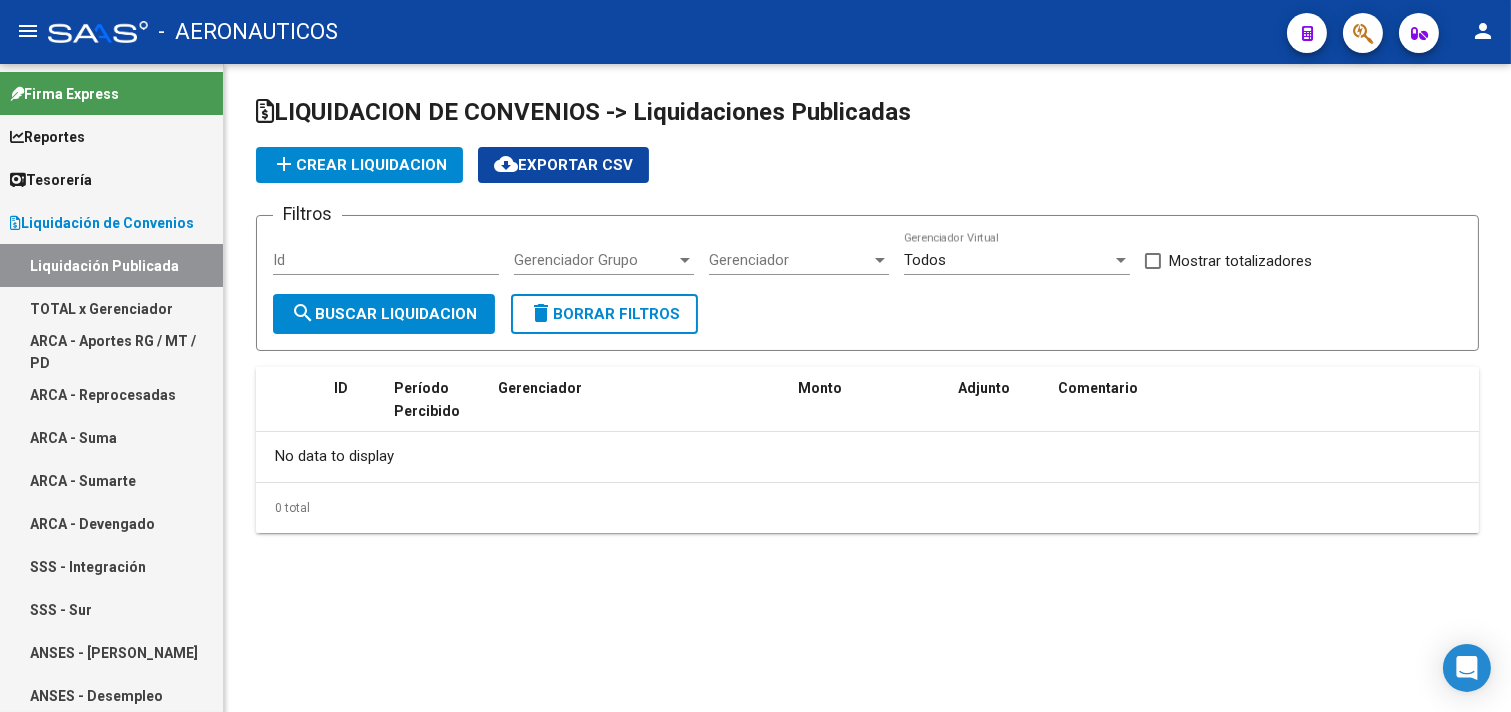 checkbox on "true" 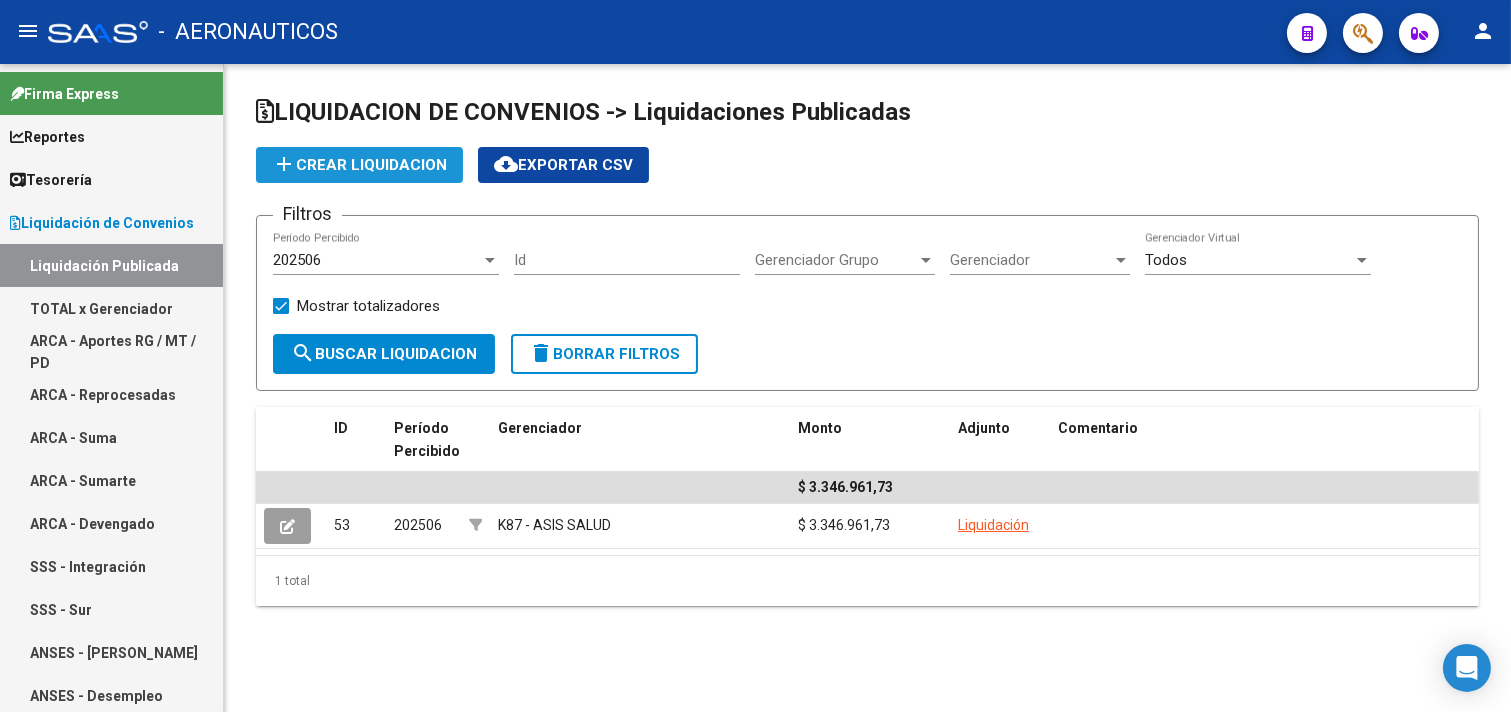 click on "add  Crear Liquidacion" 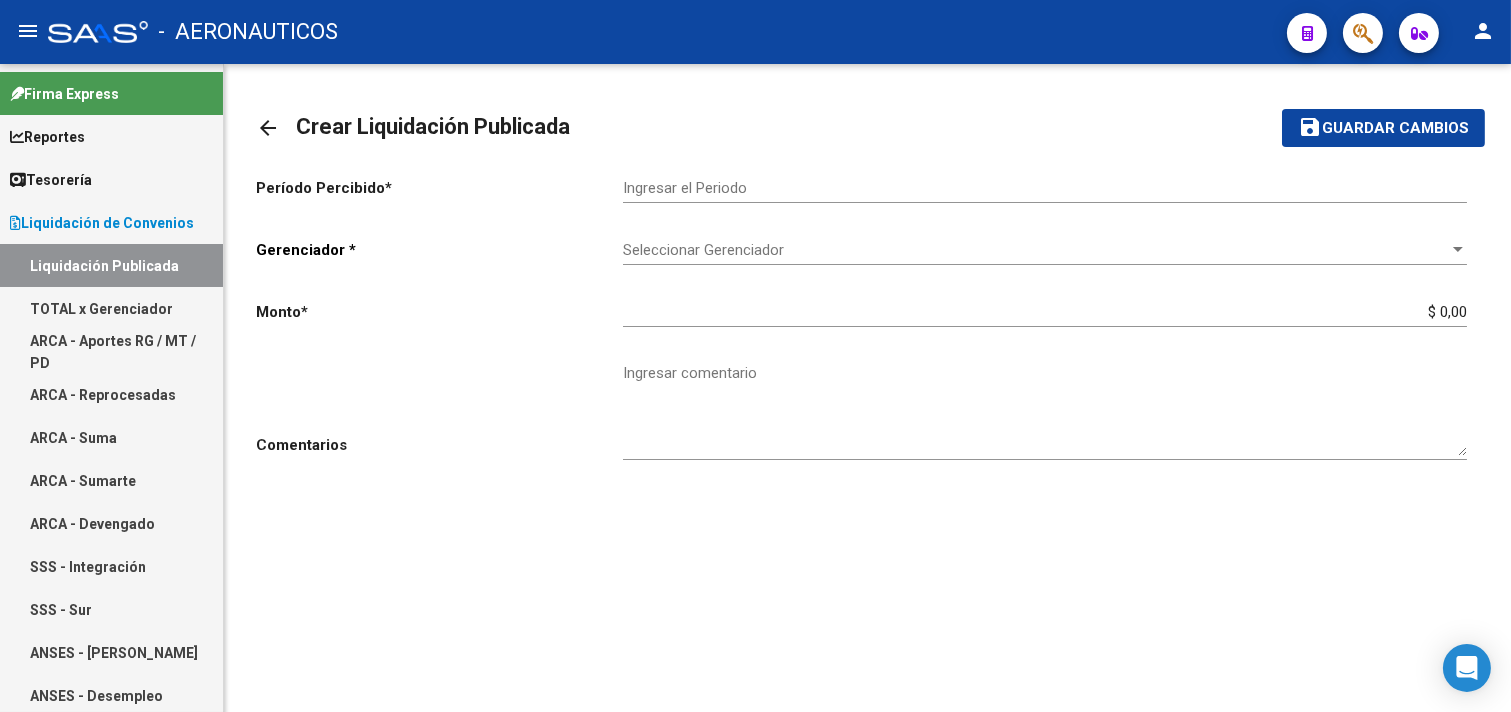 click on "Ingresar el Periodo" at bounding box center [1045, 188] 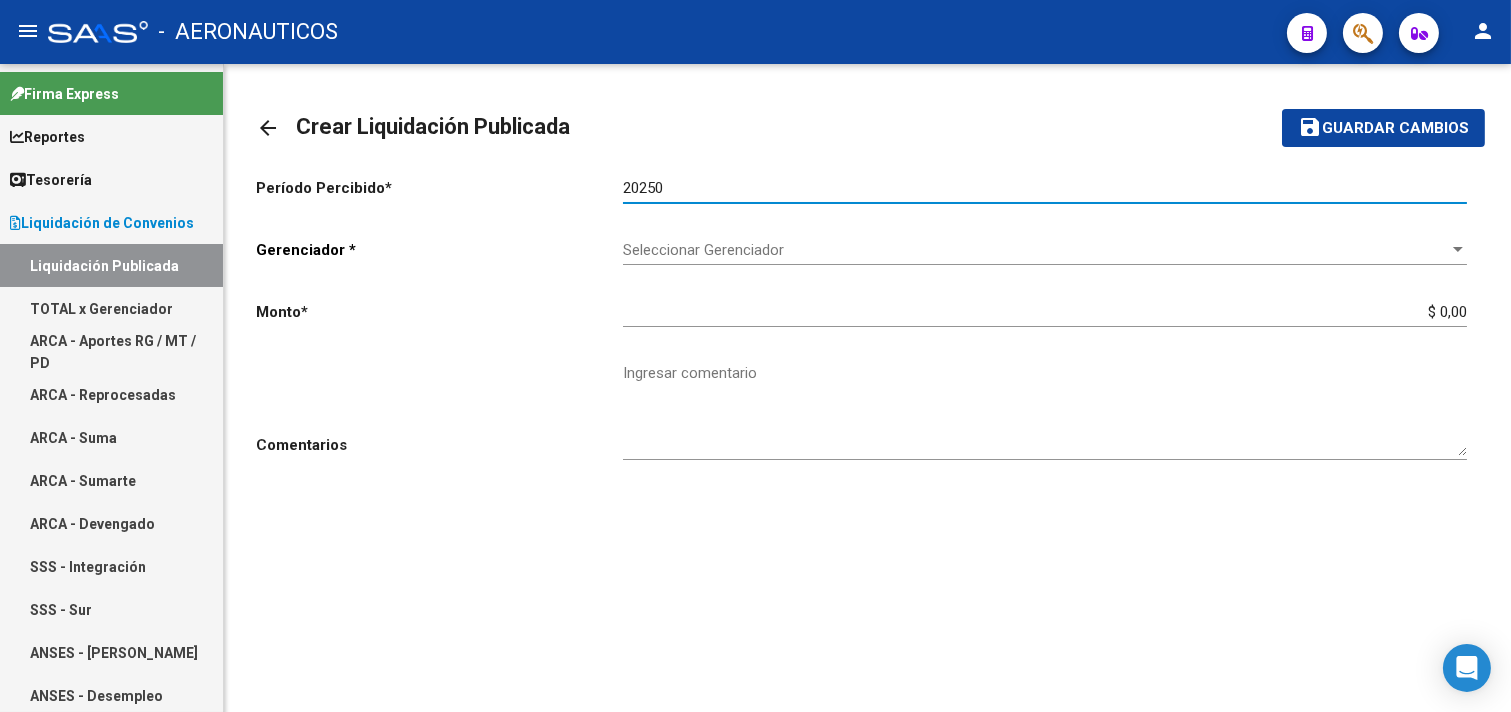 type on "20250" 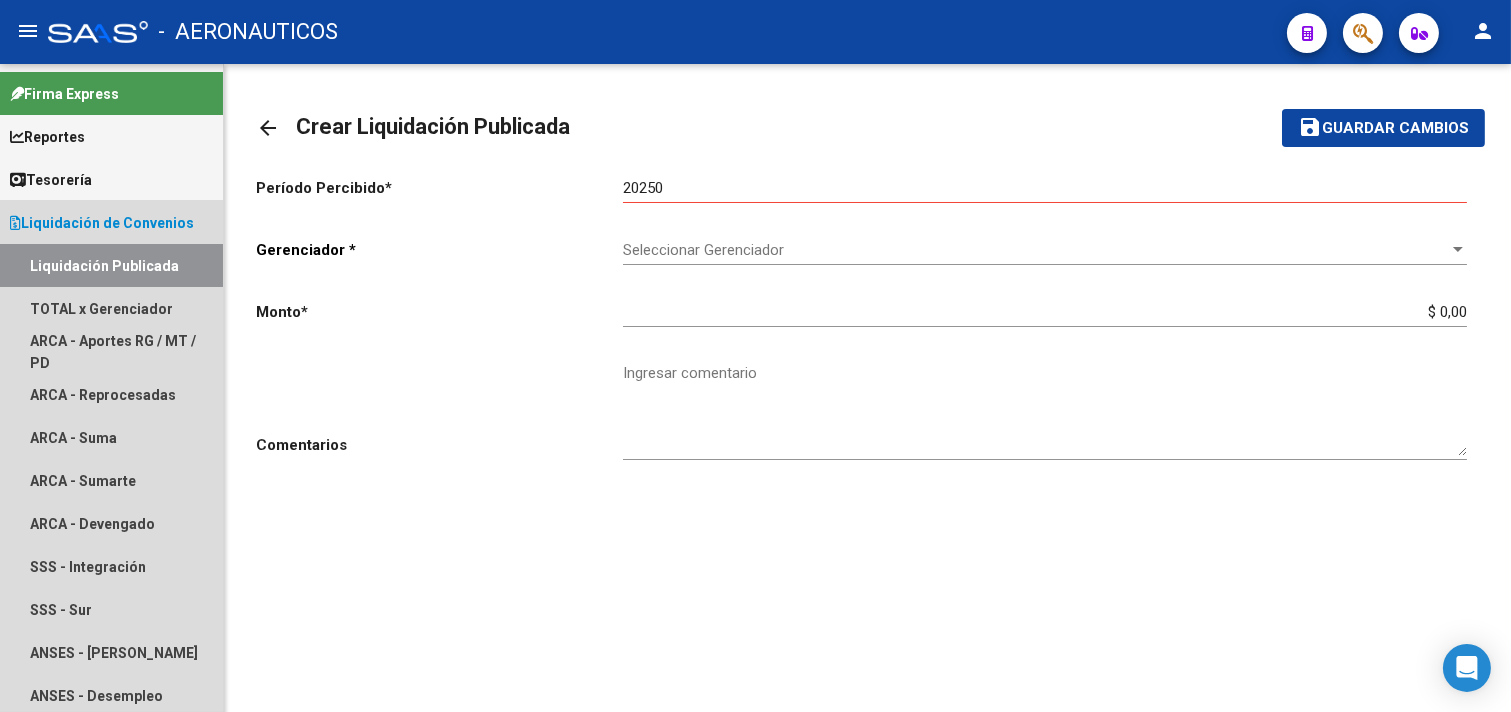 click on "Liquidación de Convenios" at bounding box center [102, 223] 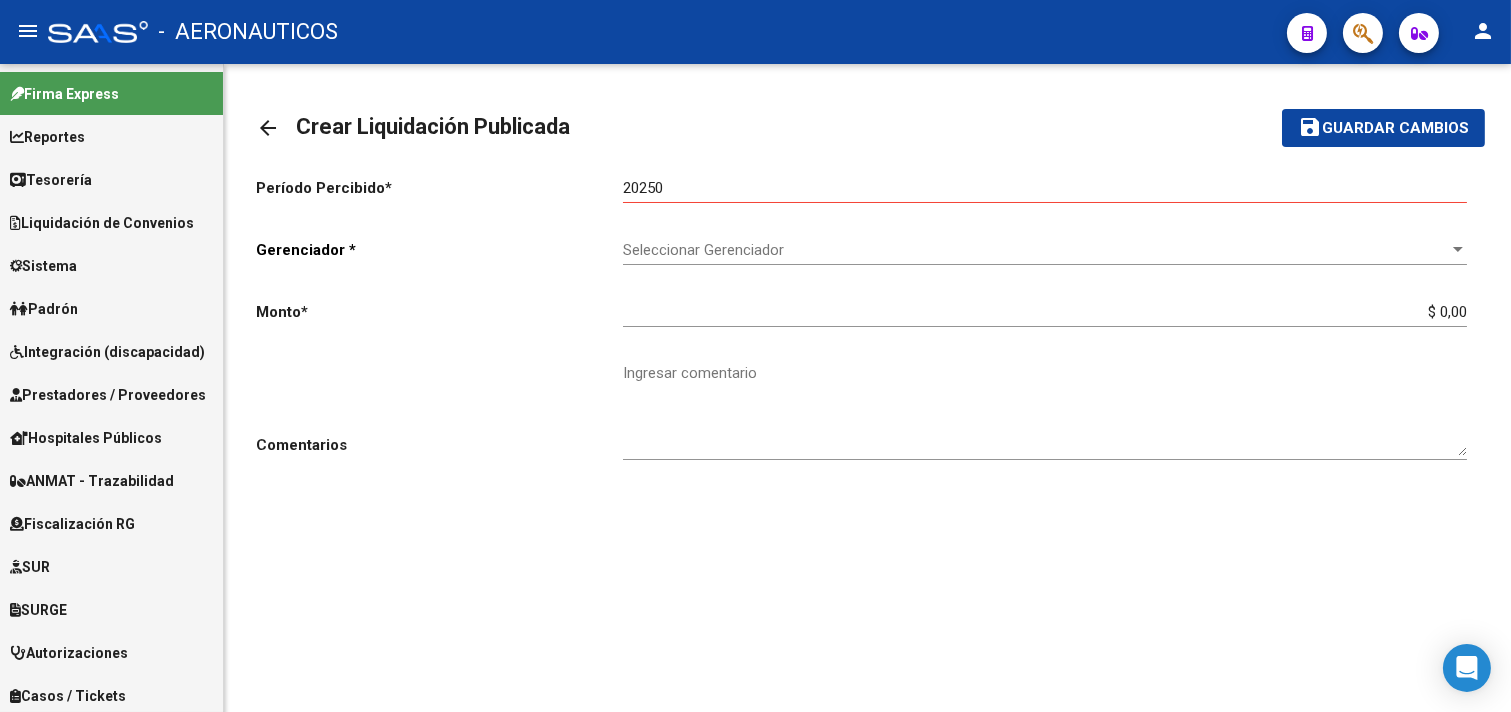click on "arrow_back Crear Liquidación Publicada    save Guardar cambios Período Percibido  *   20250 Ingresar el Periodo   Gerenciador * Seleccionar Gerenciador Seleccionar Gerenciador Monto  *   $ 0,00 Ingresar la monto  Comentarios    Ingresar comentario" 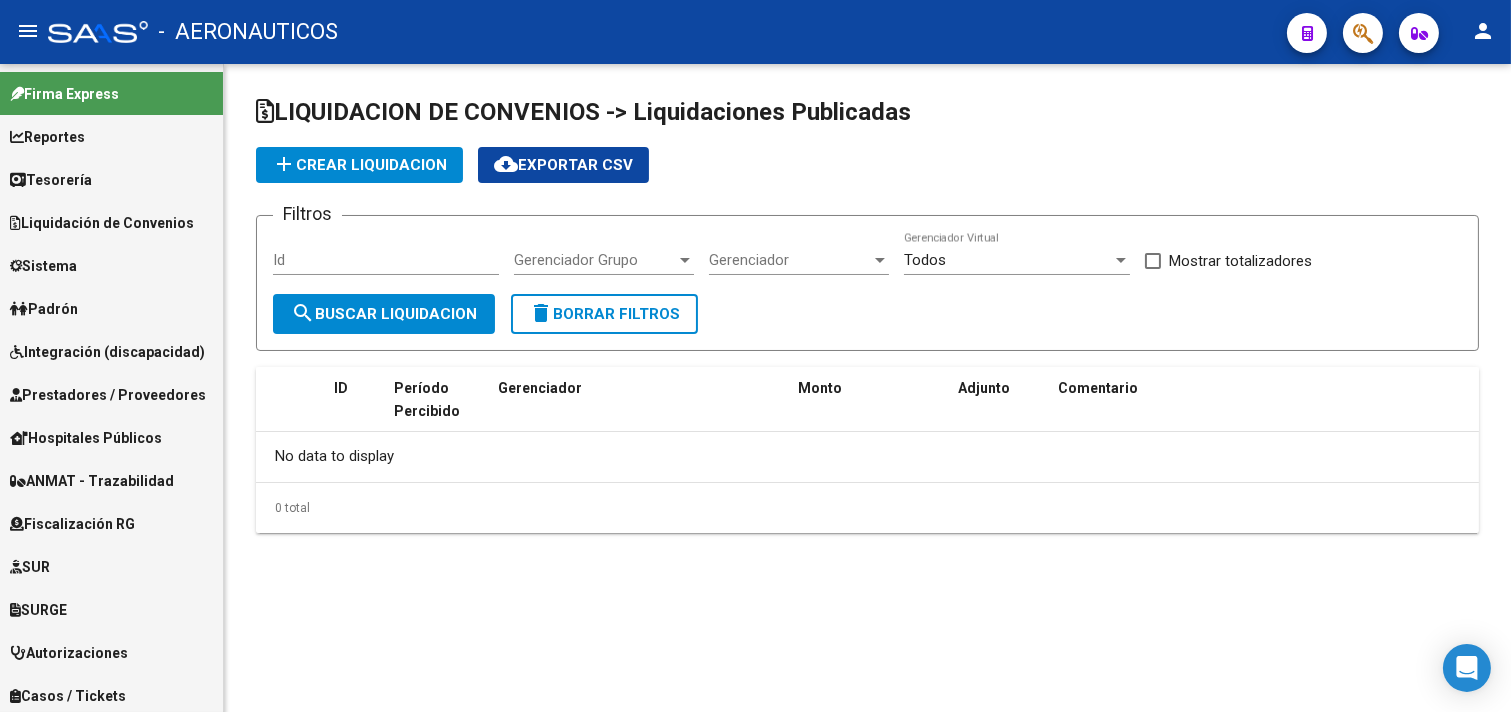 checkbox on "true" 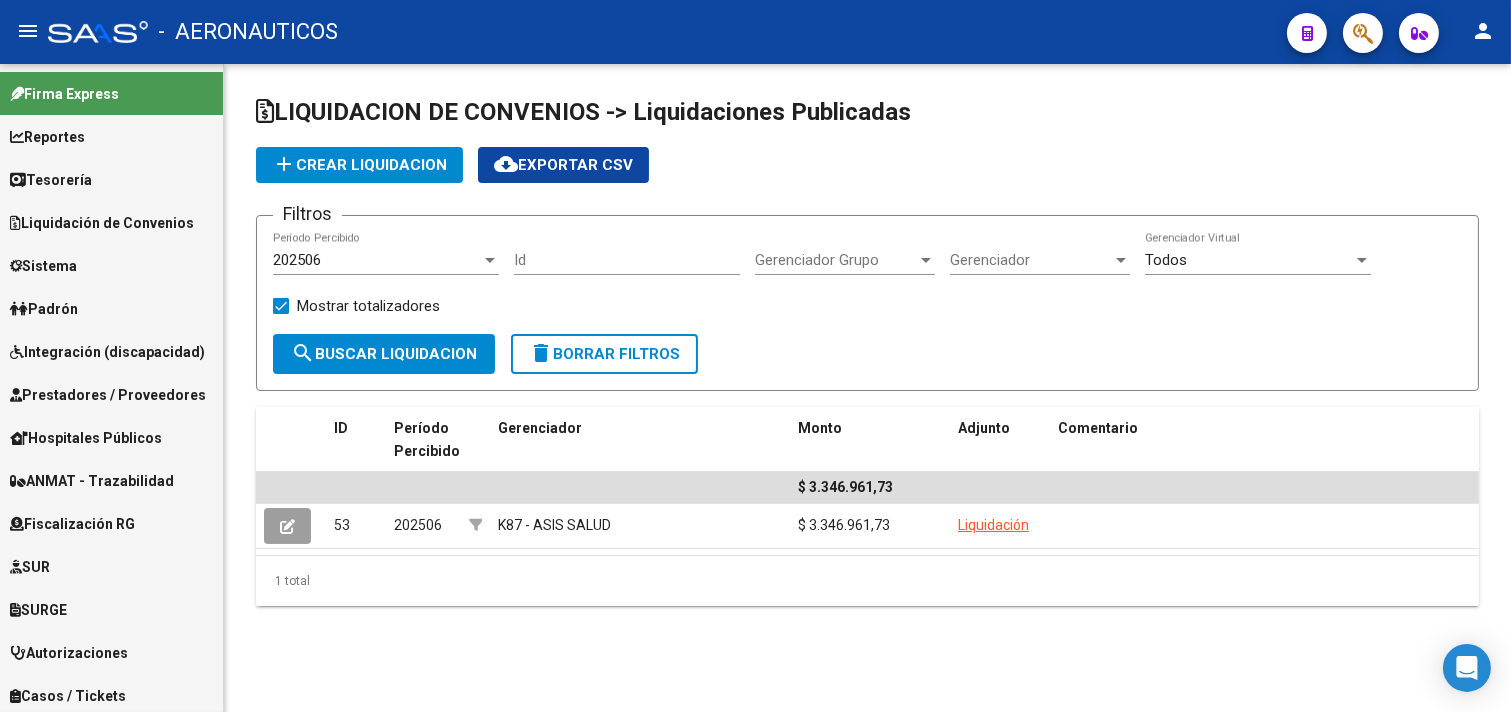 click on "Tesorería" at bounding box center [51, 180] 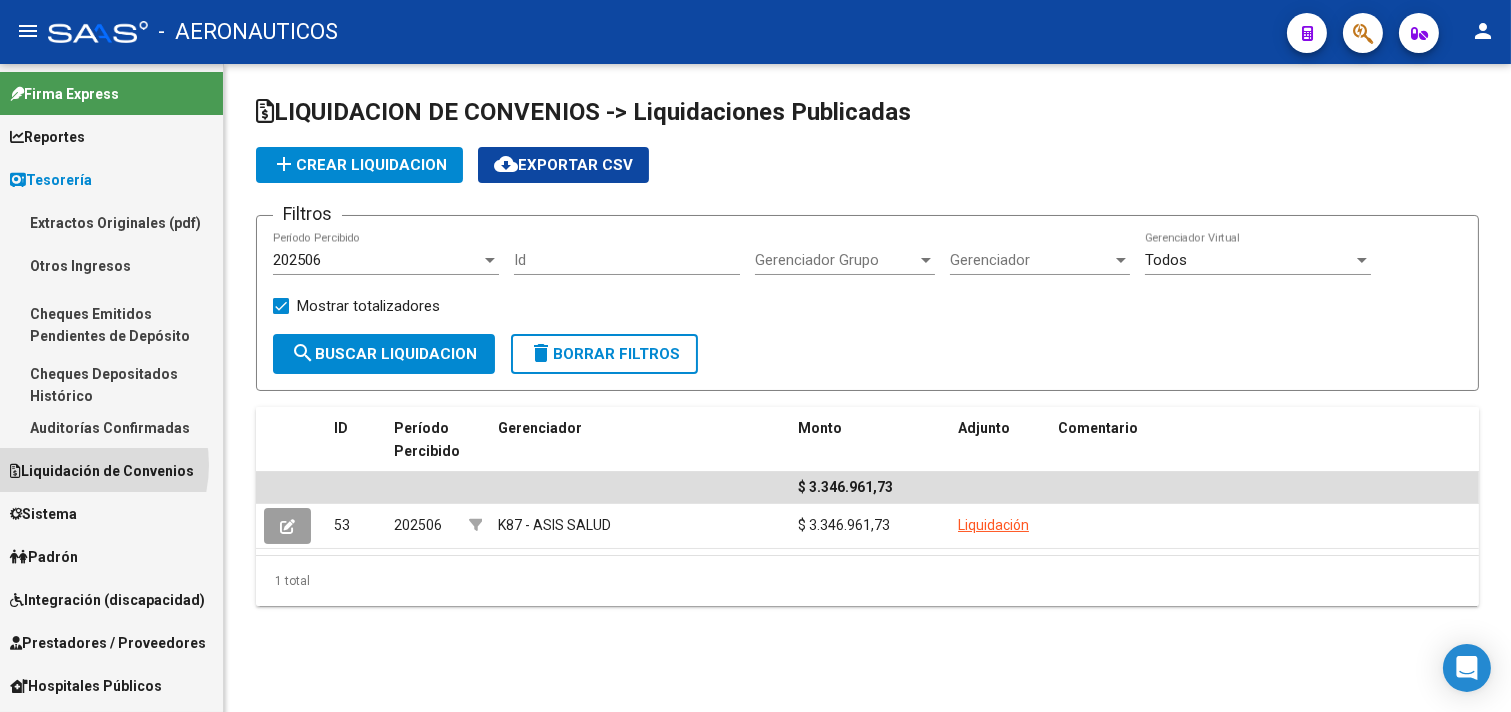 click on "Liquidación de Convenios" at bounding box center [102, 471] 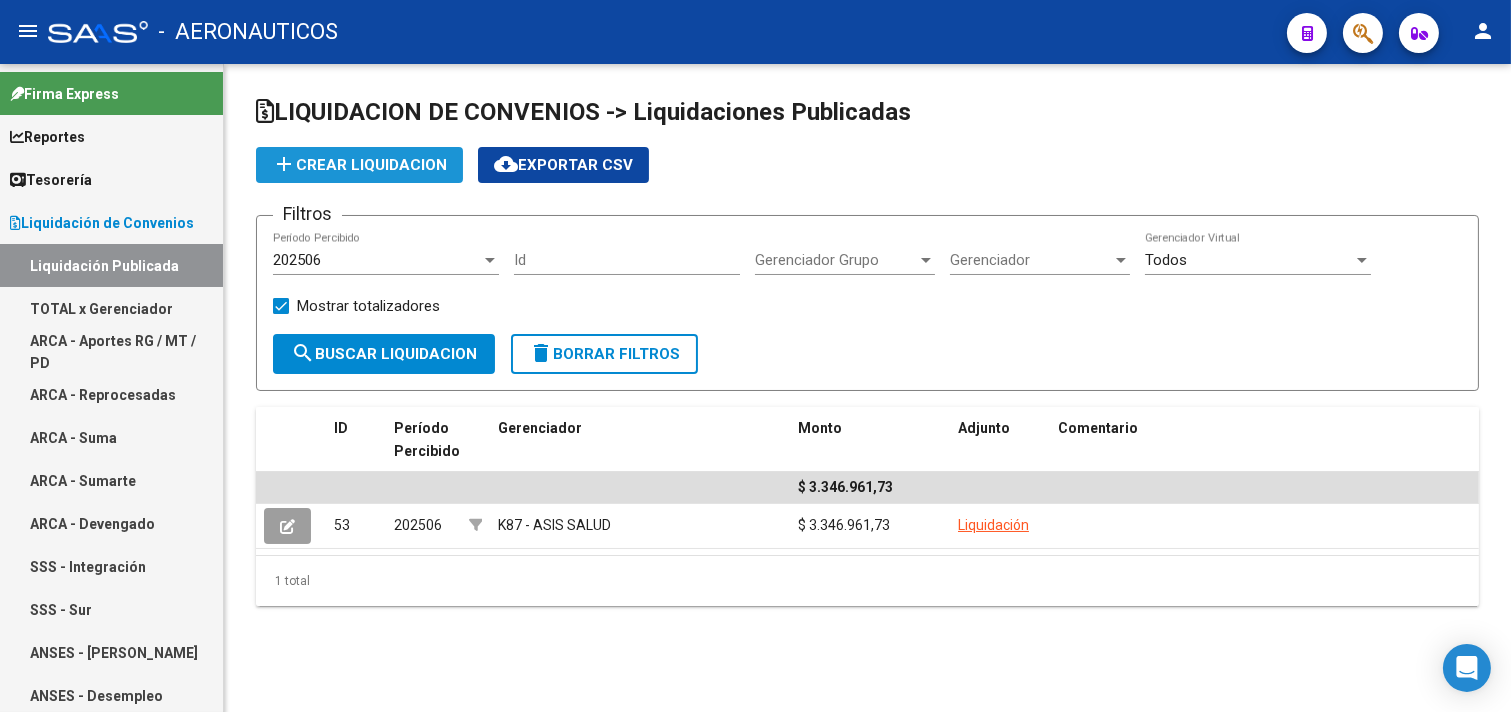 click on "add  Crear Liquidacion" 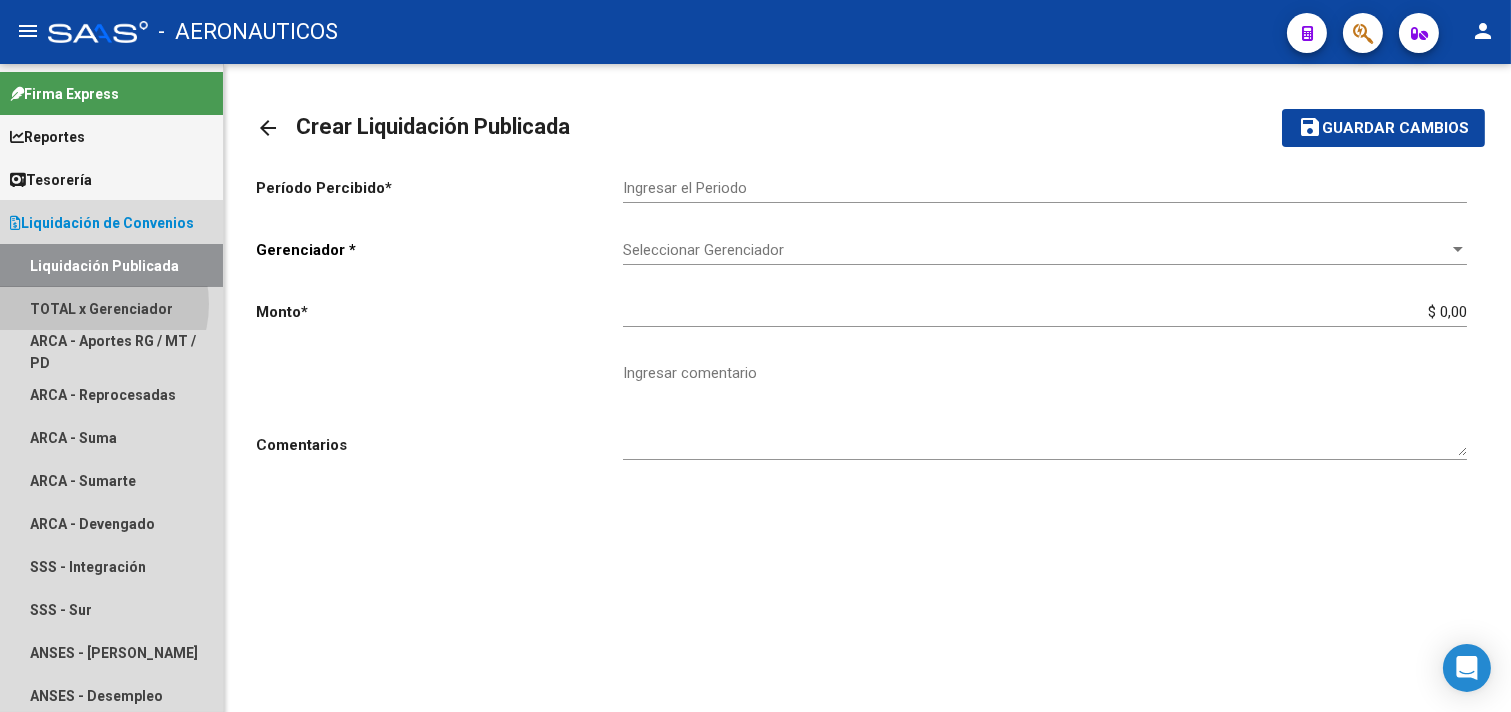 click on "TOTAL x Gerenciador" at bounding box center [111, 308] 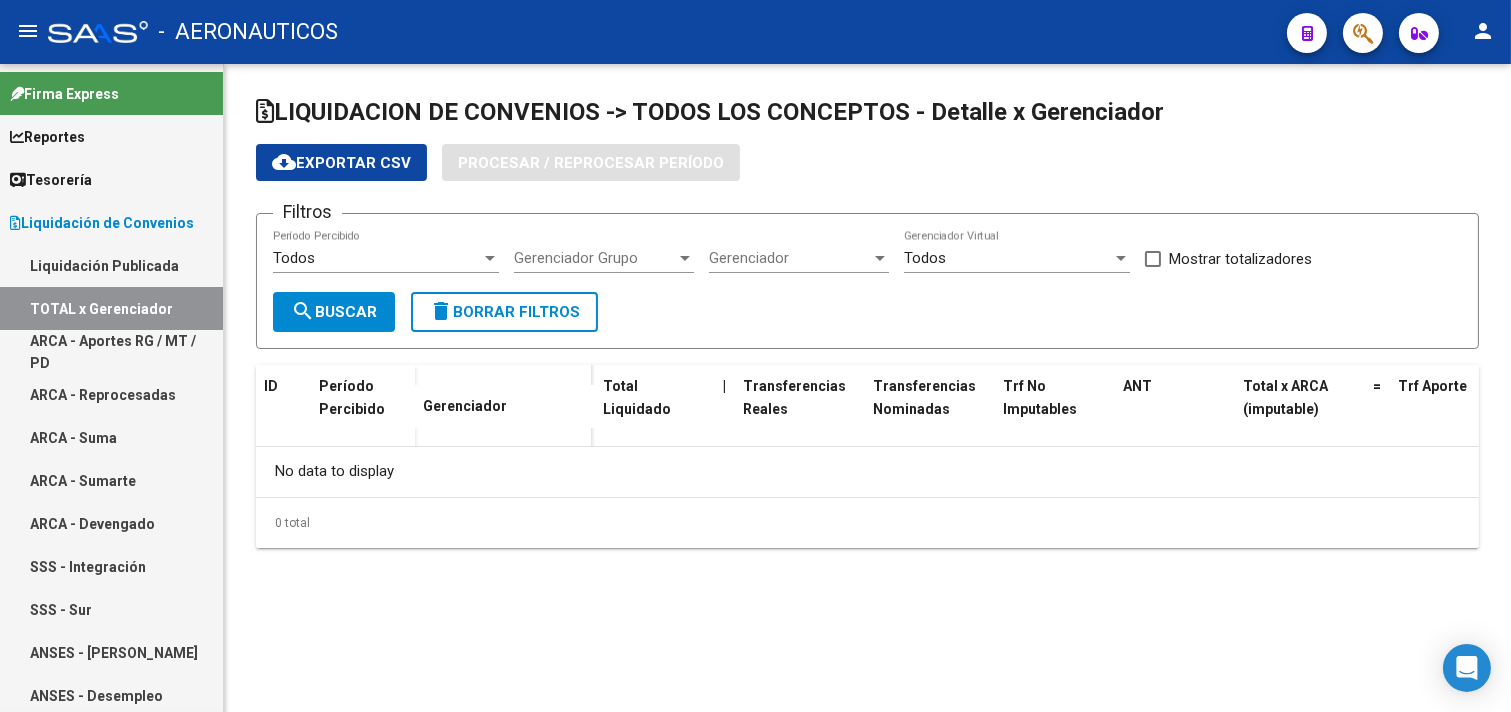 checkbox on "true" 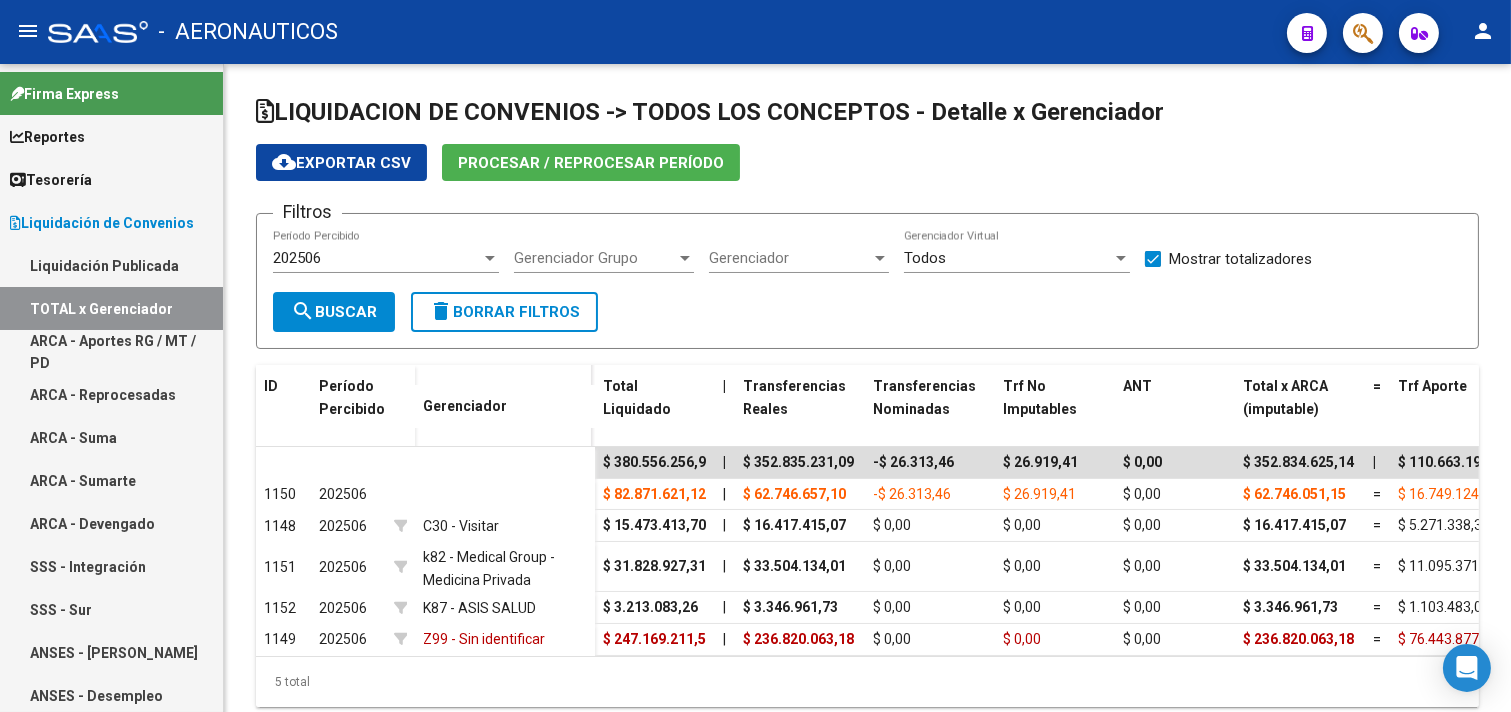 click on "Procesar / Reprocesar período" 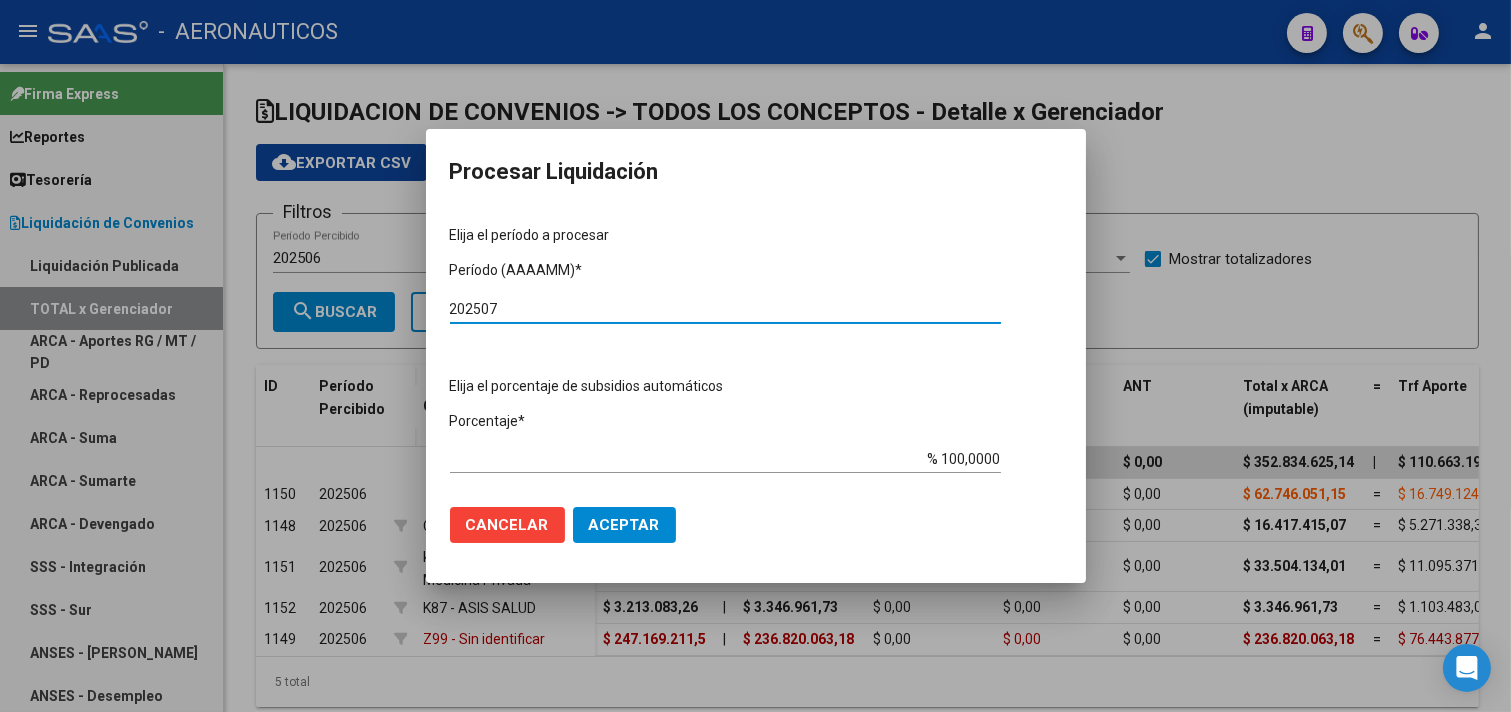 type on "202507" 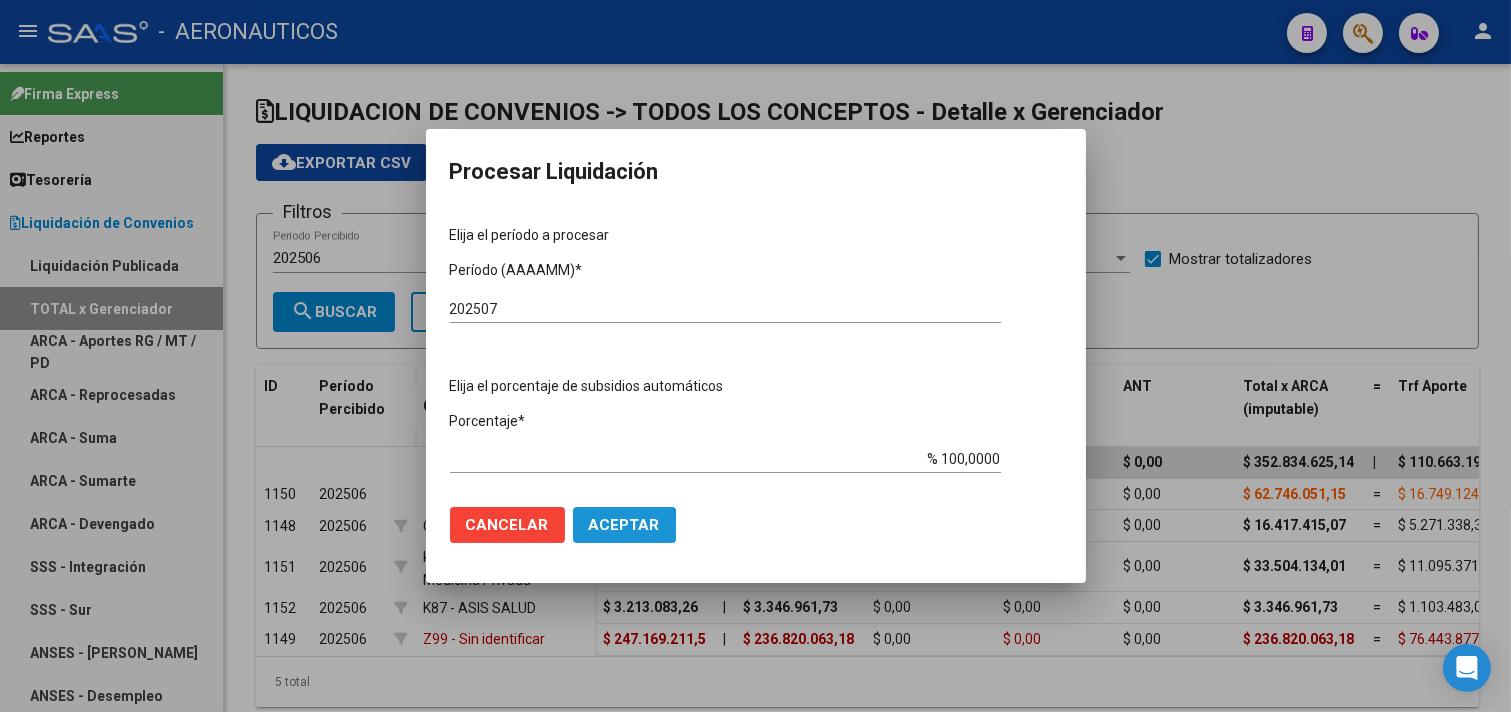 click on "Aceptar" 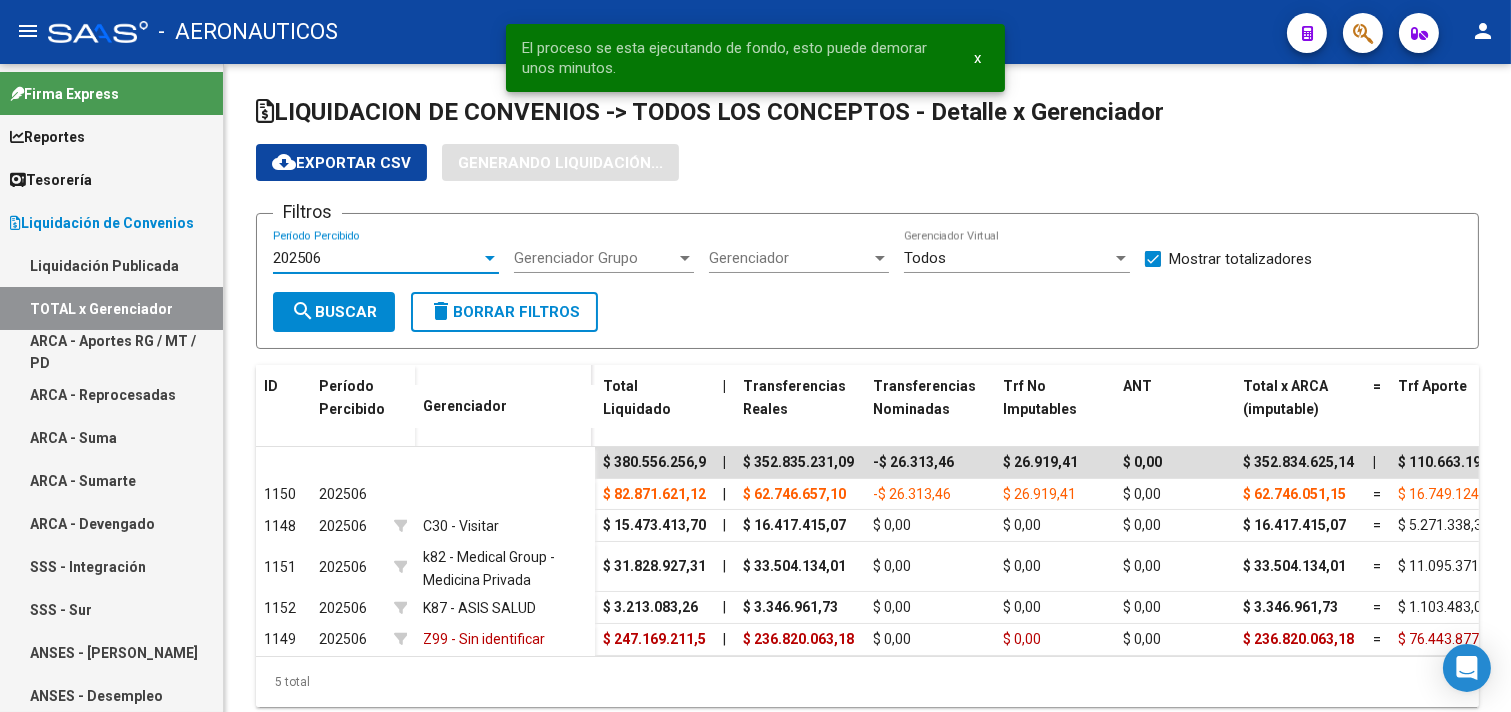 click on "202506" at bounding box center (377, 258) 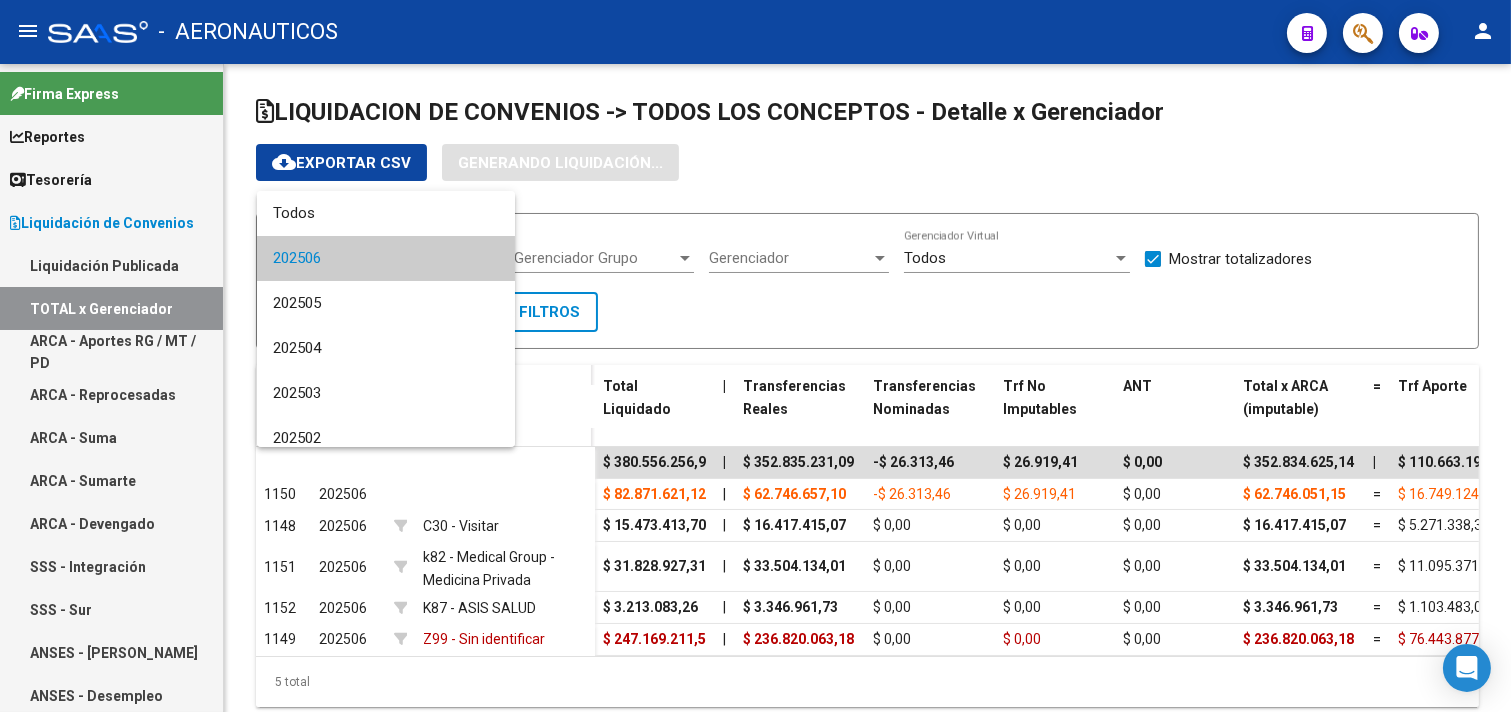 click at bounding box center (755, 356) 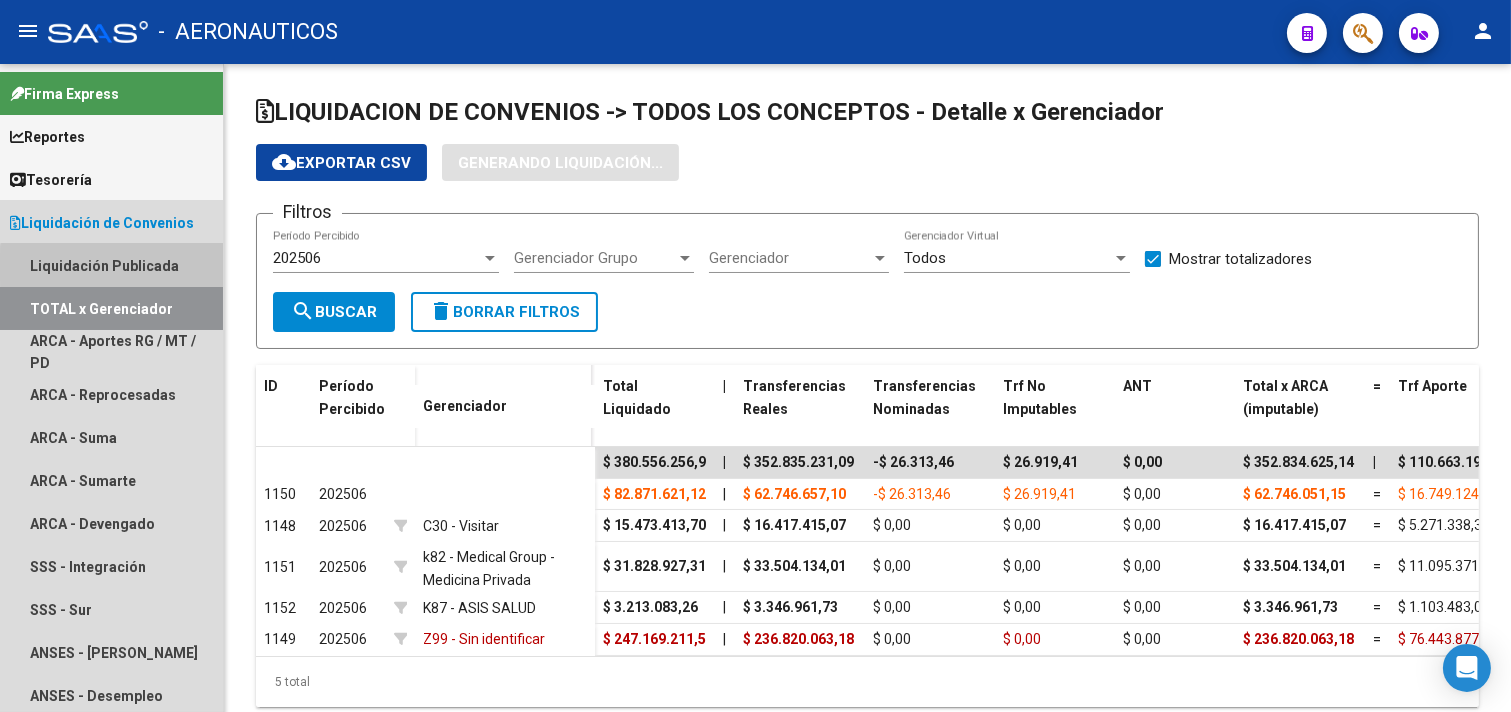 click on "Liquidación Publicada" at bounding box center (111, 265) 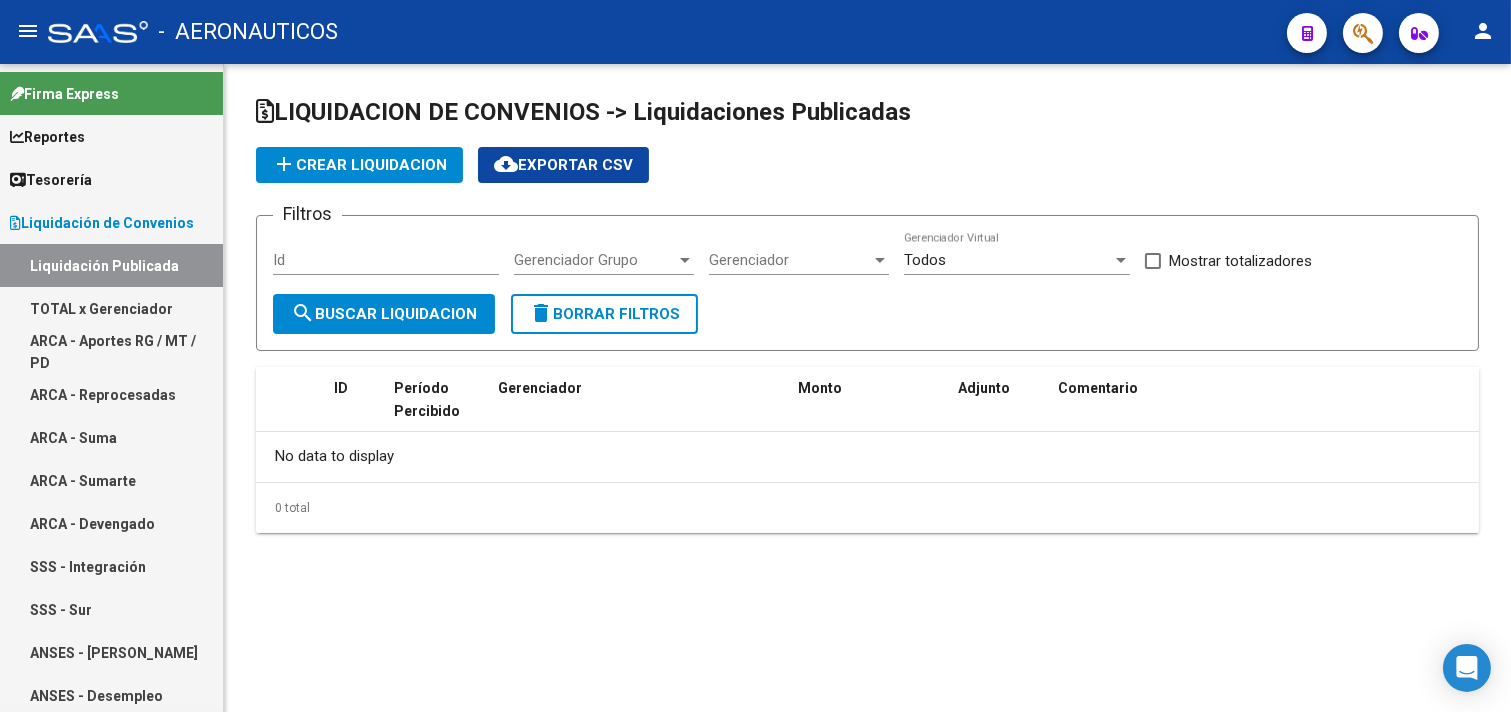checkbox on "true" 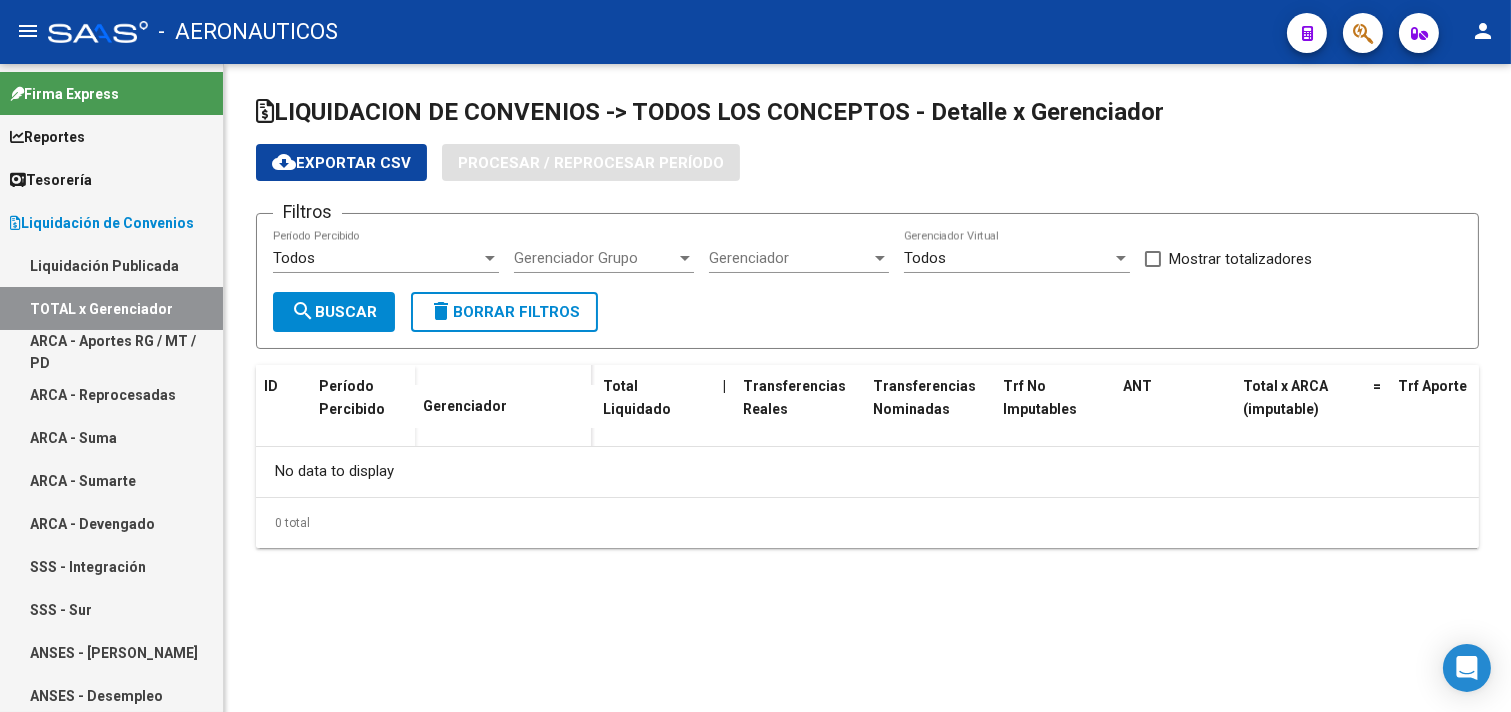 checkbox on "true" 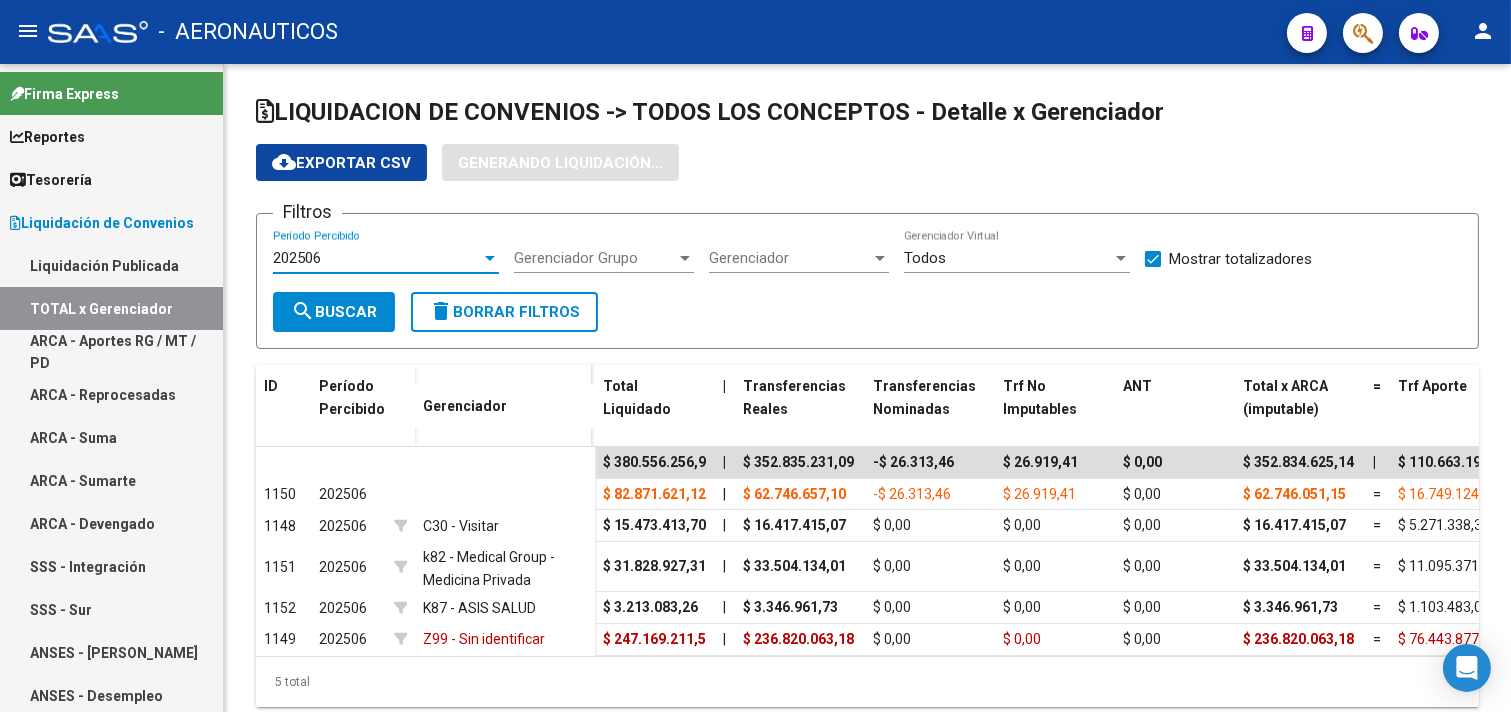 click at bounding box center (490, 258) 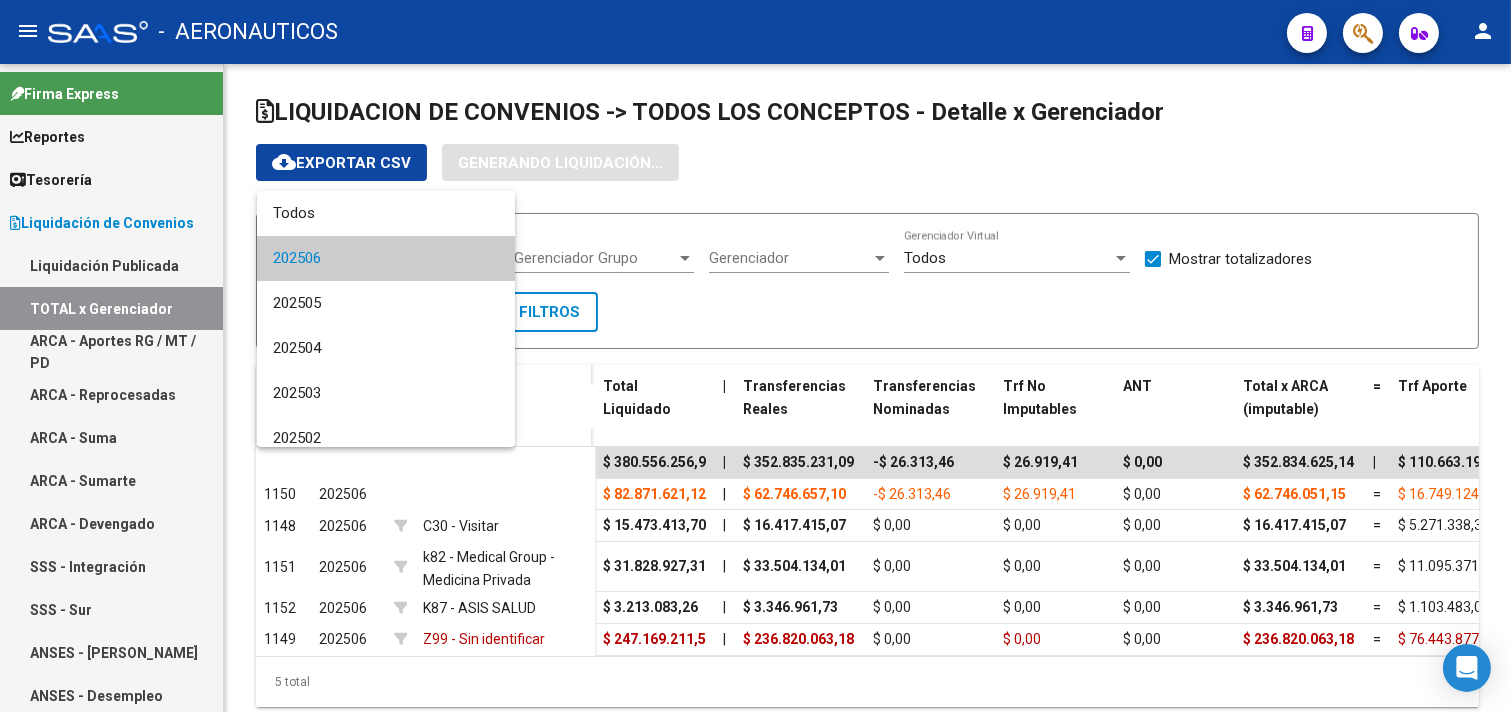 click at bounding box center [755, 356] 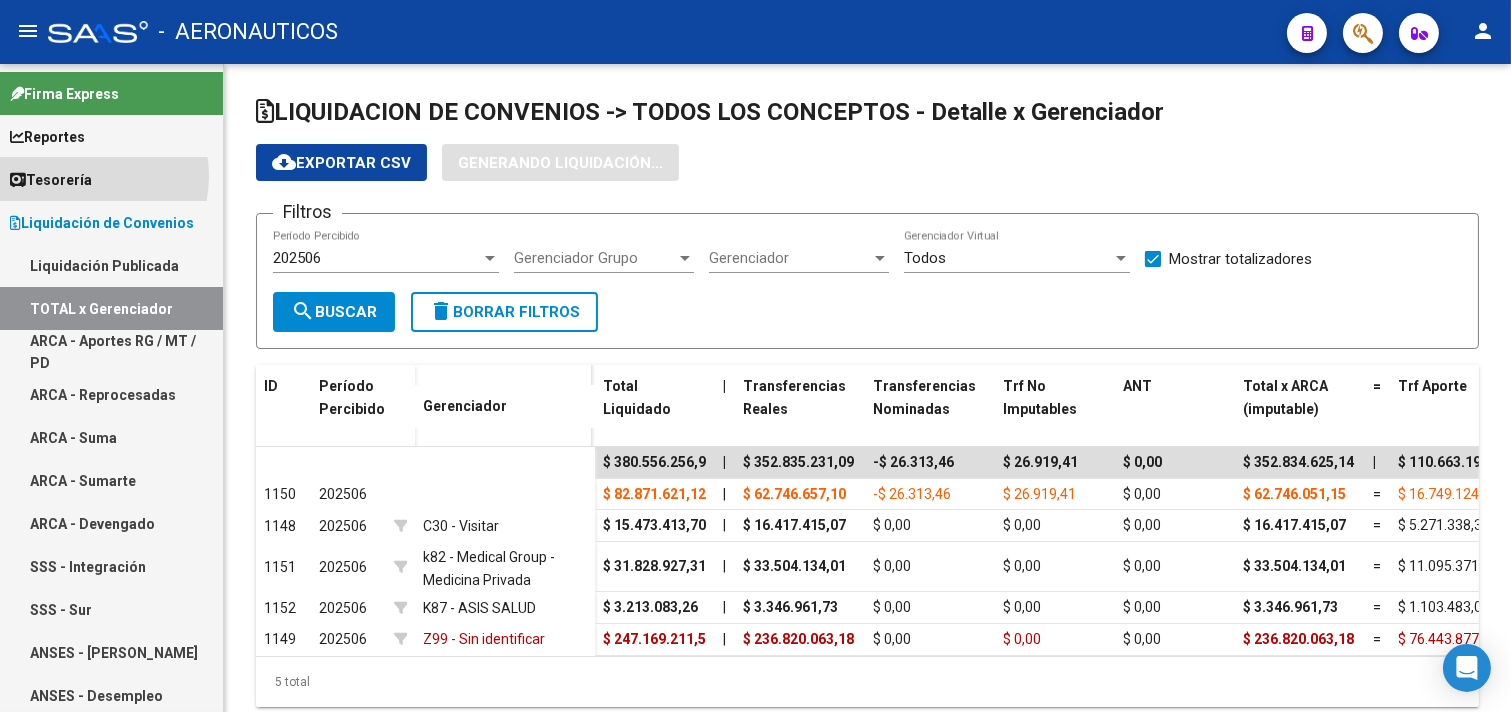 click on "Tesorería" at bounding box center [51, 180] 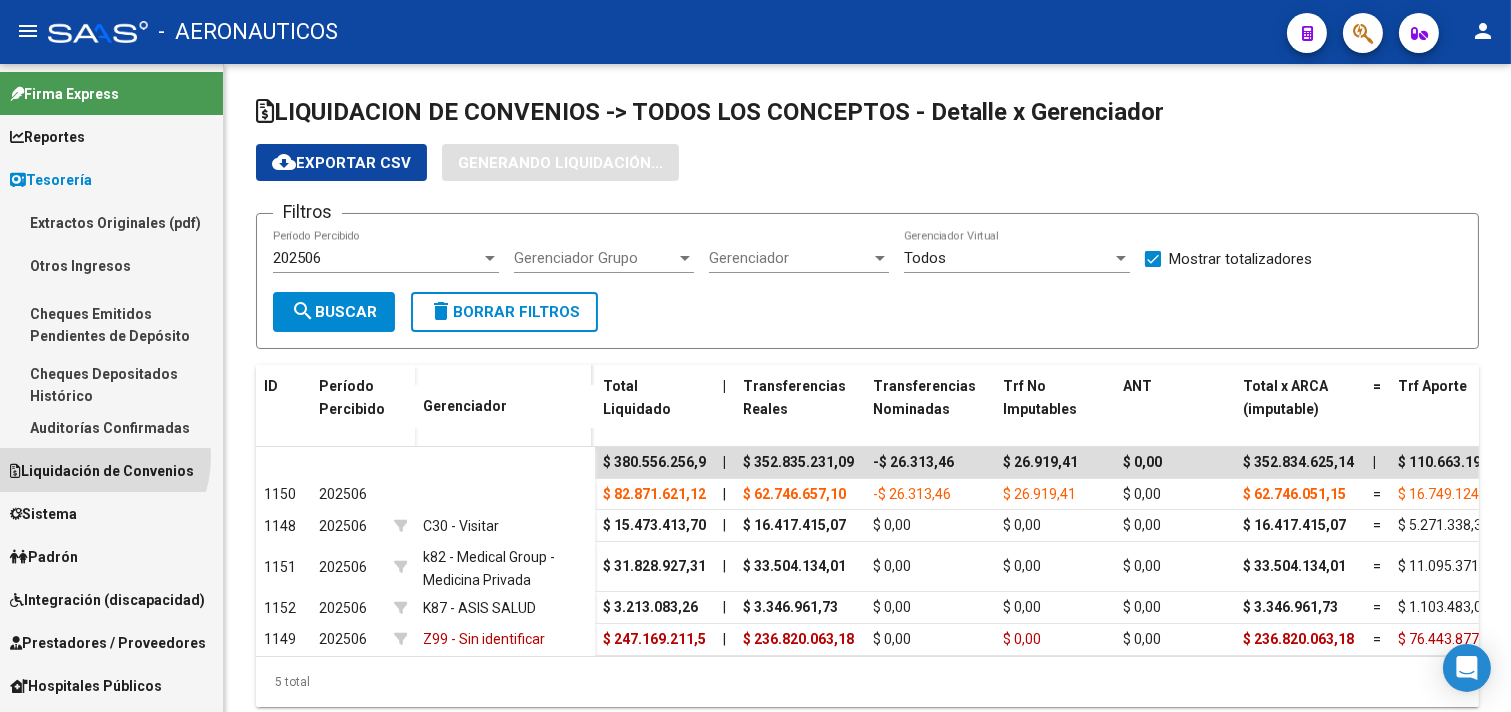click on "Liquidación de Convenios" at bounding box center (111, 470) 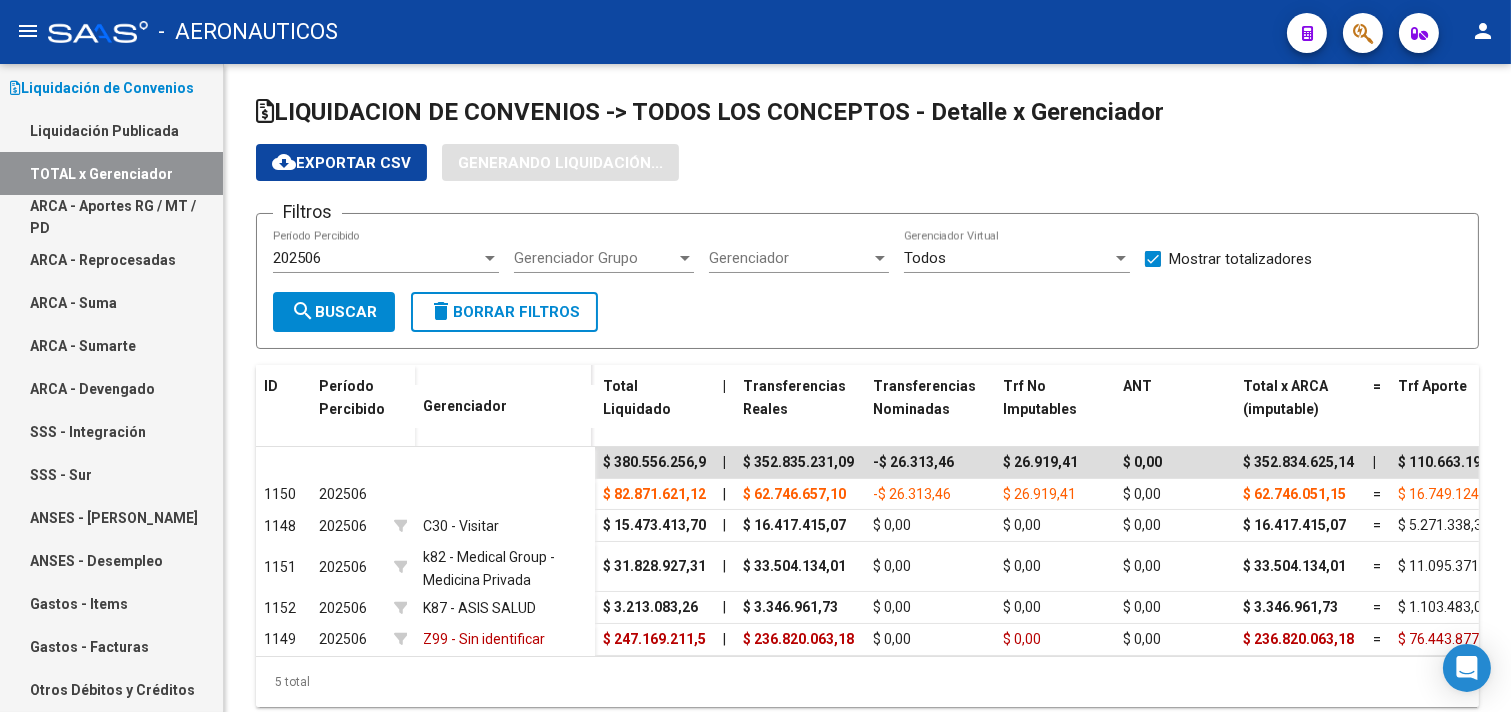 scroll, scrollTop: 0, scrollLeft: 0, axis: both 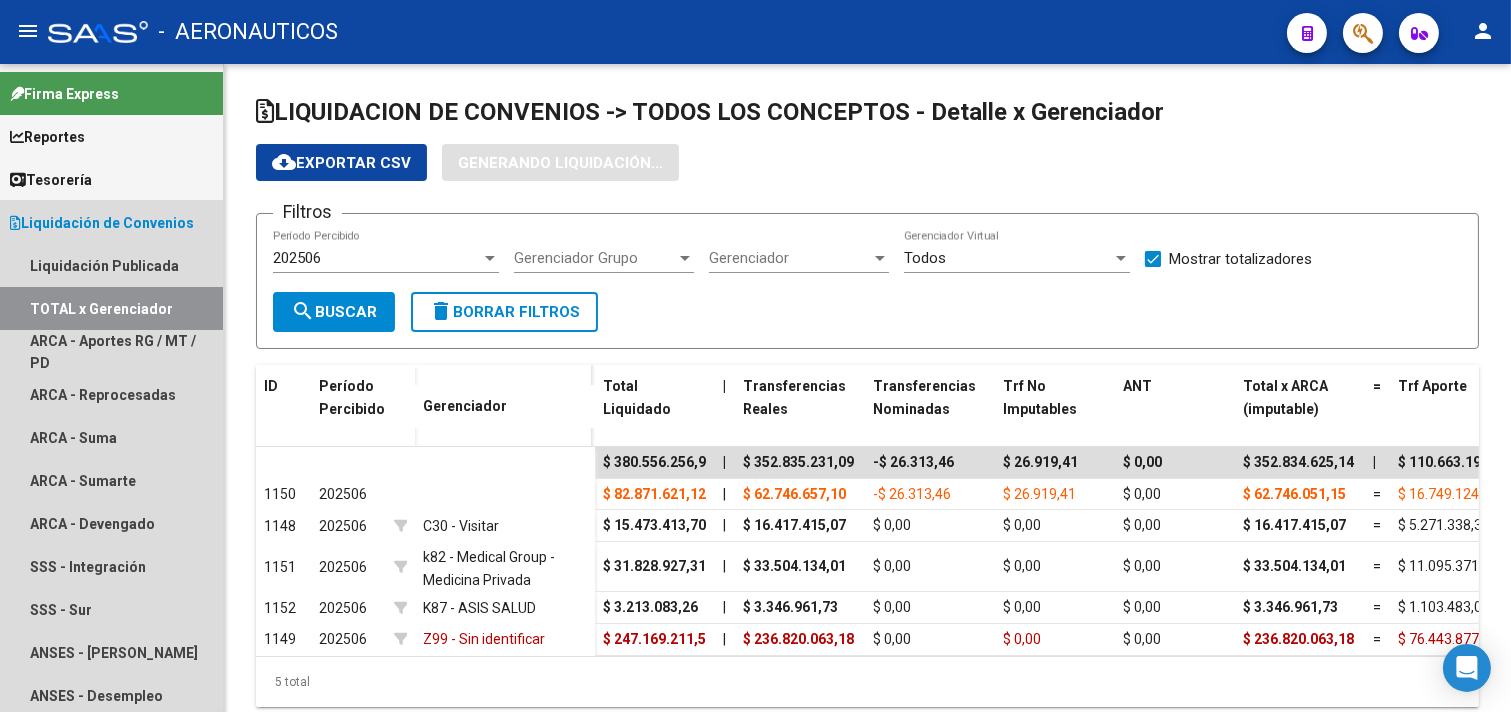 click on "Liquidación de Convenios" at bounding box center (102, 223) 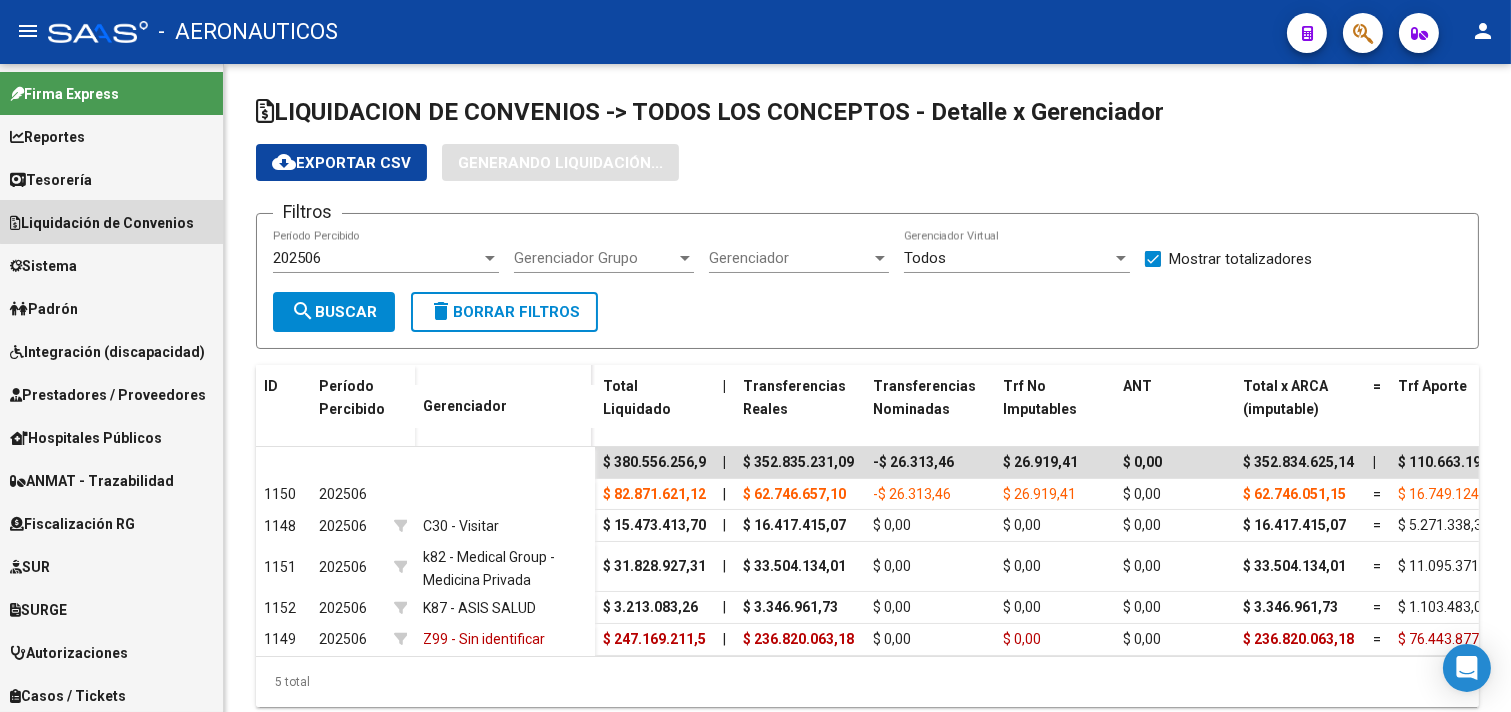 click on "Liquidación de Convenios" at bounding box center [102, 223] 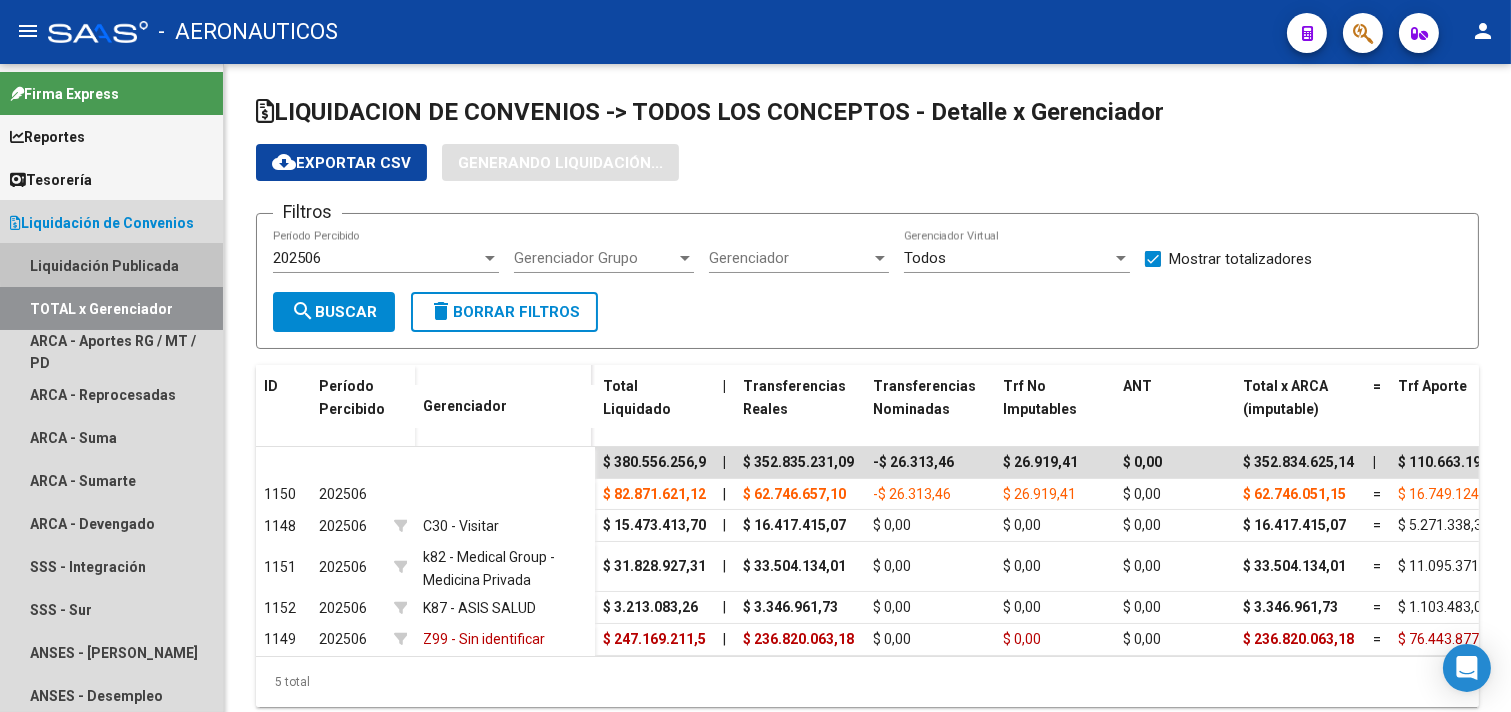 click on "Liquidación Publicada" at bounding box center [111, 265] 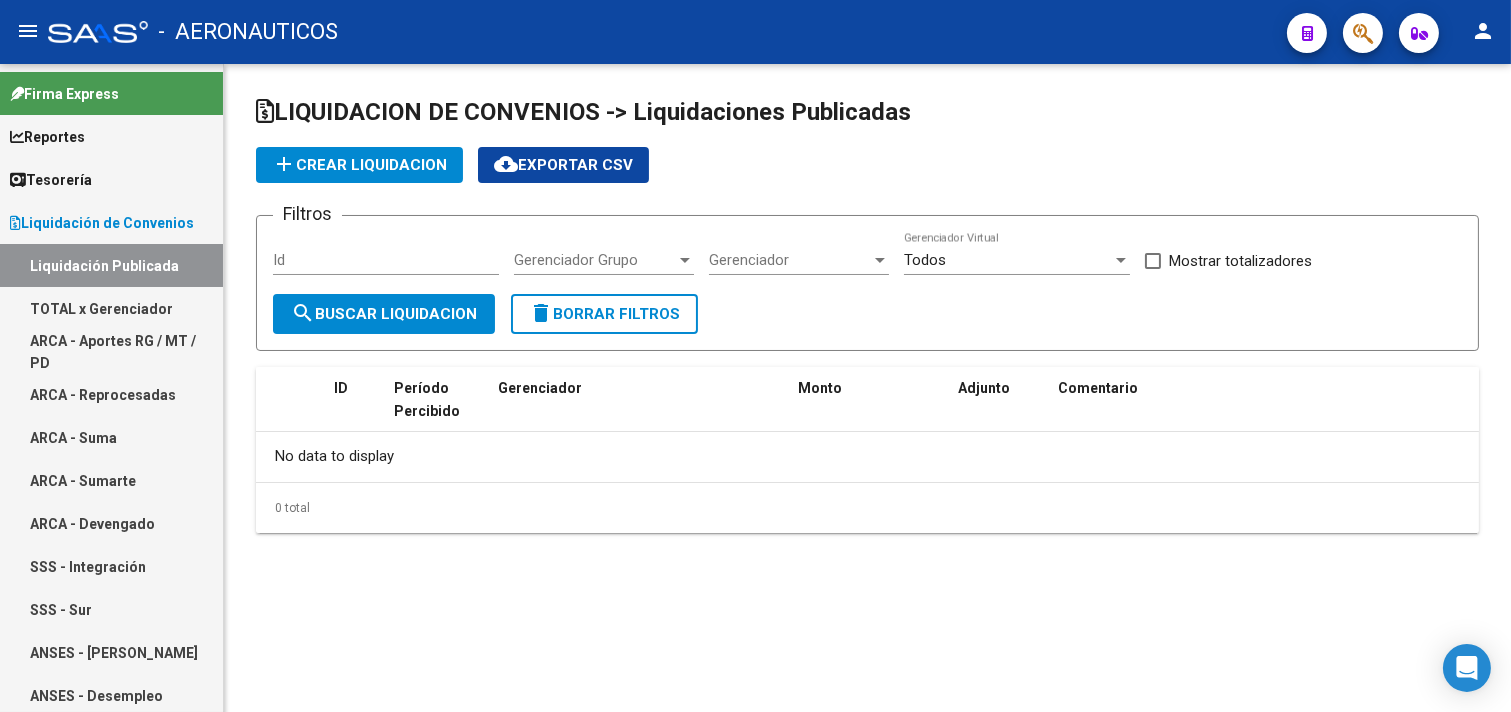 checkbox on "true" 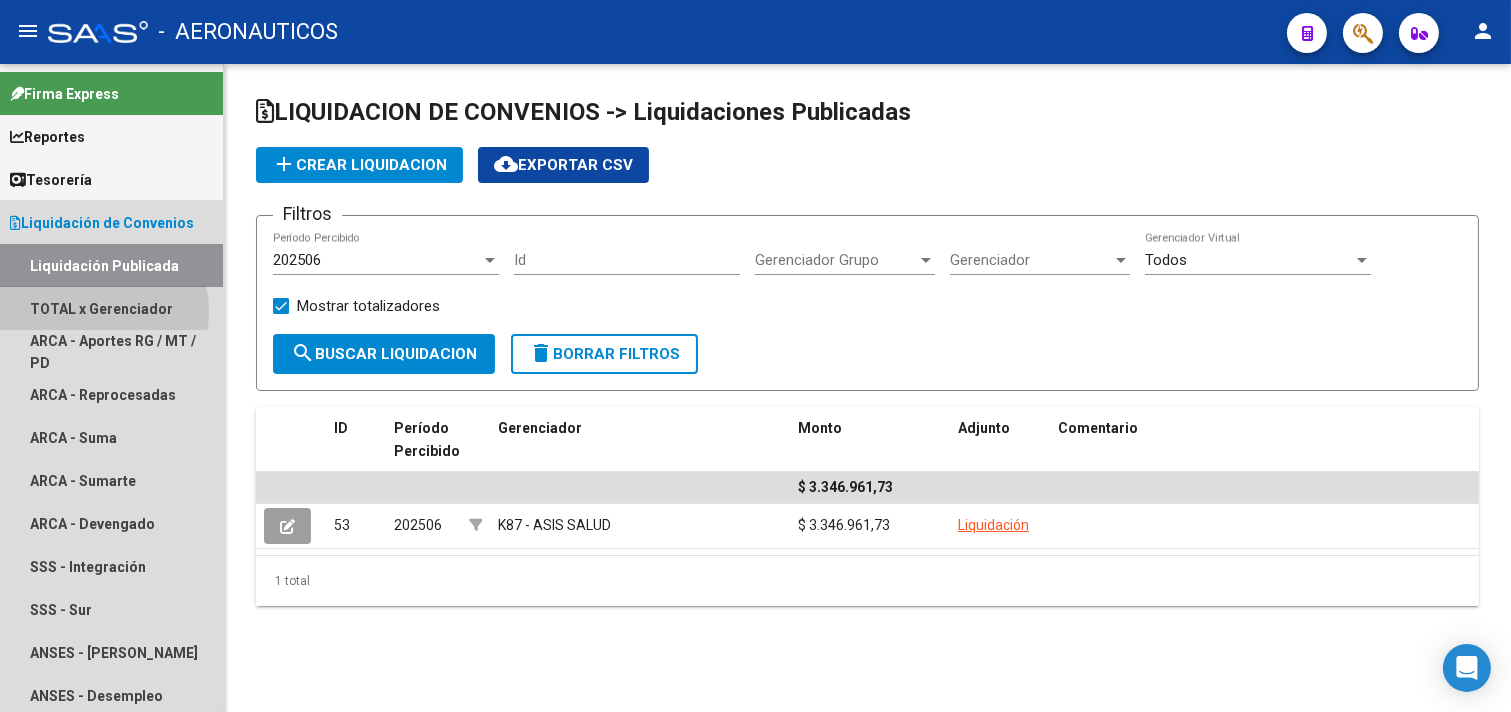 click on "TOTAL x Gerenciador" at bounding box center [111, 308] 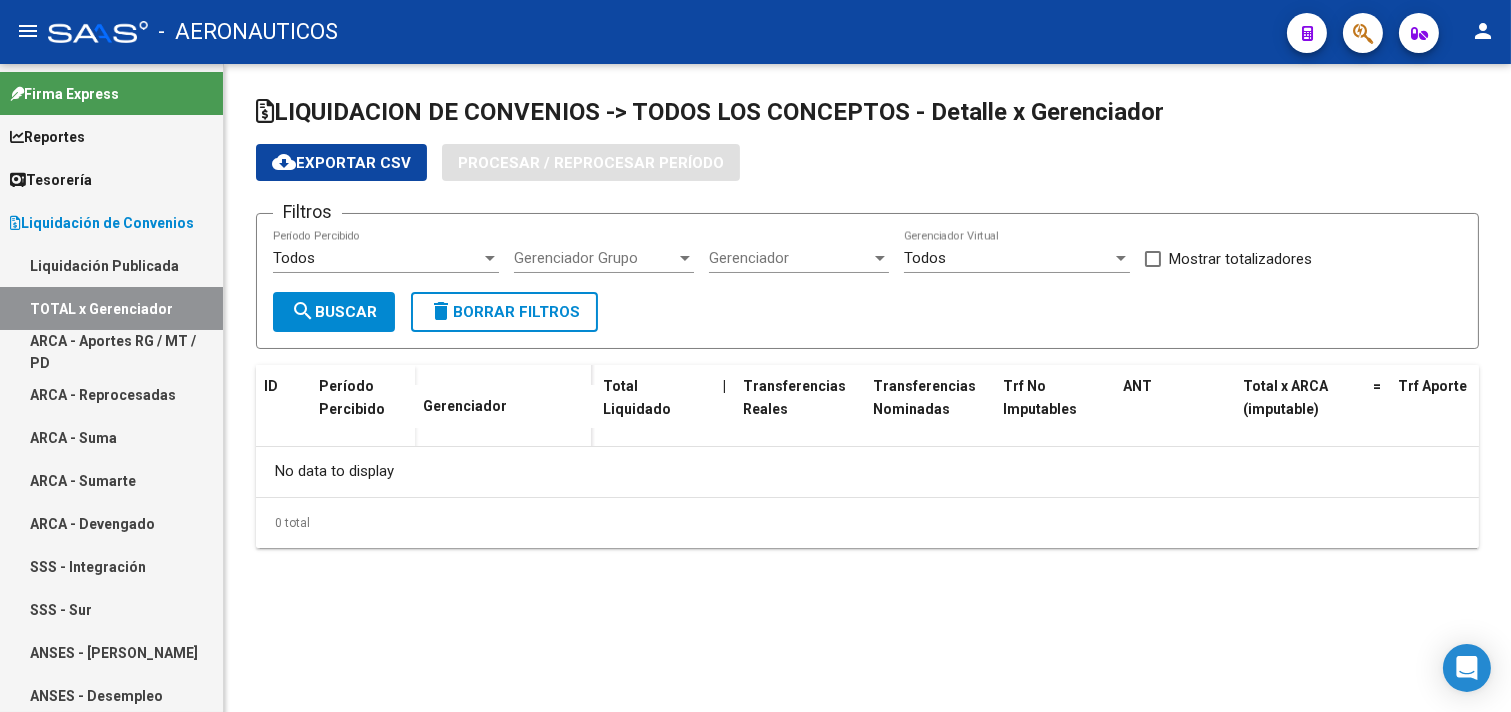 checkbox on "true" 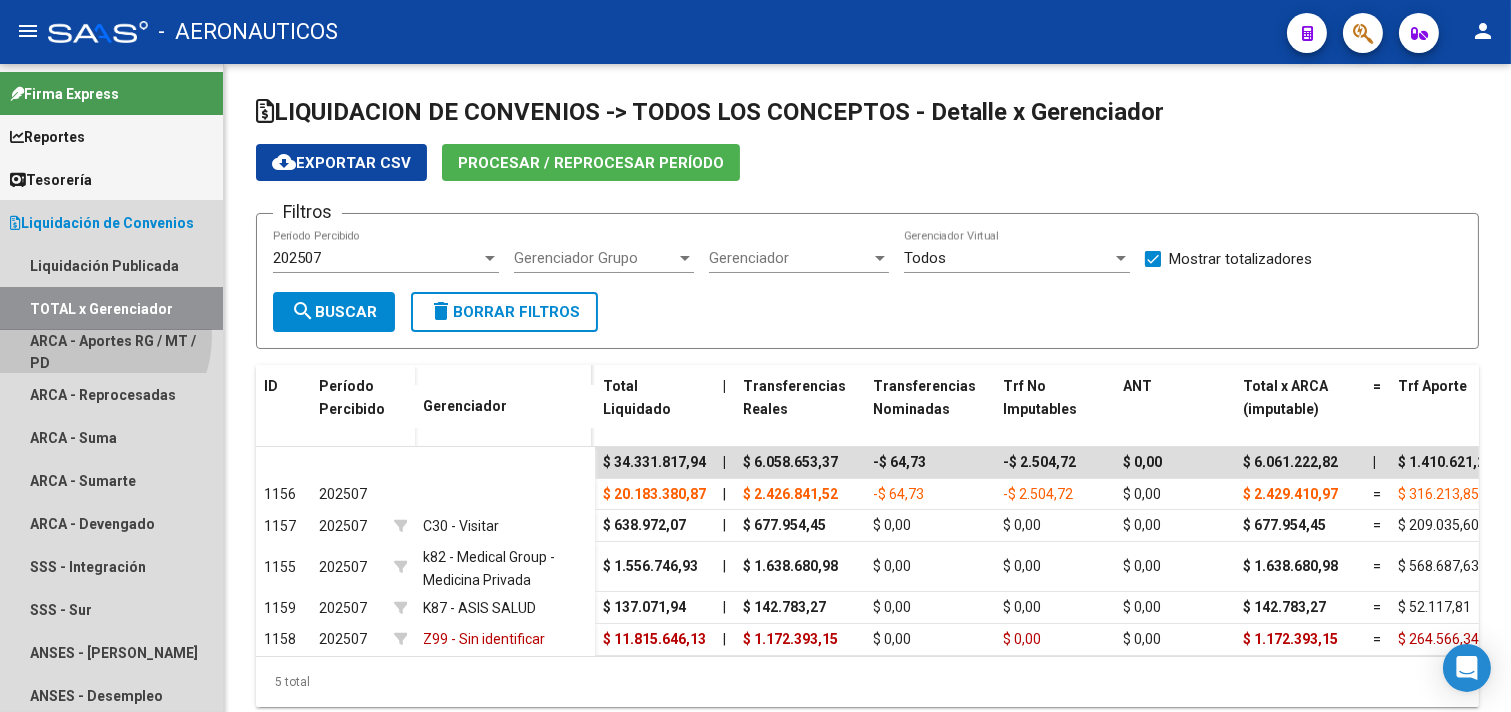 click on "ARCA - Aportes RG / MT / PD" at bounding box center [111, 351] 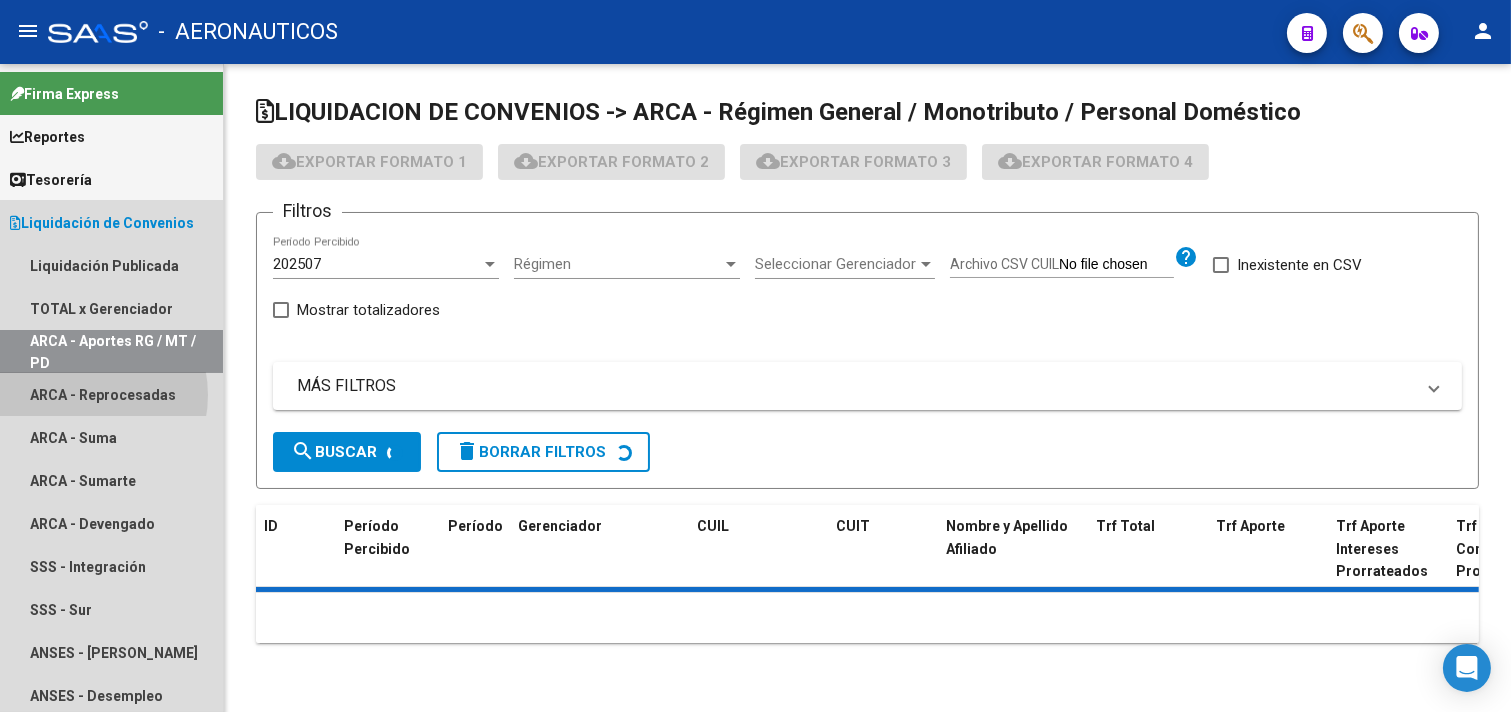 click on "ARCA - Reprocesadas" at bounding box center [111, 394] 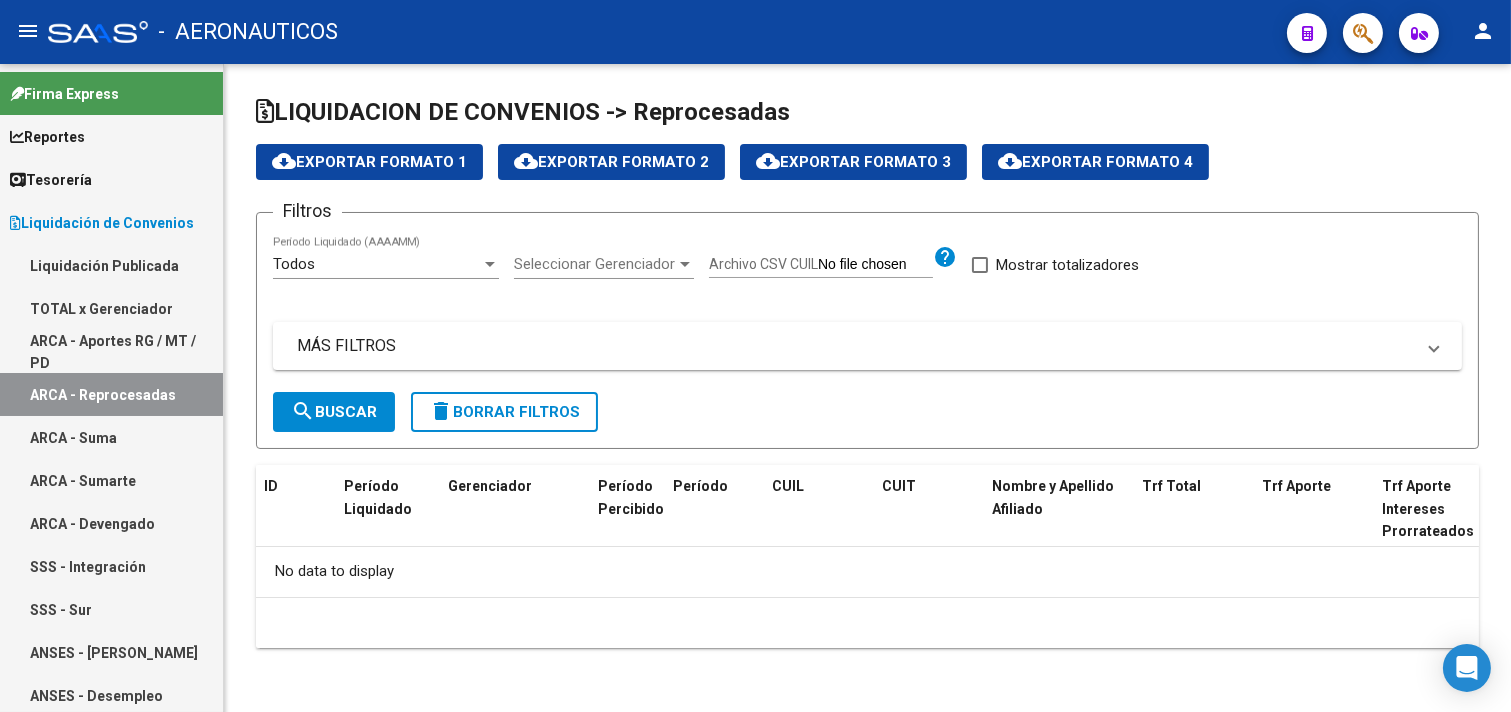 checkbox on "true" 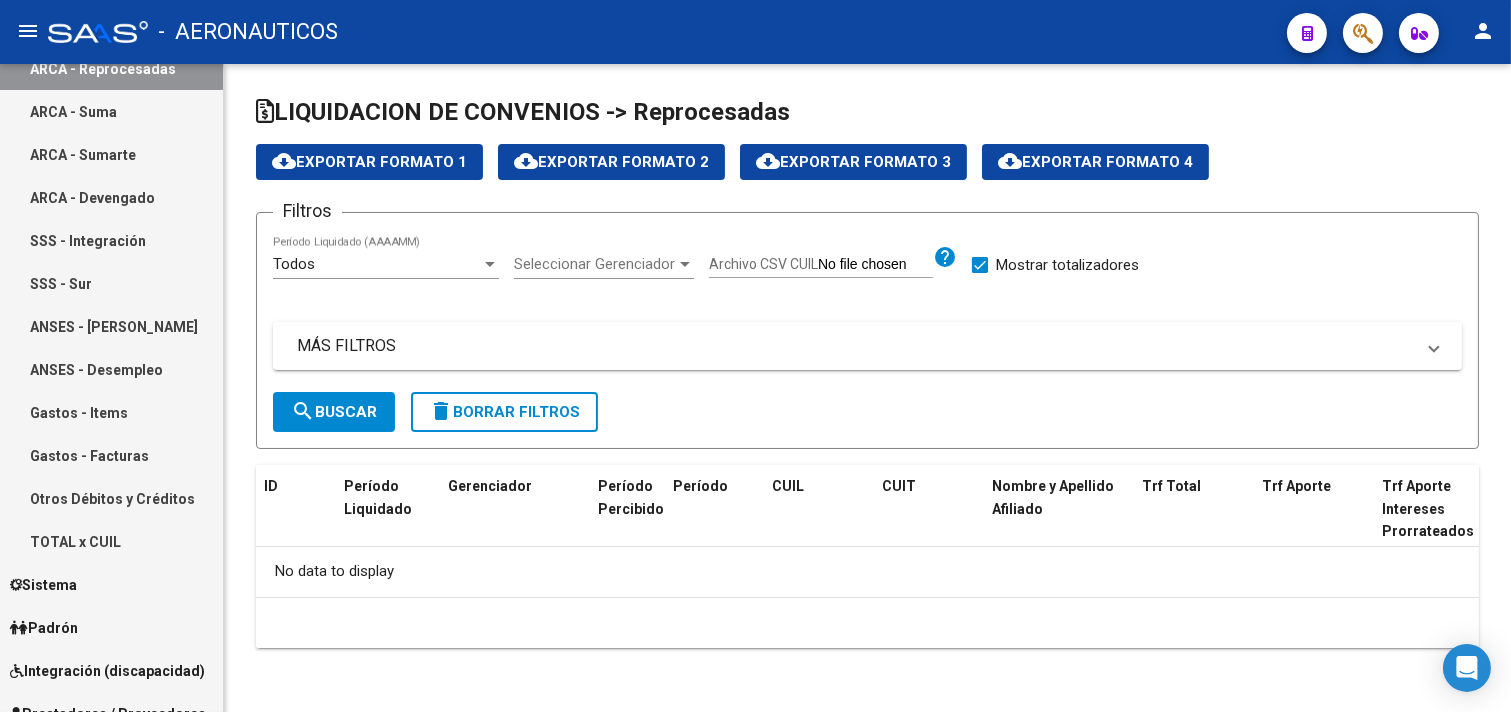 scroll, scrollTop: 333, scrollLeft: 0, axis: vertical 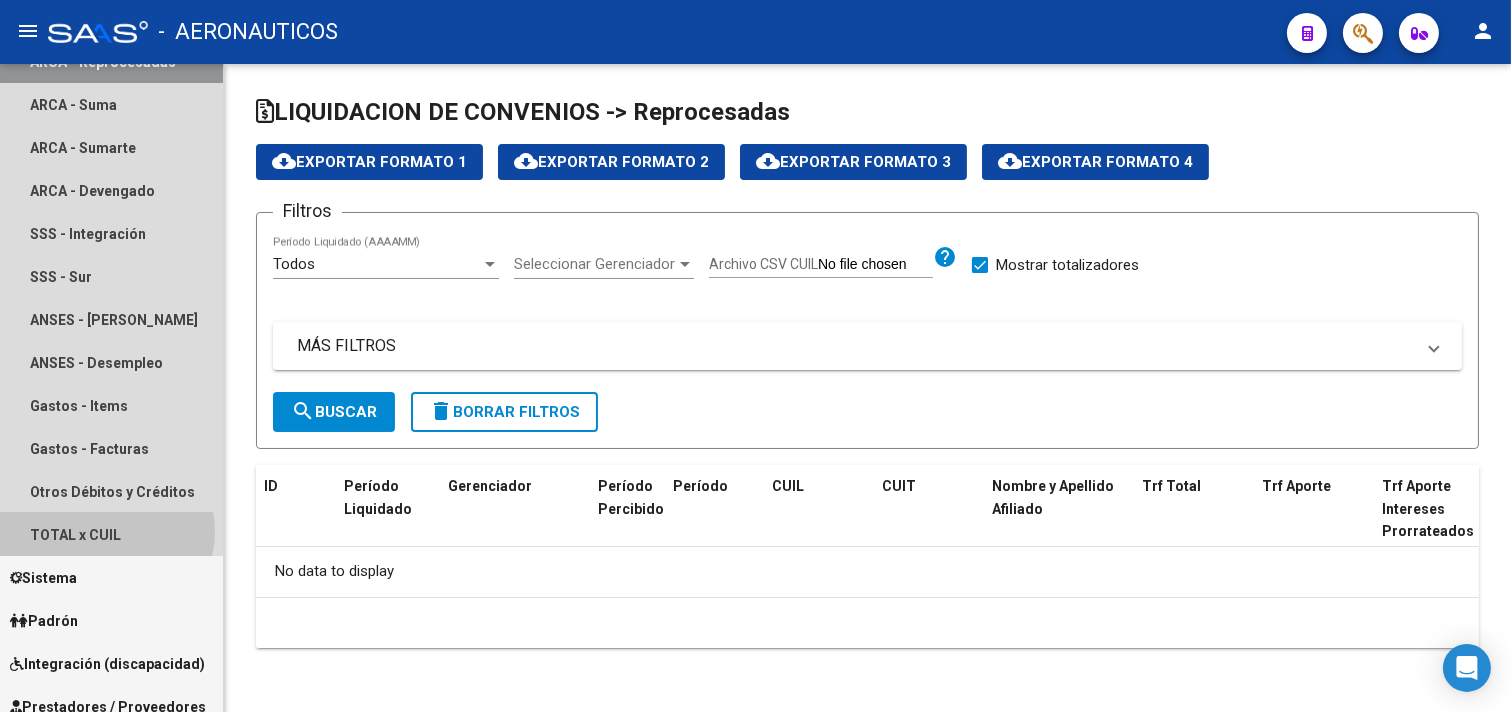 click on "TOTAL x CUIL" at bounding box center [111, 534] 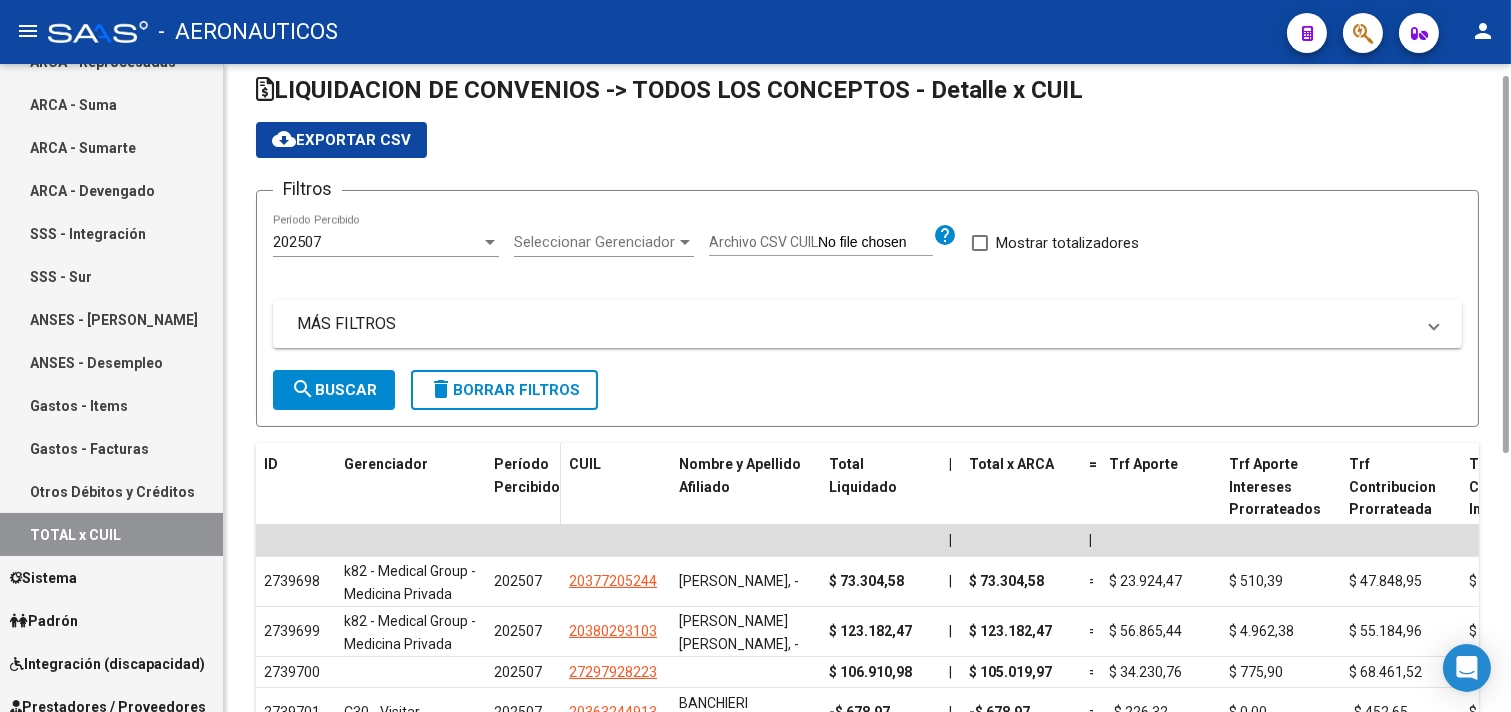 scroll, scrollTop: 0, scrollLeft: 0, axis: both 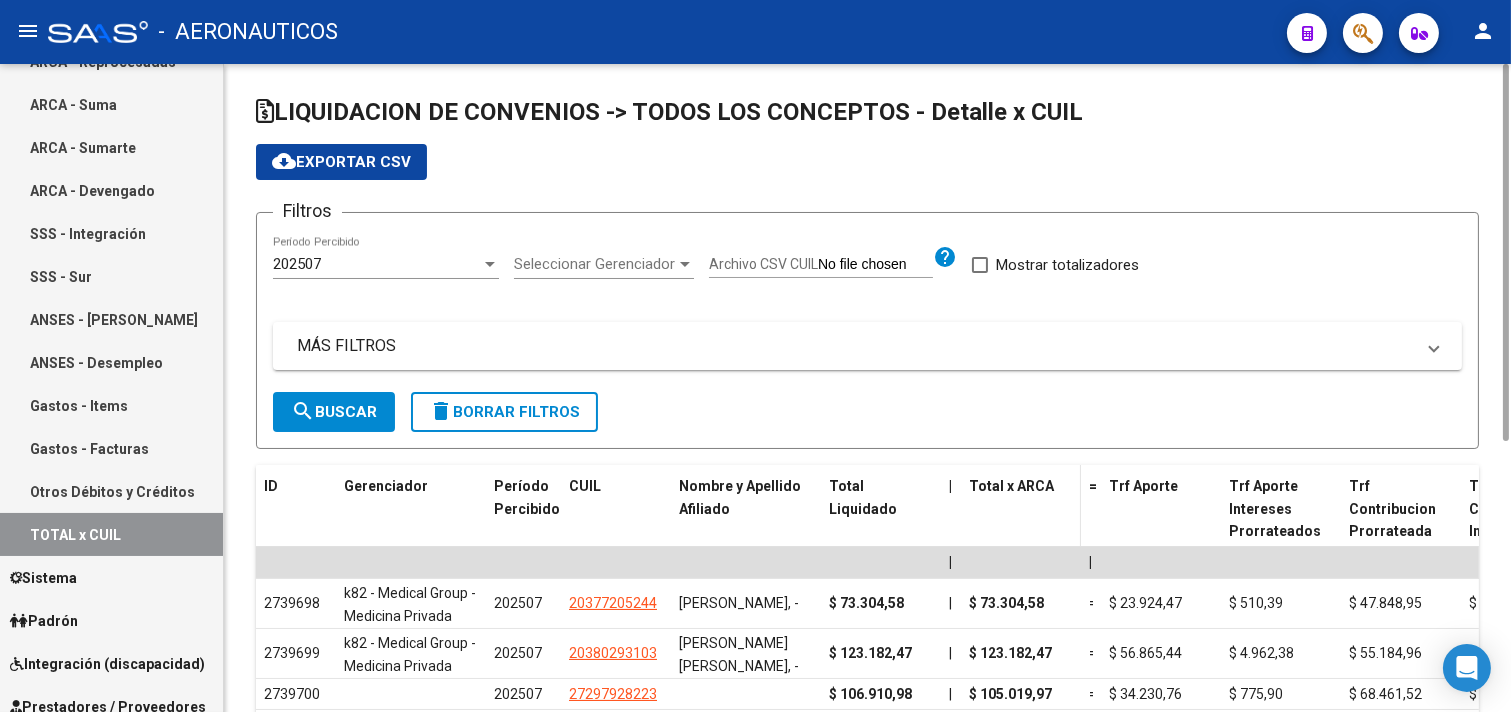 click on "Total x ARCA" 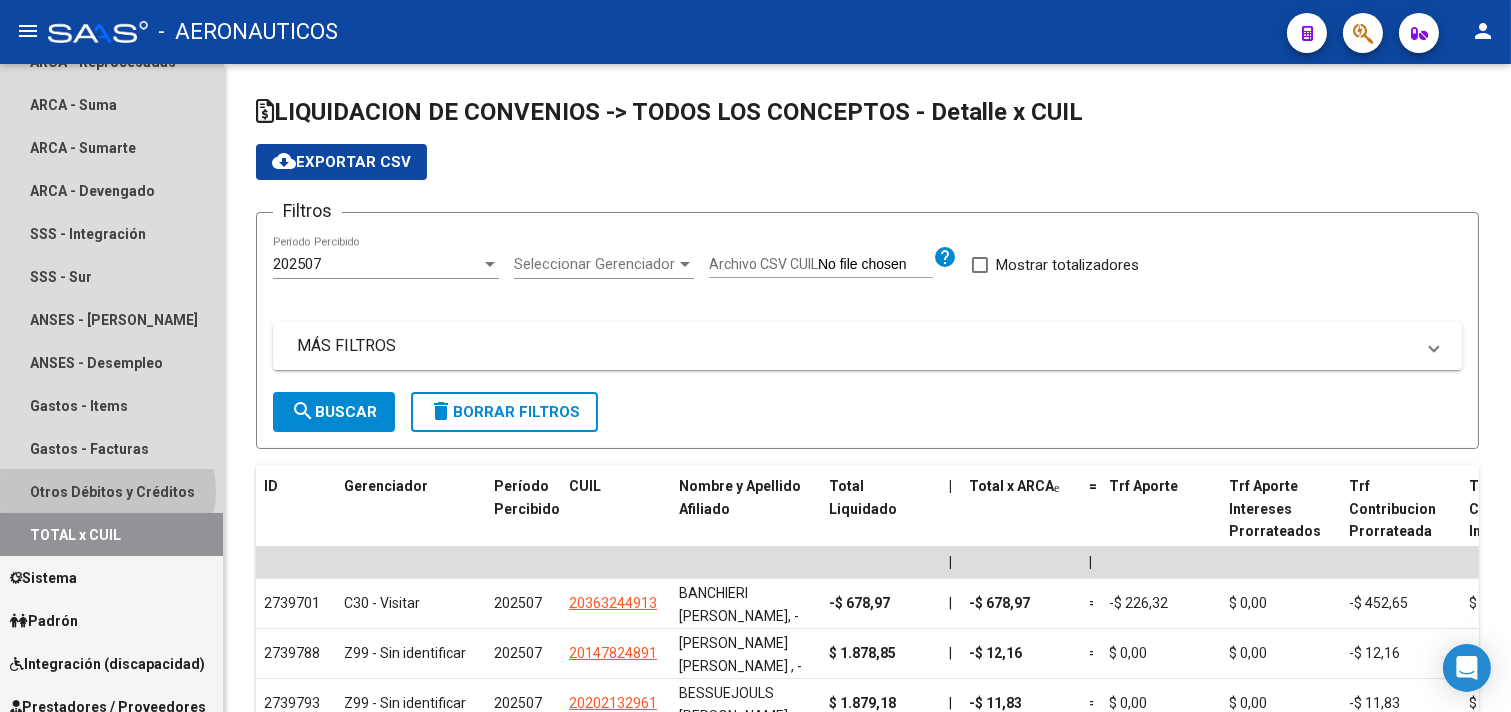 click on "Otros Débitos y Créditos" at bounding box center [111, 491] 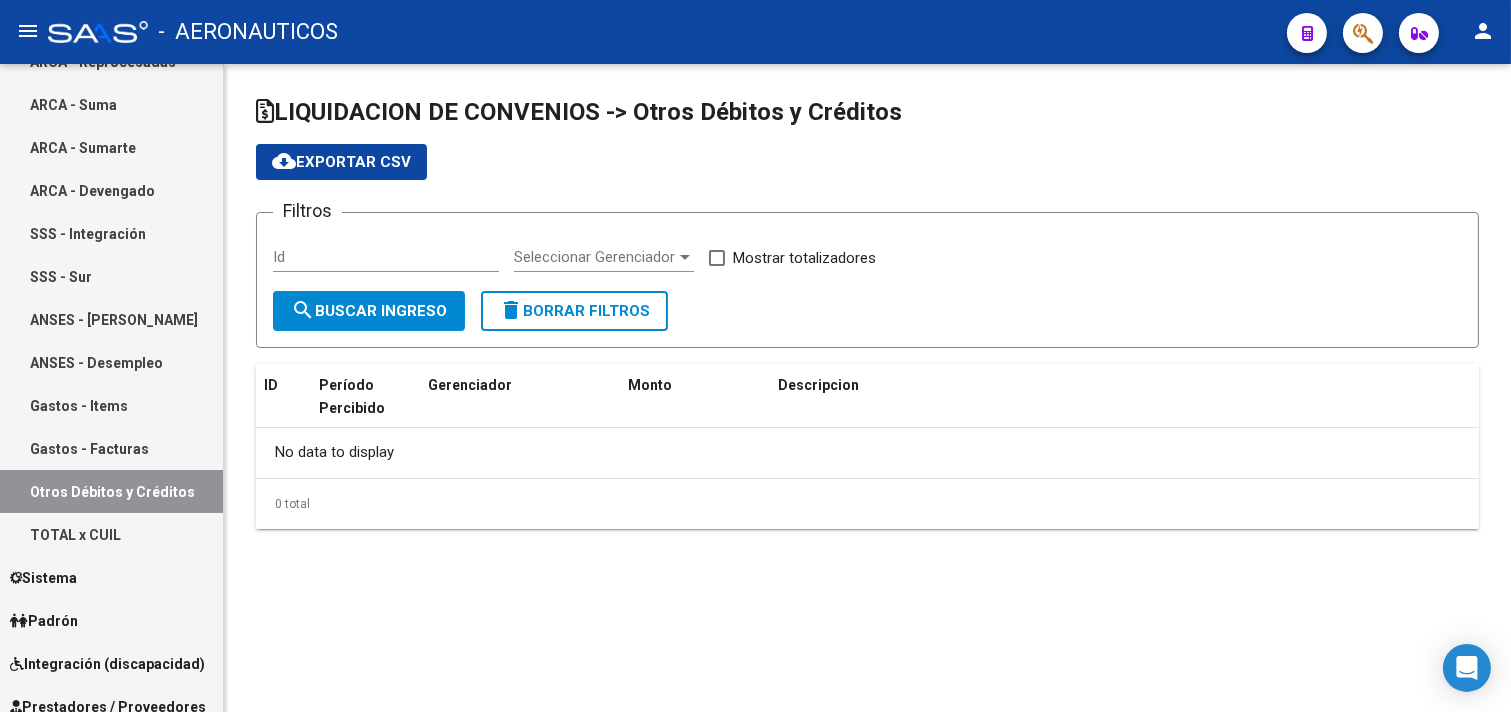 checkbox on "true" 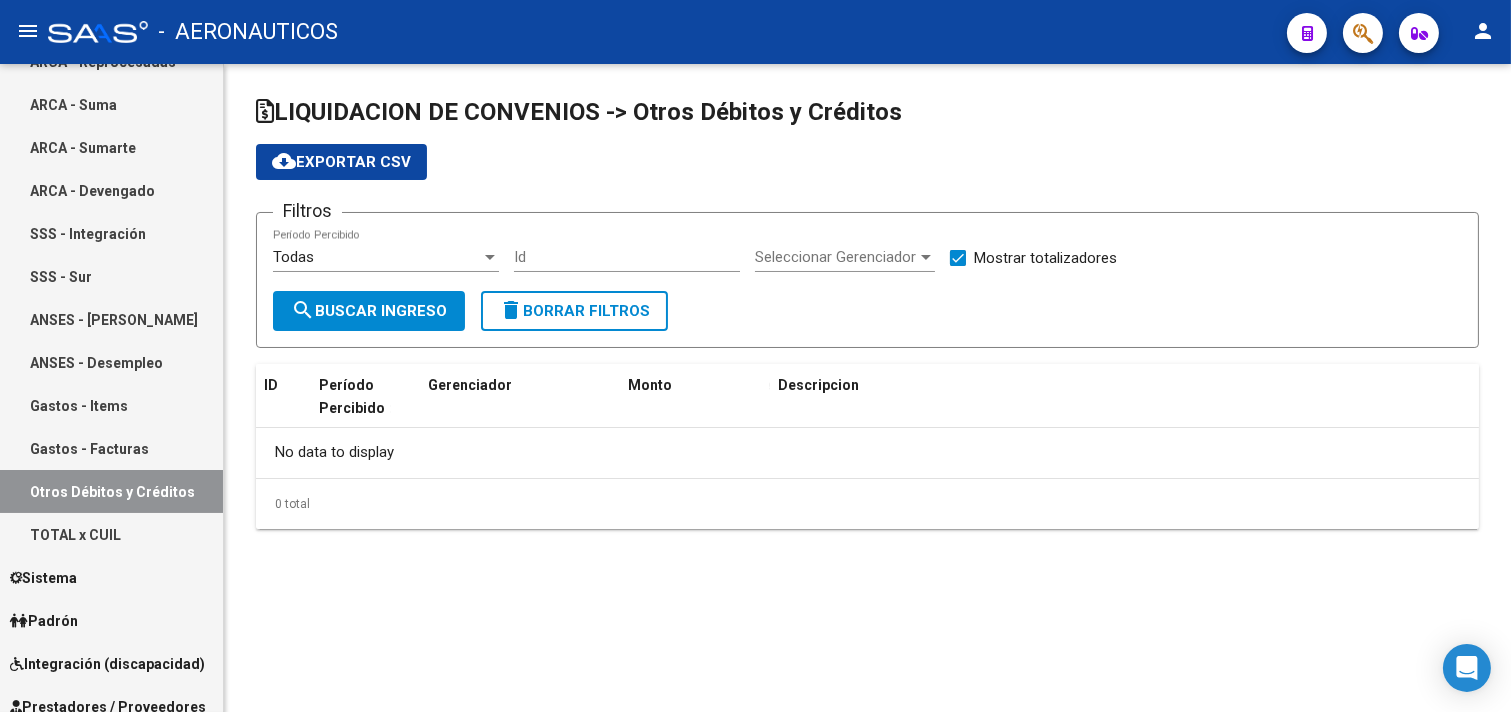 click on "Gastos - Facturas" at bounding box center (111, 448) 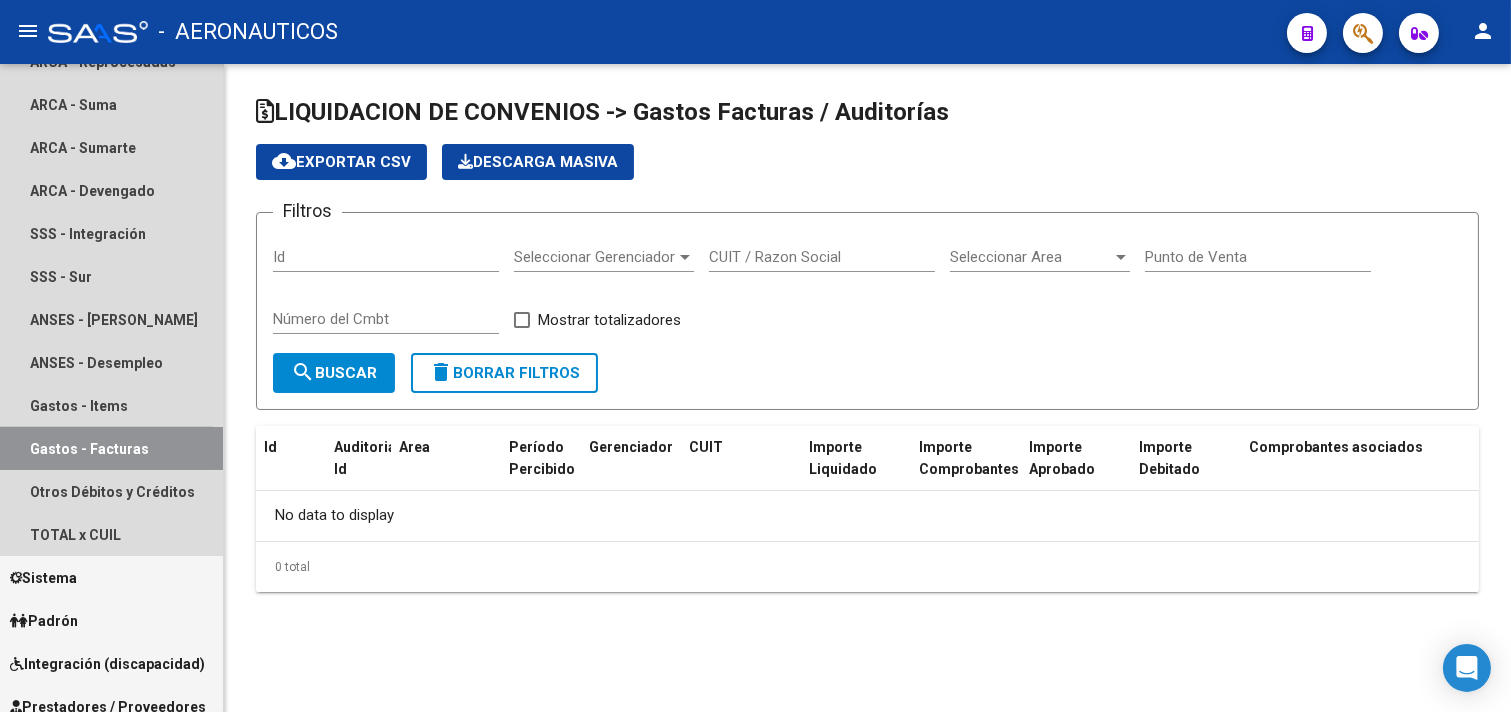 checkbox on "true" 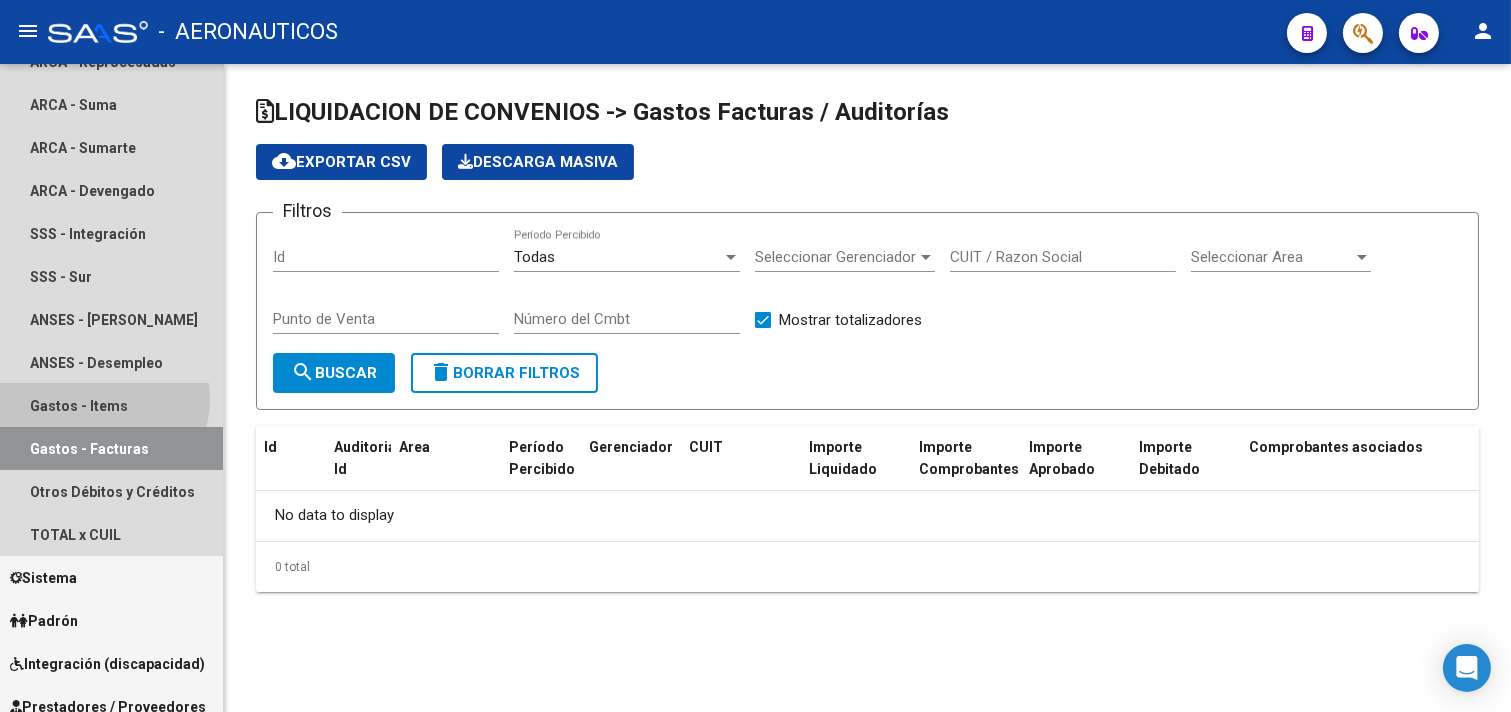 click on "Gastos - Items" at bounding box center (111, 405) 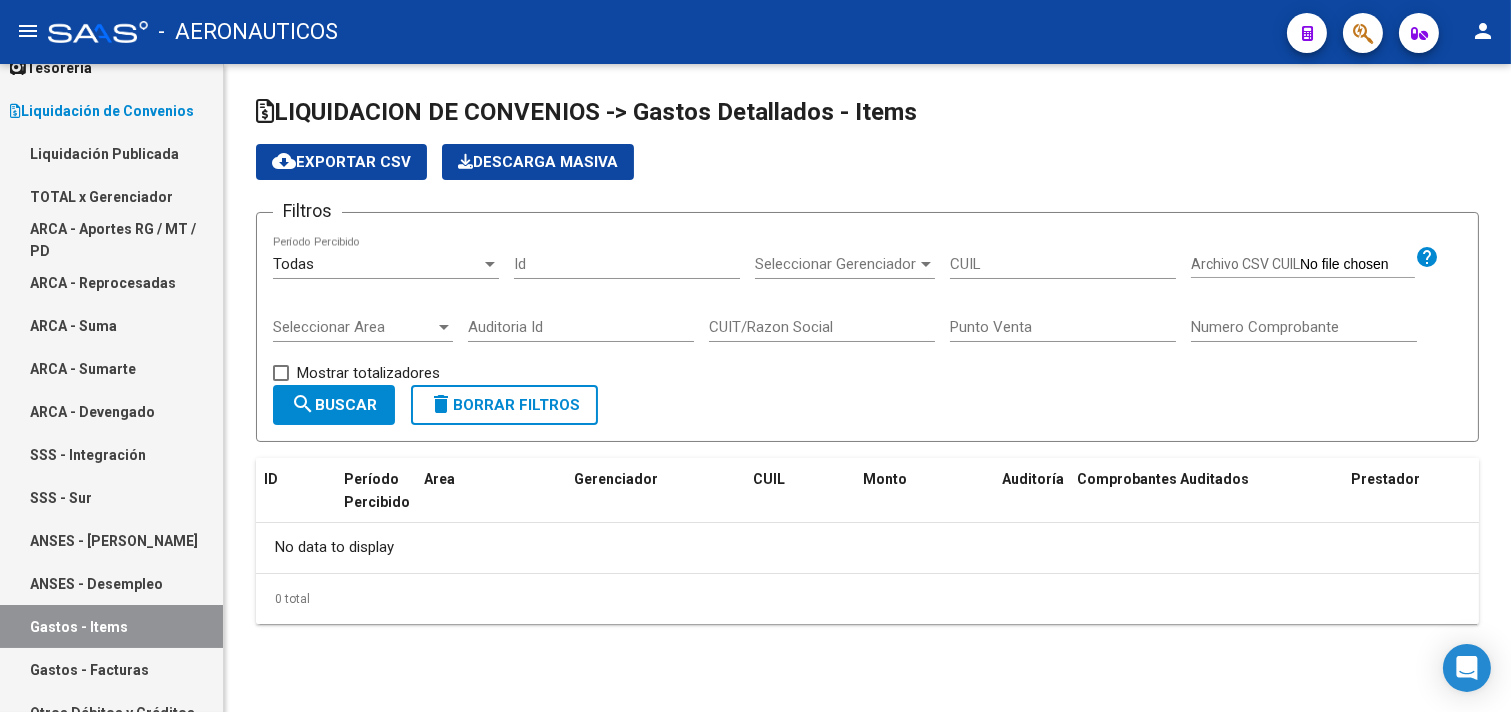 scroll, scrollTop: 111, scrollLeft: 0, axis: vertical 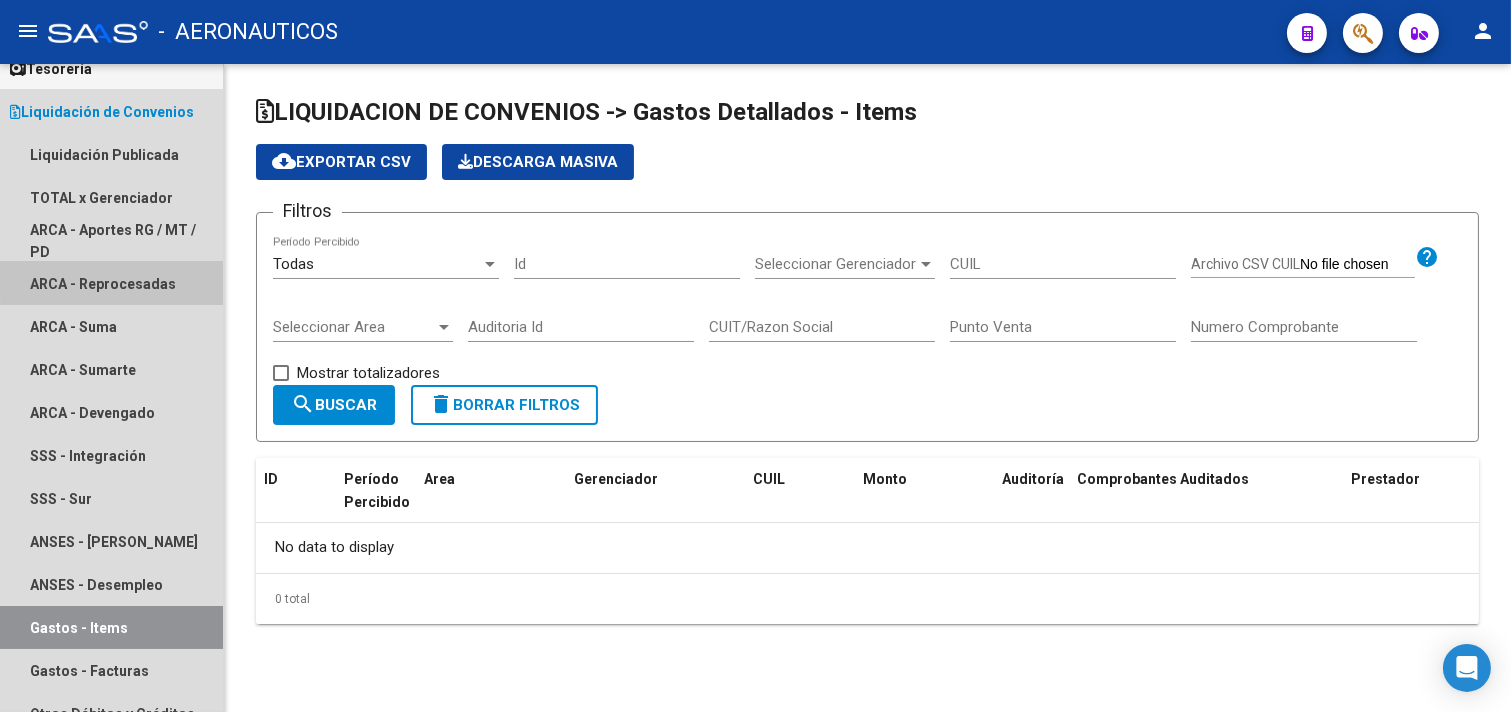 click on "ARCA - Reprocesadas" at bounding box center (111, 283) 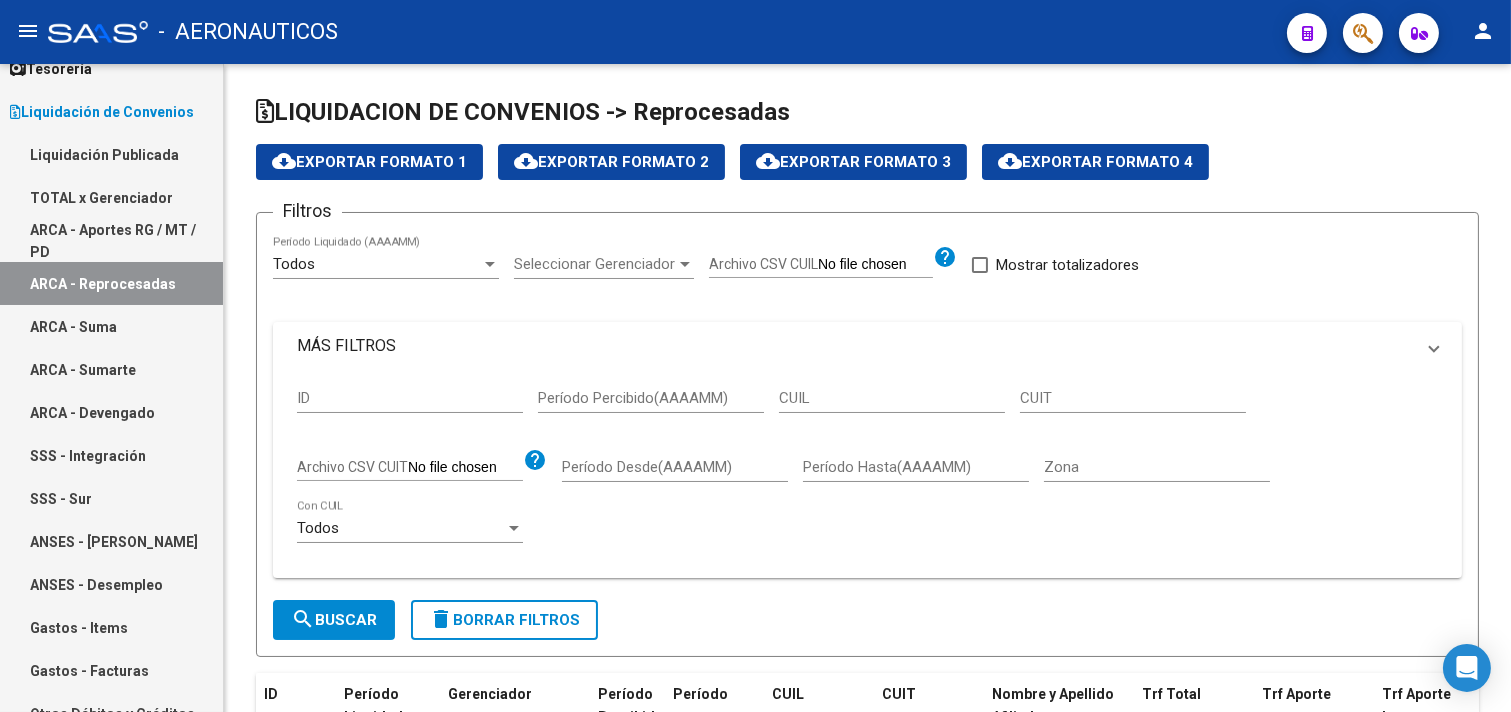 checkbox on "true" 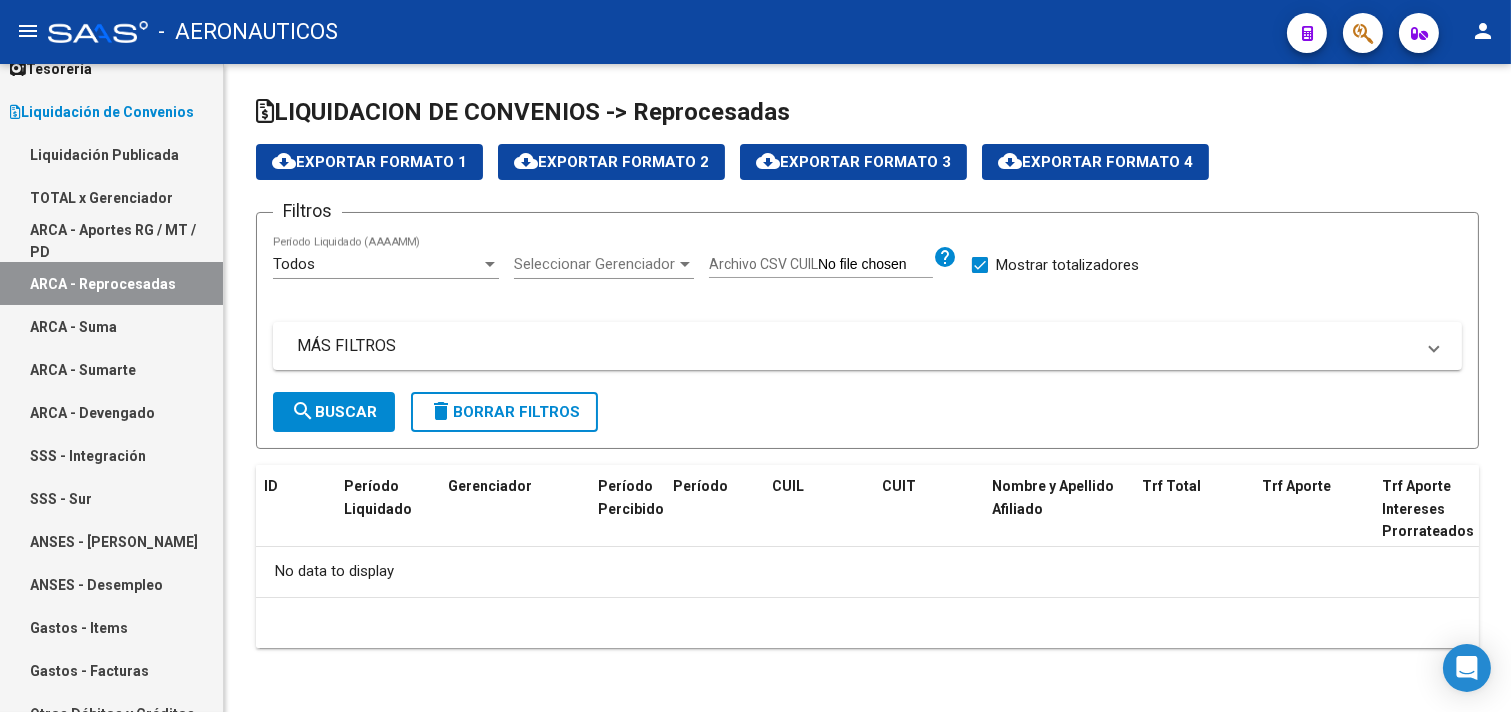 click on "ARCA - Aportes RG / MT / PD" at bounding box center [111, 240] 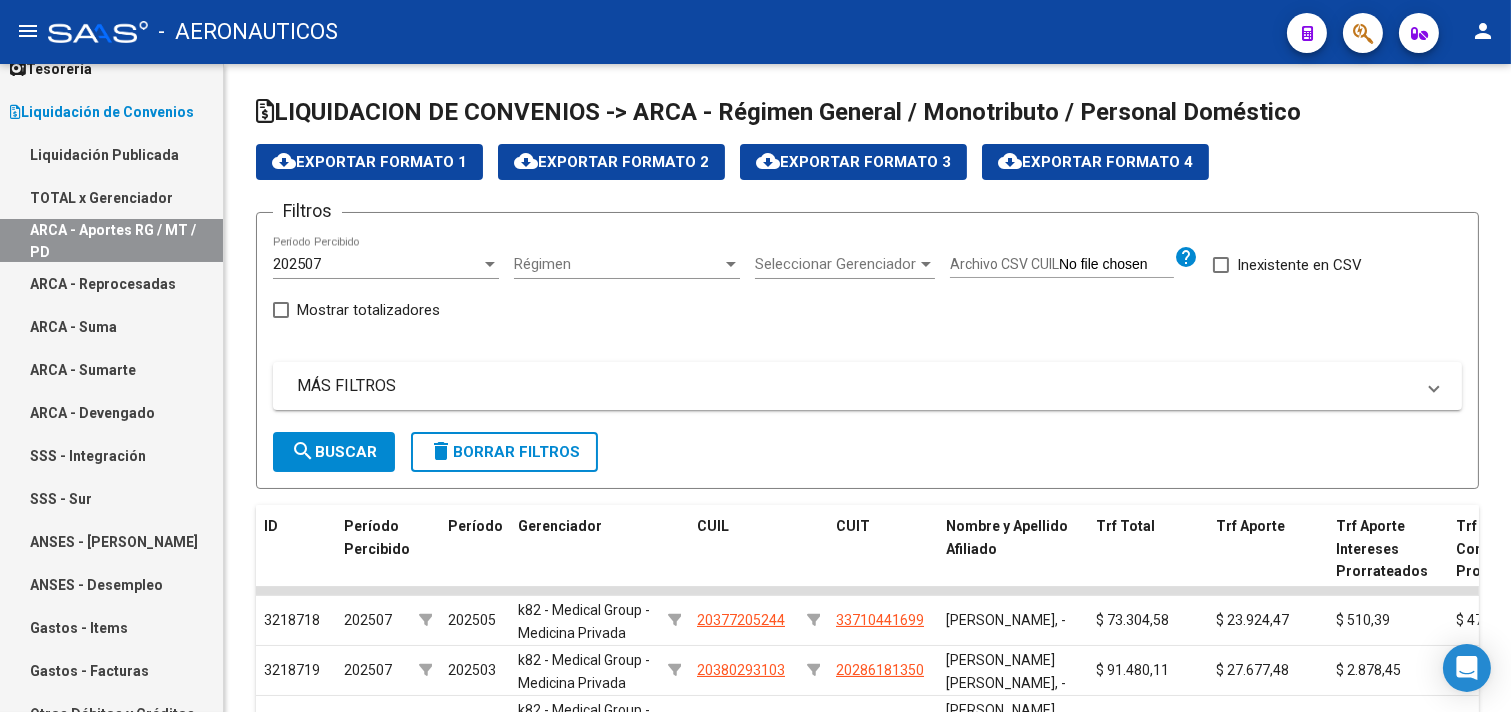 scroll, scrollTop: 0, scrollLeft: 0, axis: both 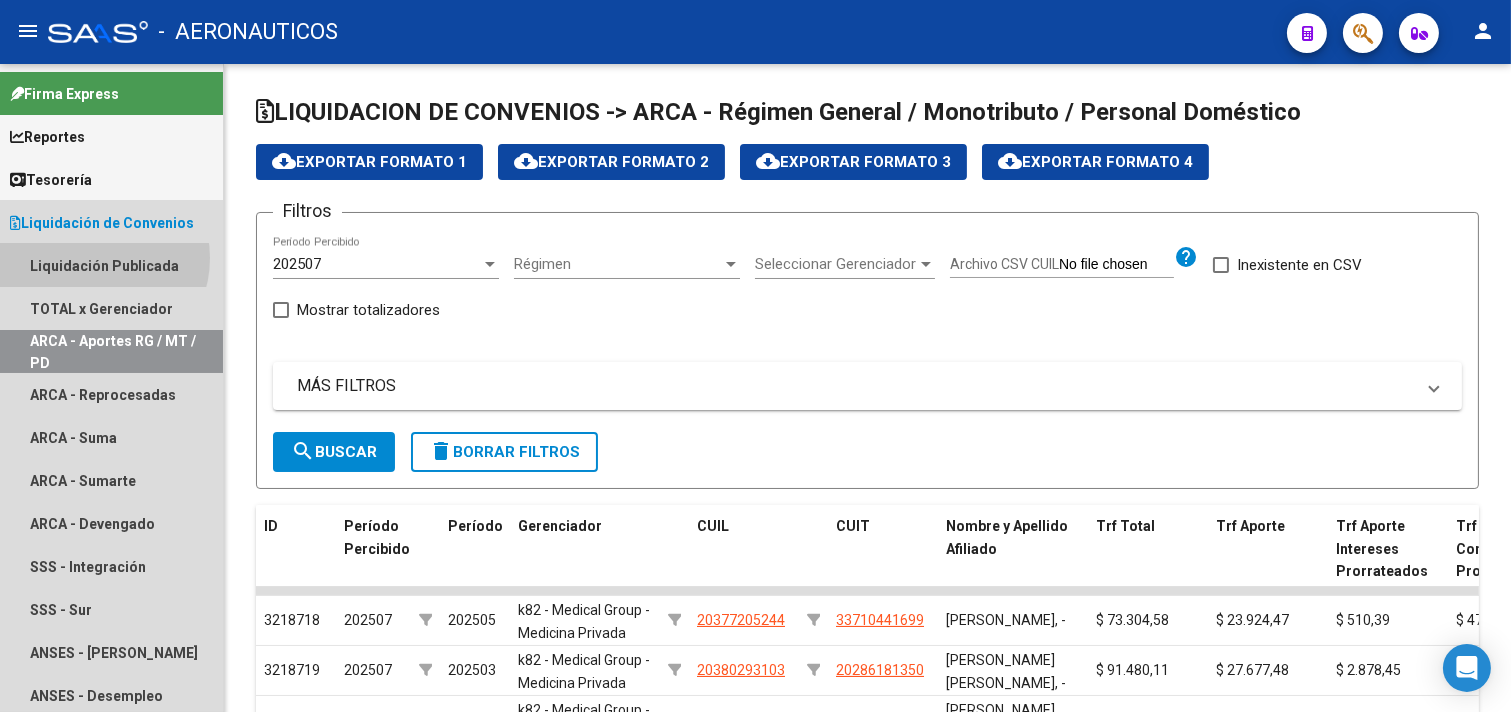 click on "Liquidación Publicada" at bounding box center [111, 265] 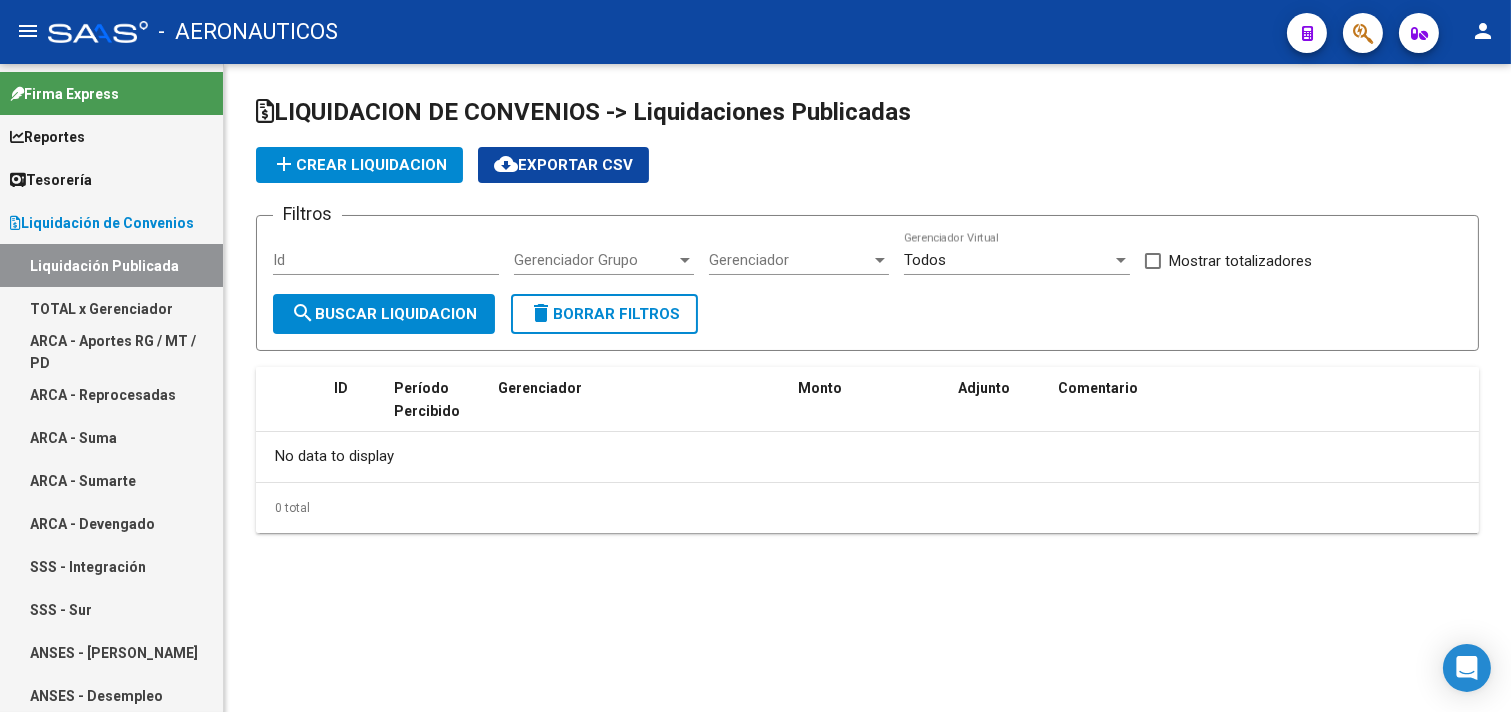 checkbox on "true" 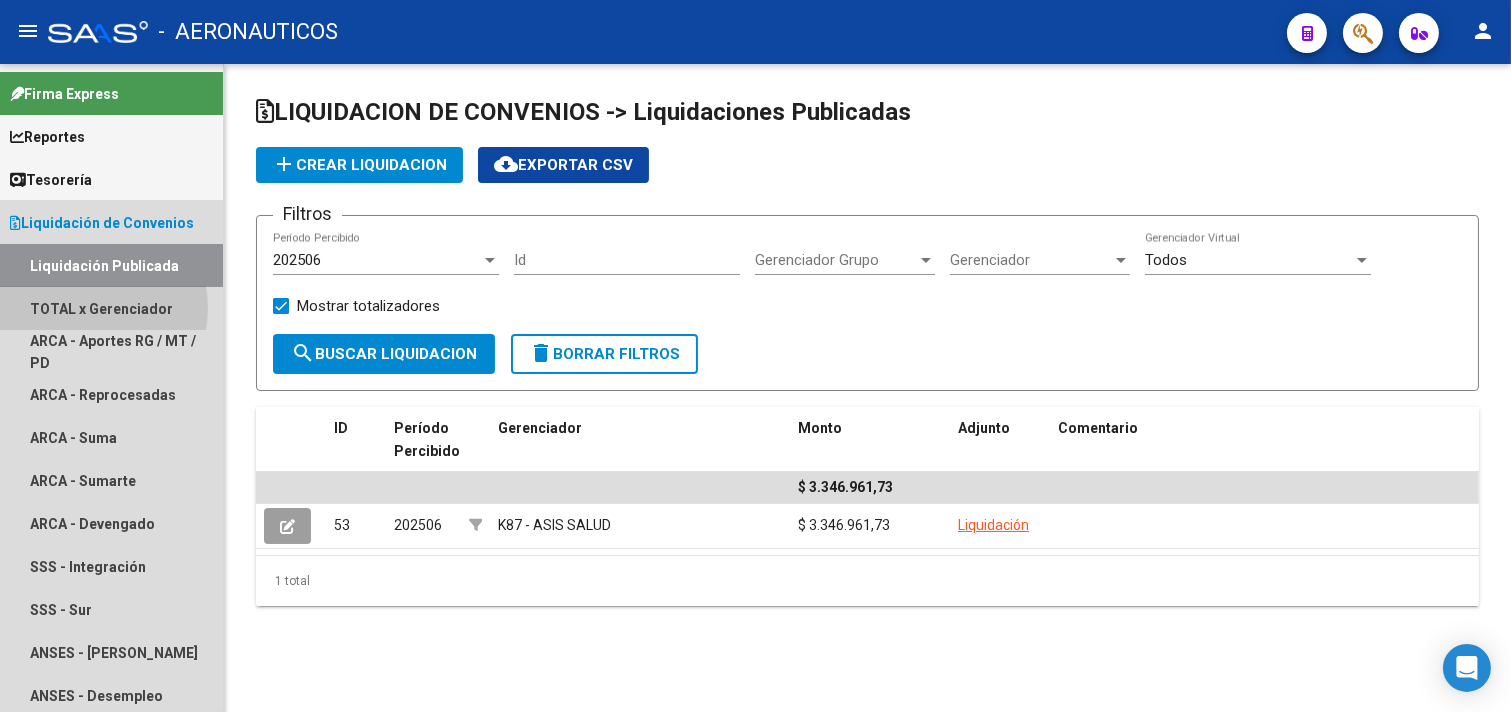 click on "TOTAL x Gerenciador" at bounding box center (111, 308) 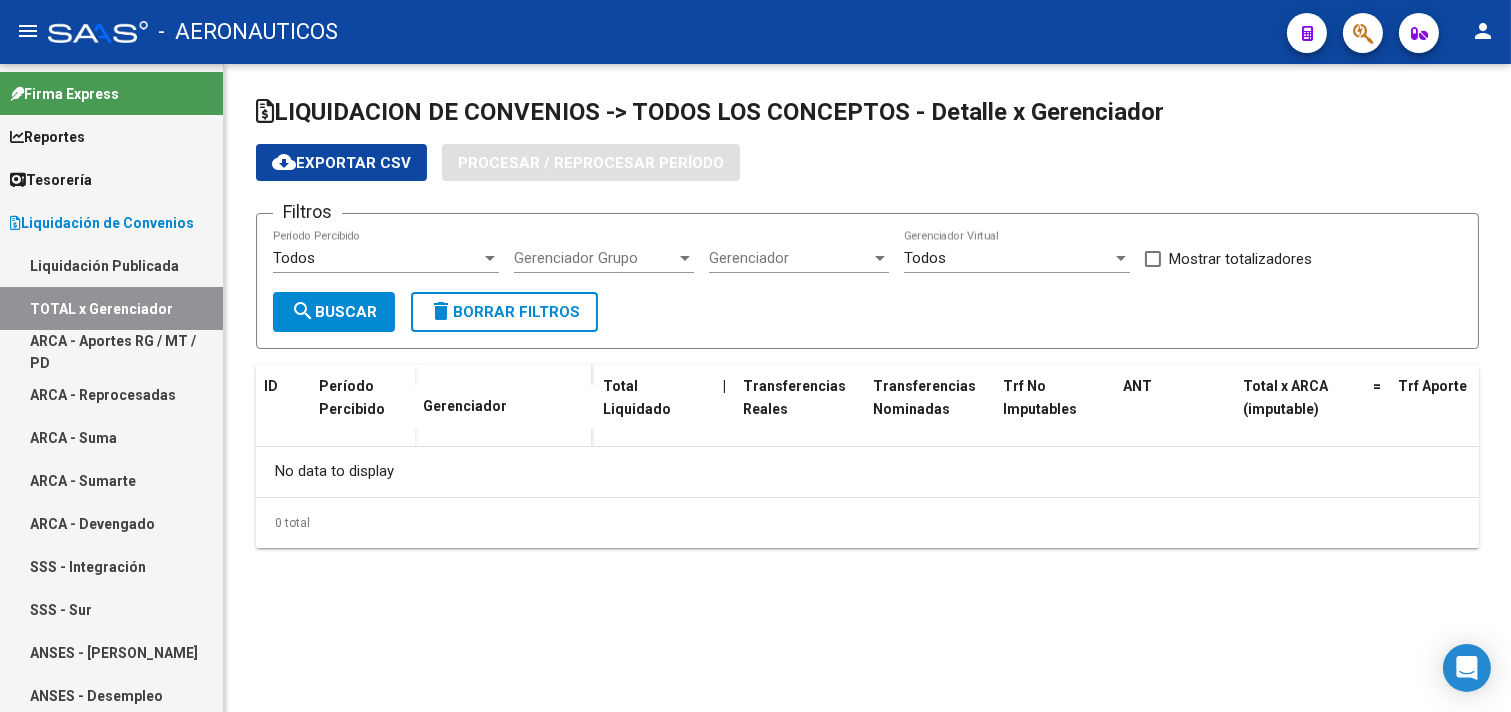 checkbox on "true" 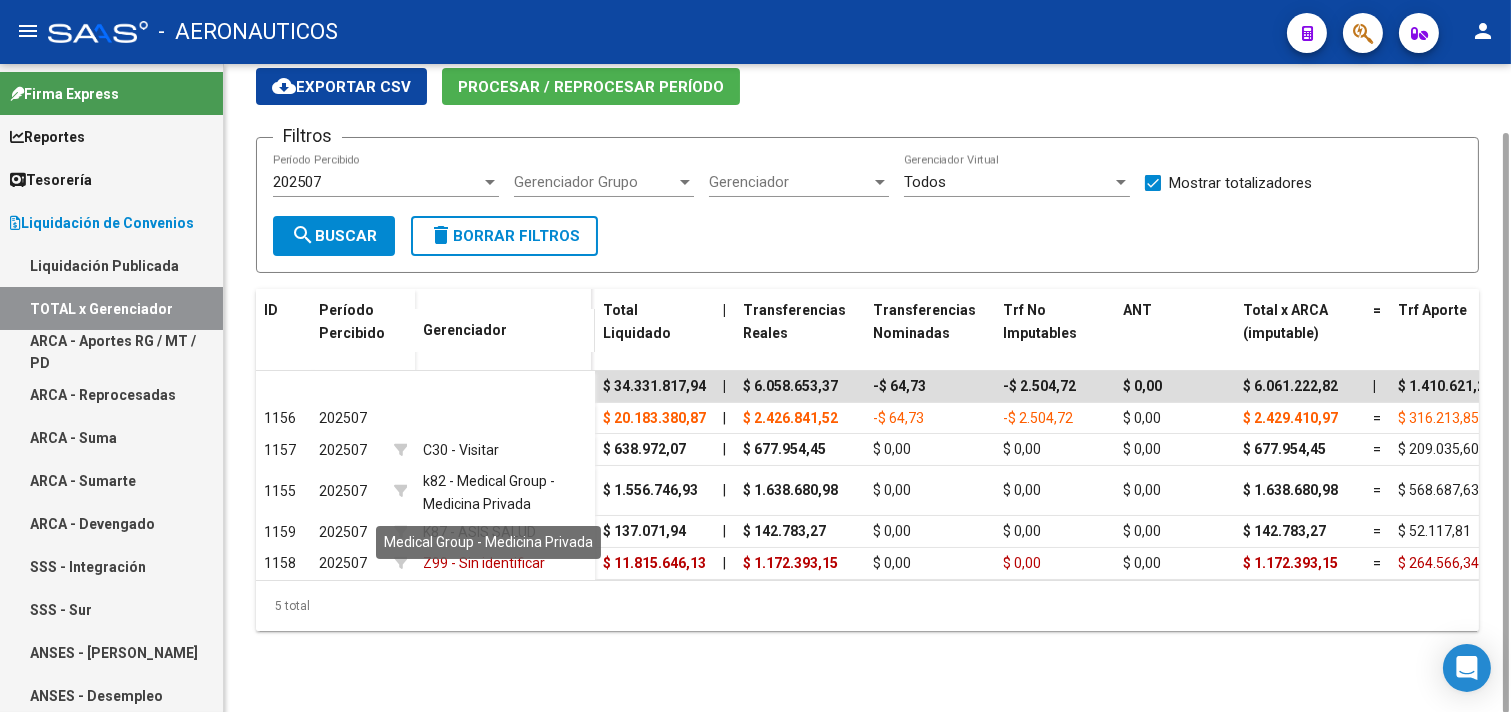 scroll, scrollTop: 0, scrollLeft: 0, axis: both 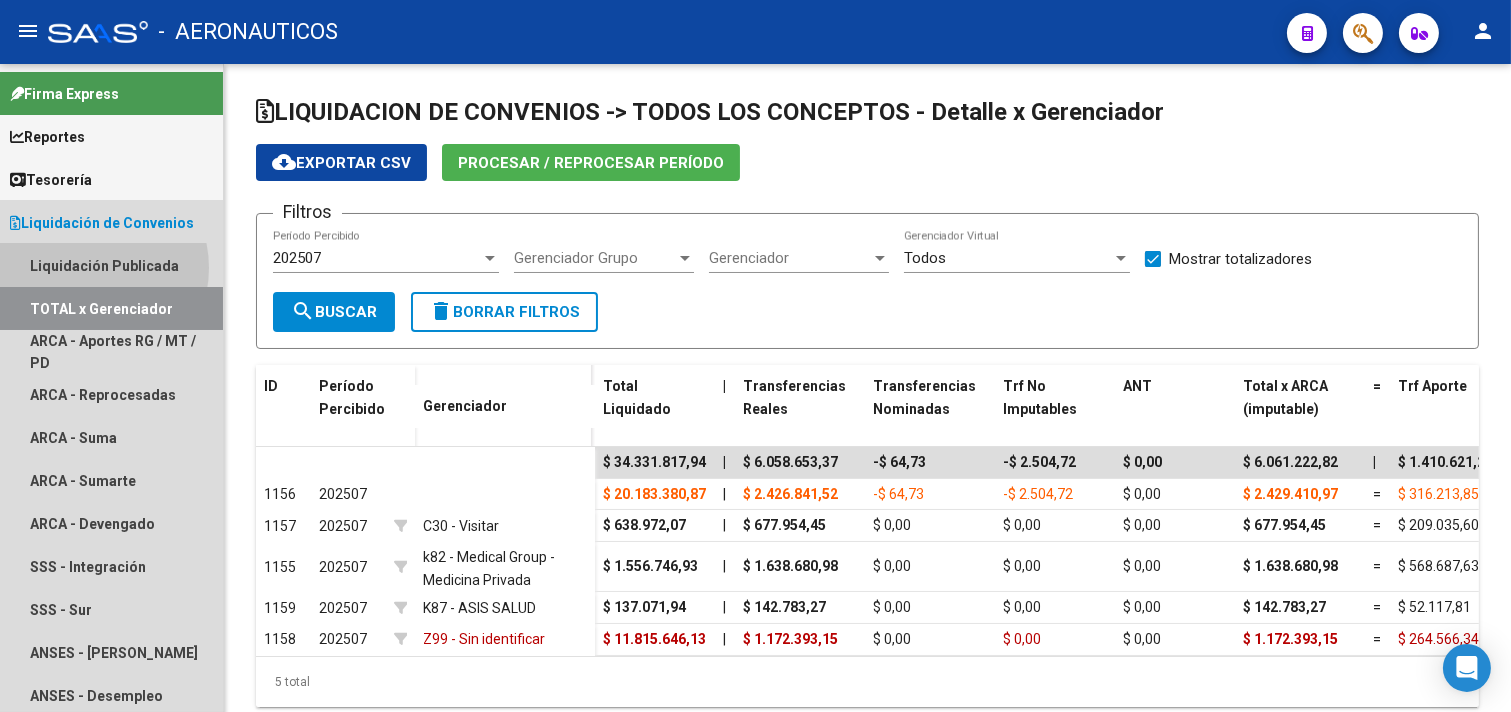 click on "Liquidación Publicada" at bounding box center (111, 265) 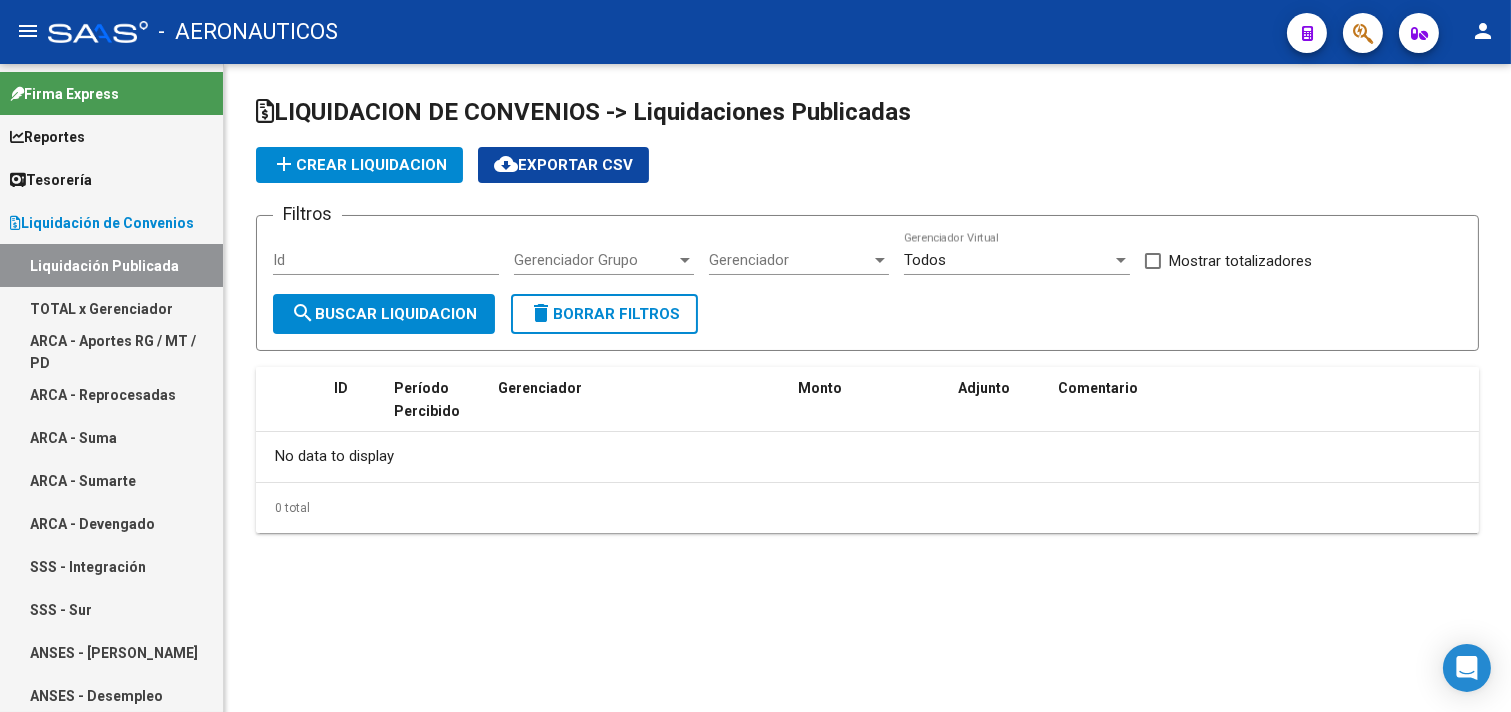 checkbox on "true" 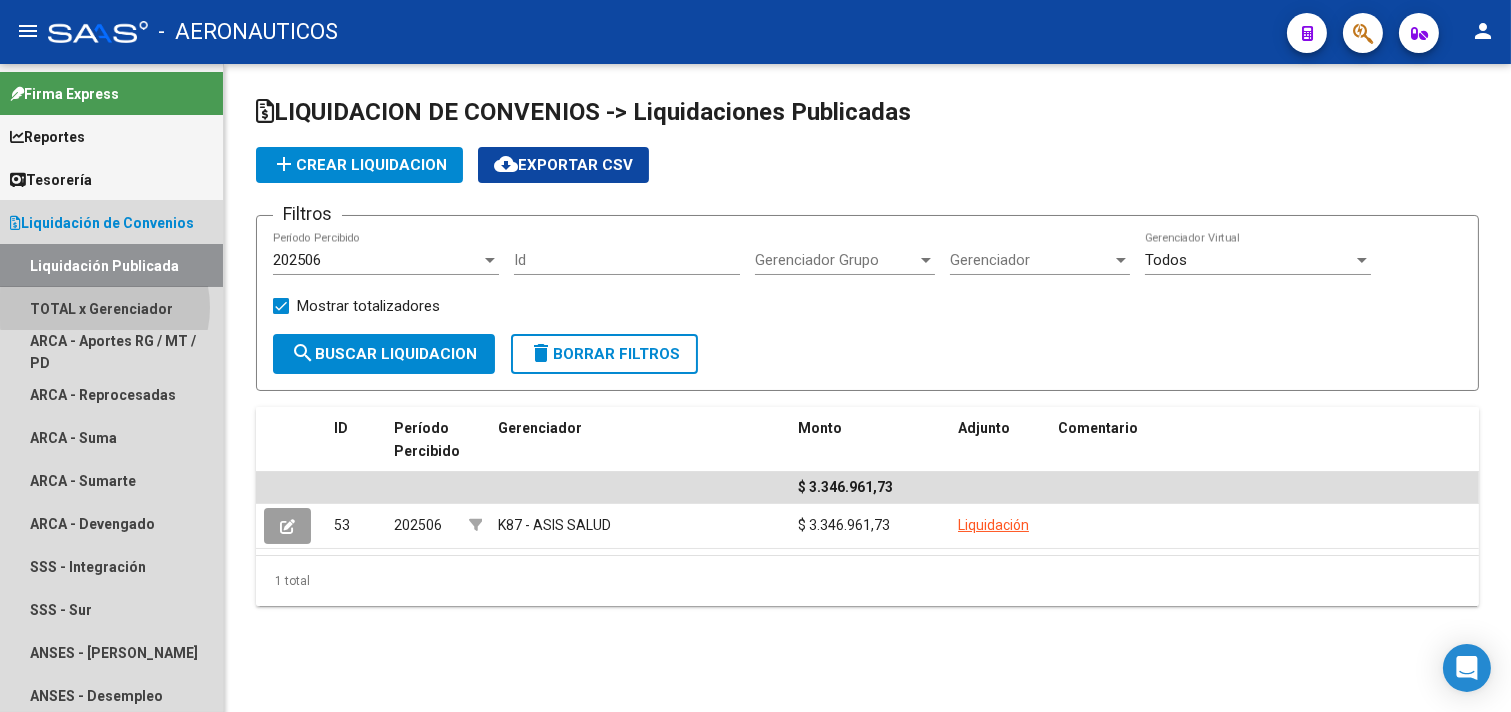 click on "TOTAL x Gerenciador" at bounding box center (111, 308) 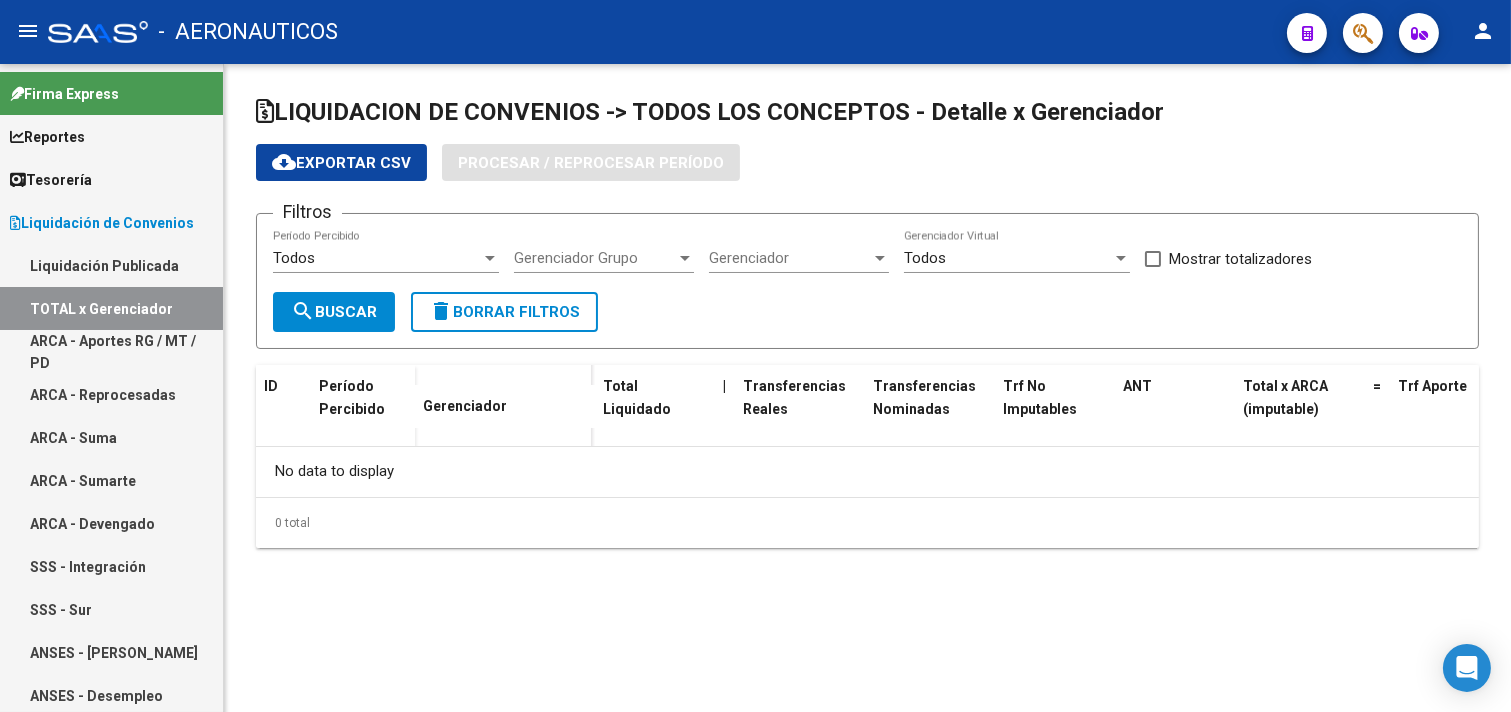 checkbox on "true" 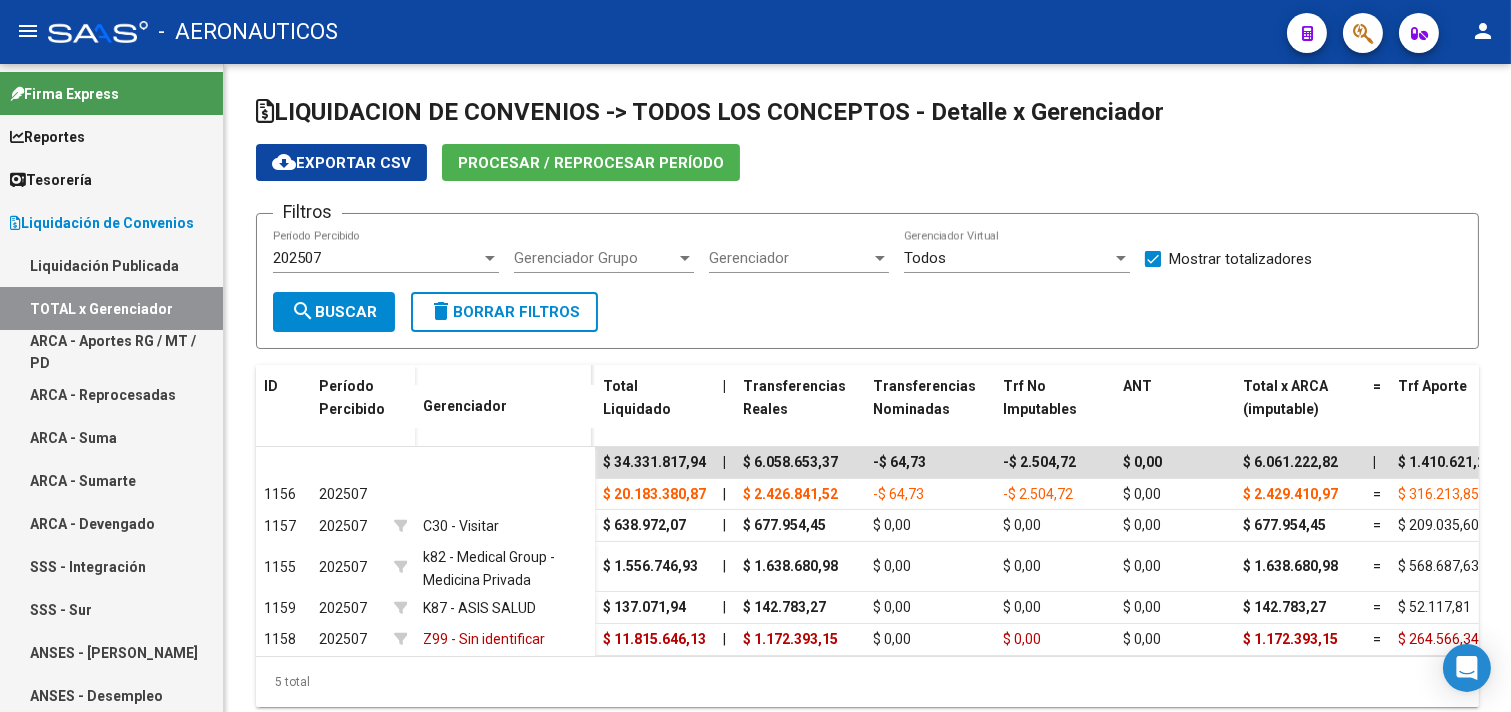 click on "Liquidación Publicada" at bounding box center [111, 265] 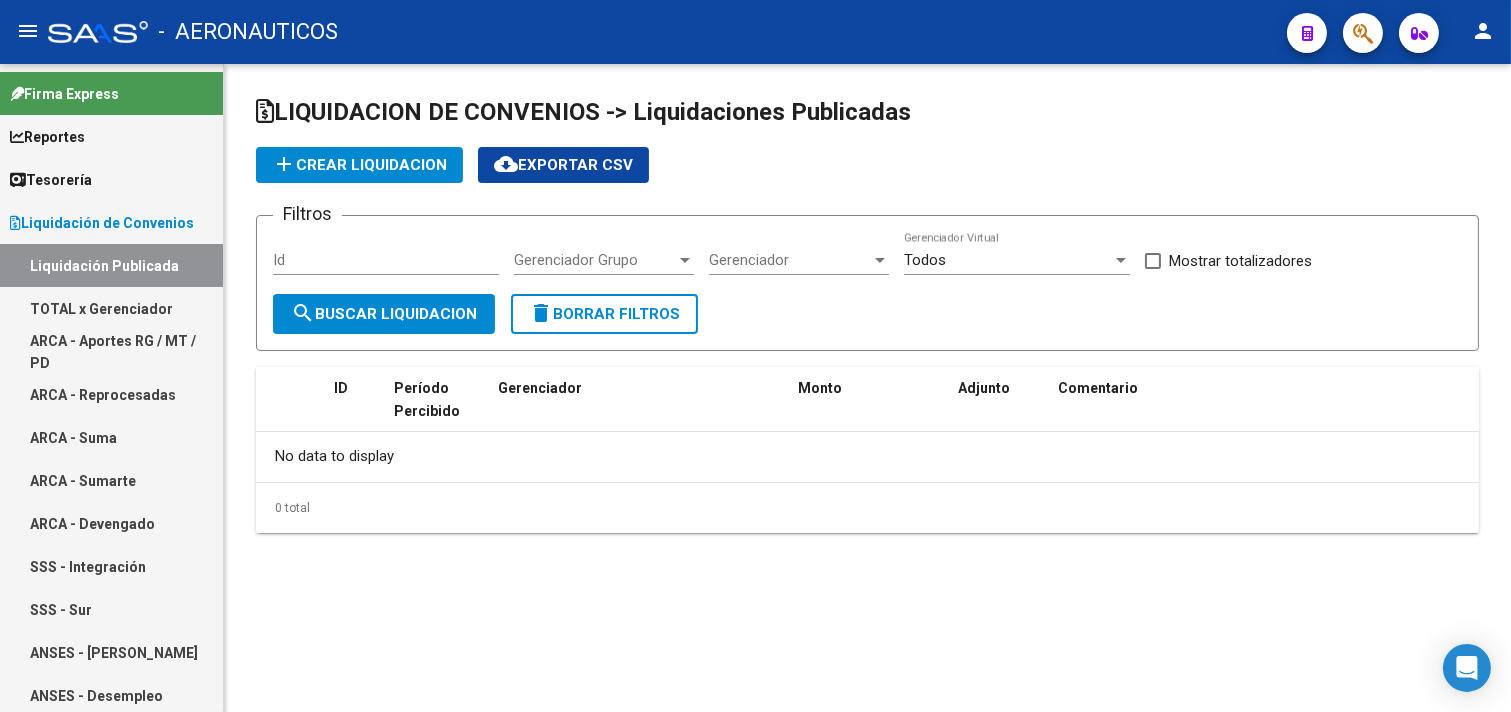 checkbox on "true" 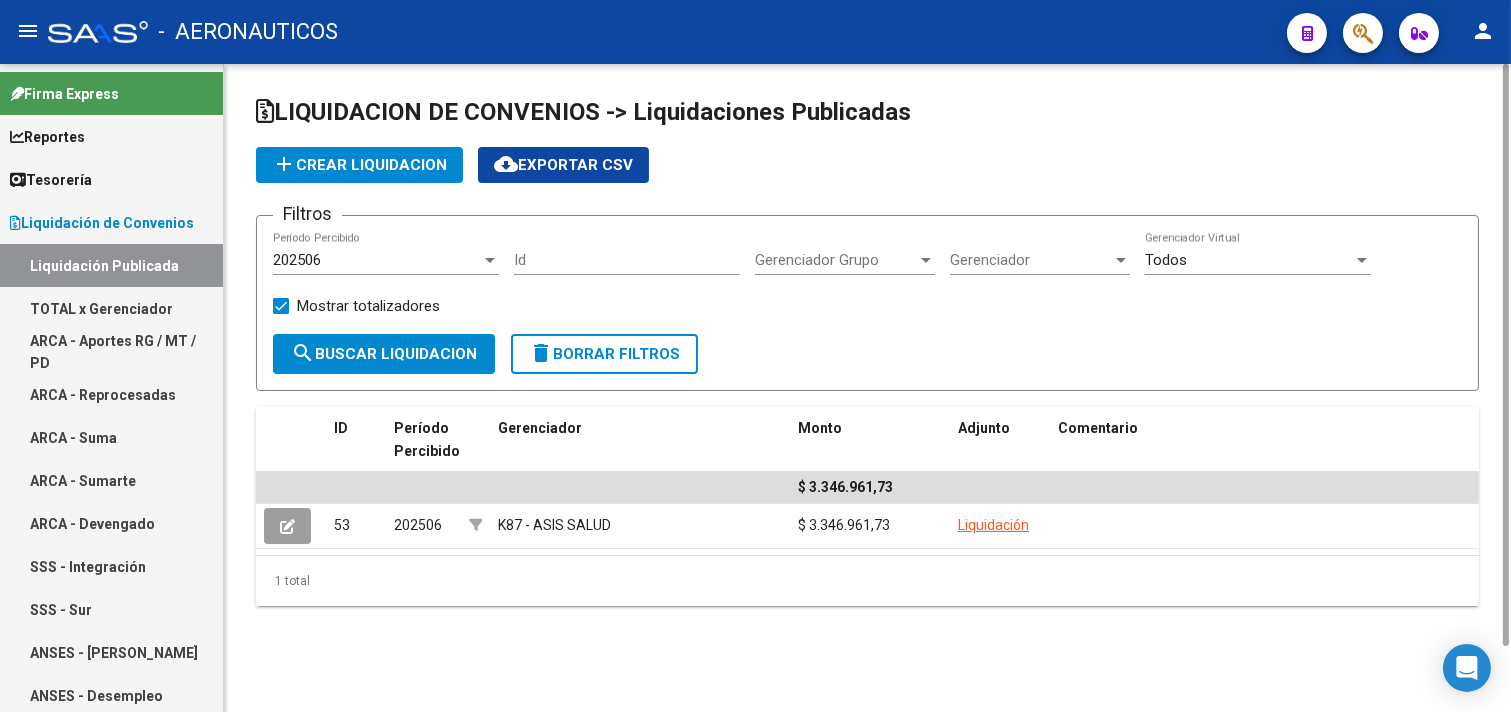 click on "add  Crear Liquidacion" 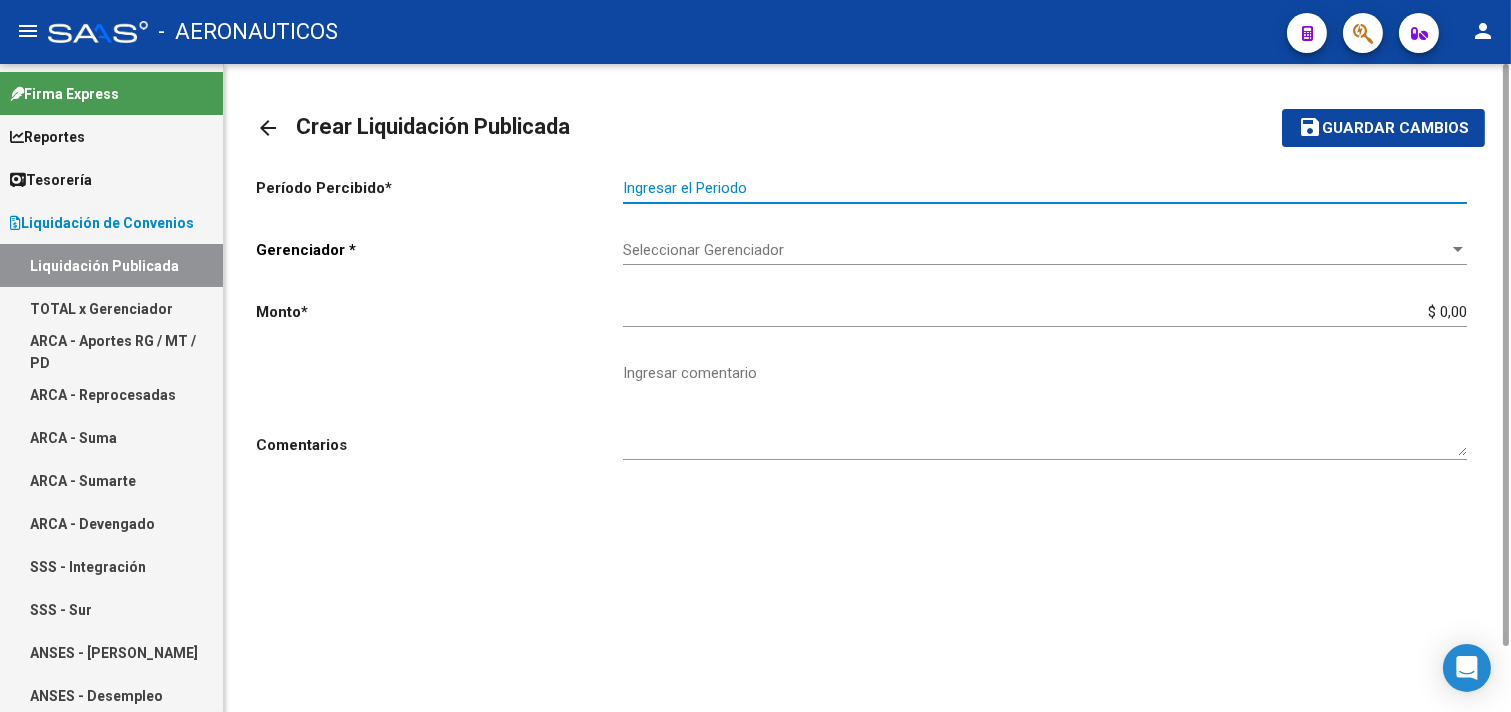 click on "Ingresar el Periodo" at bounding box center [1045, 188] 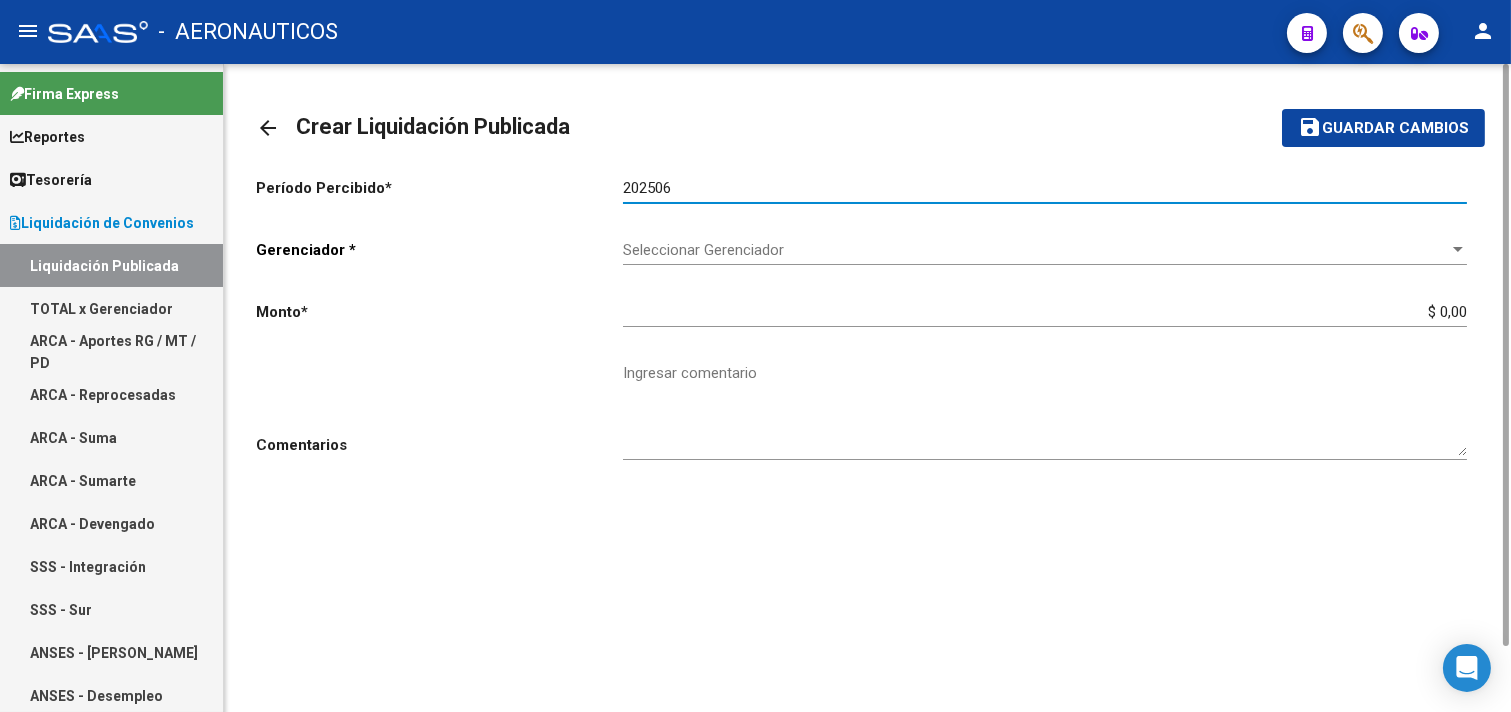 type on "202506" 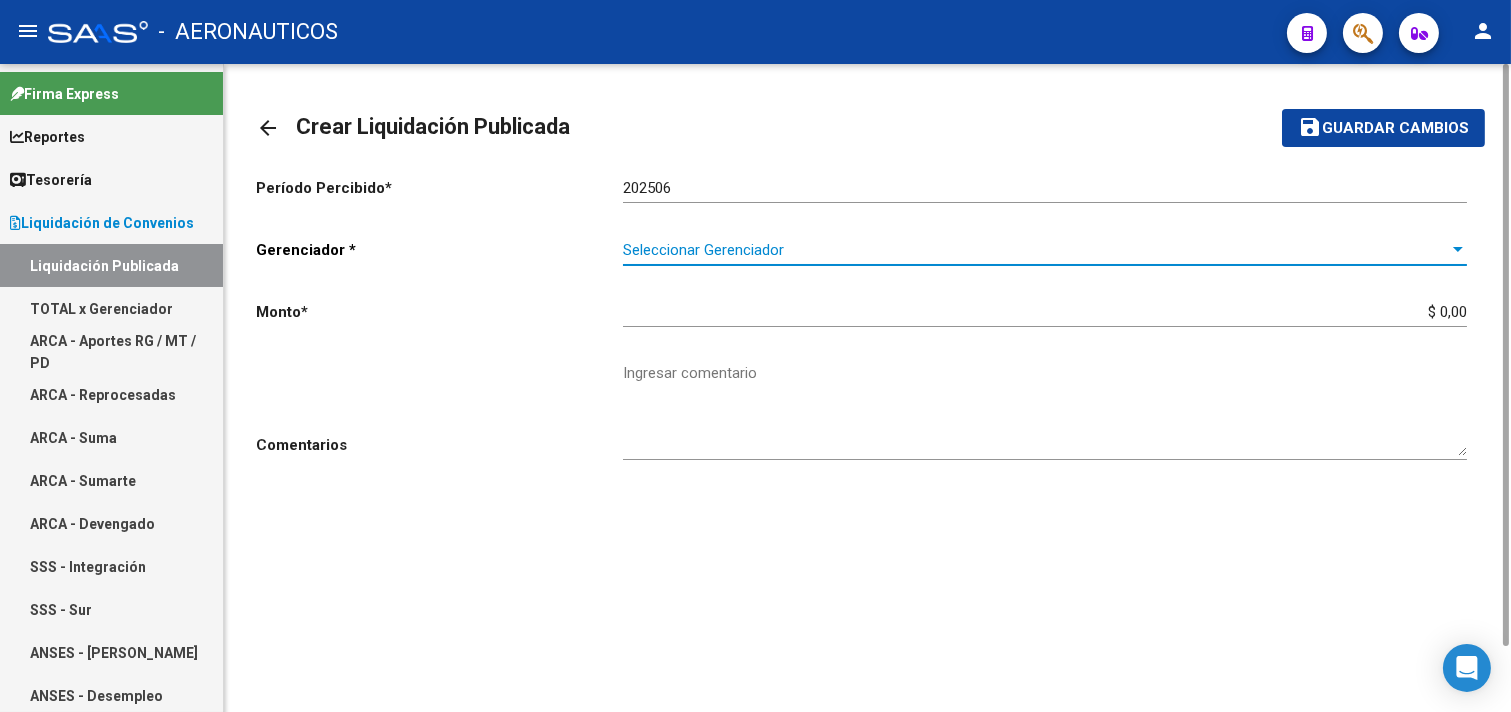 click at bounding box center (1458, 250) 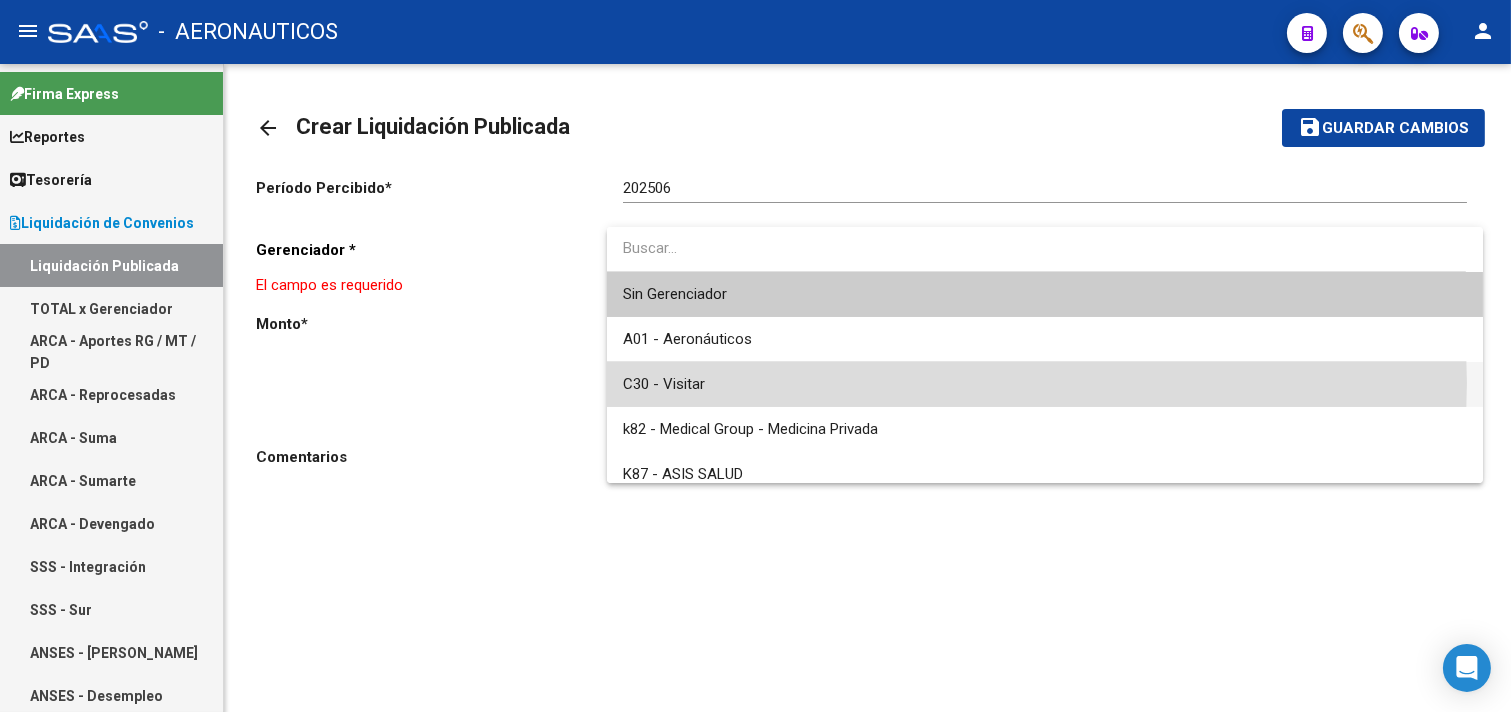 click on "C30 - Visitar" at bounding box center (1045, 384) 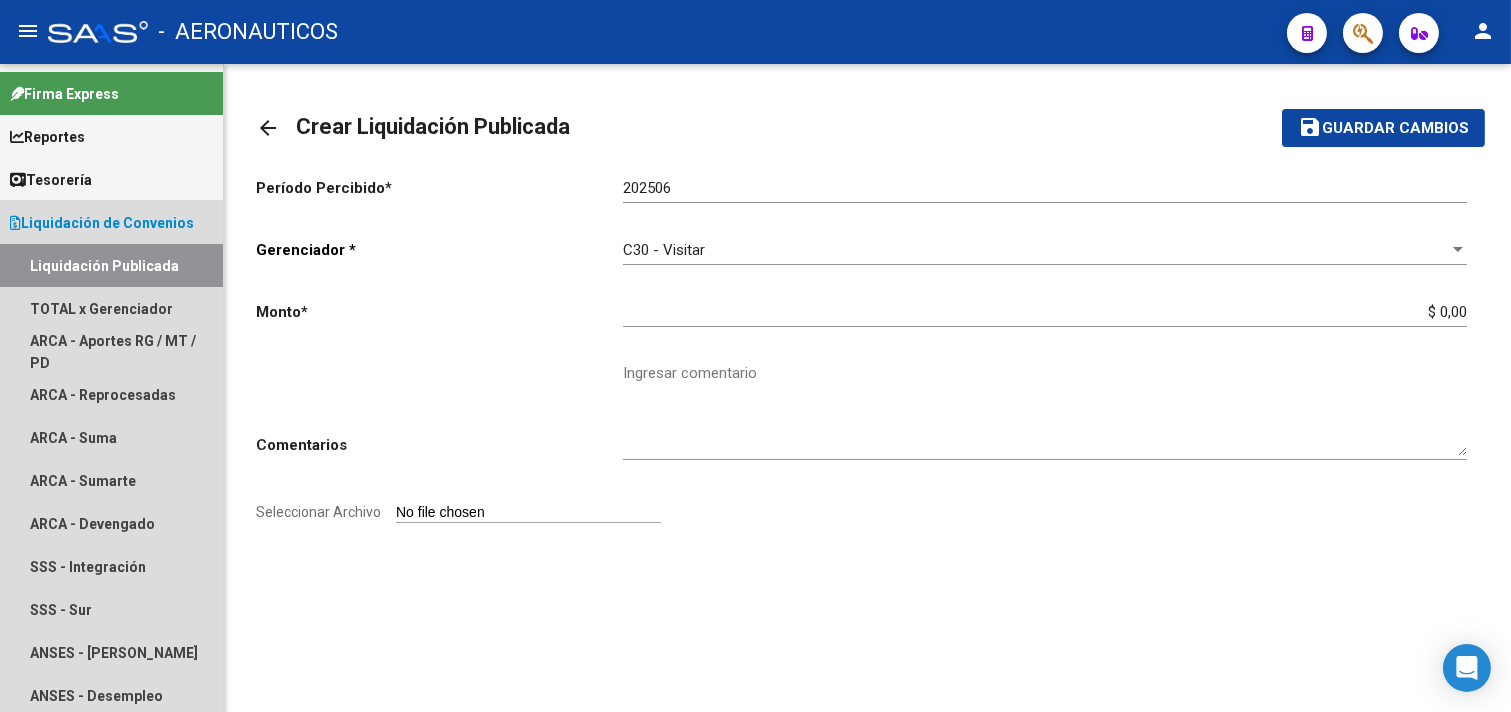 click on "Liquidación de Convenios" at bounding box center [102, 223] 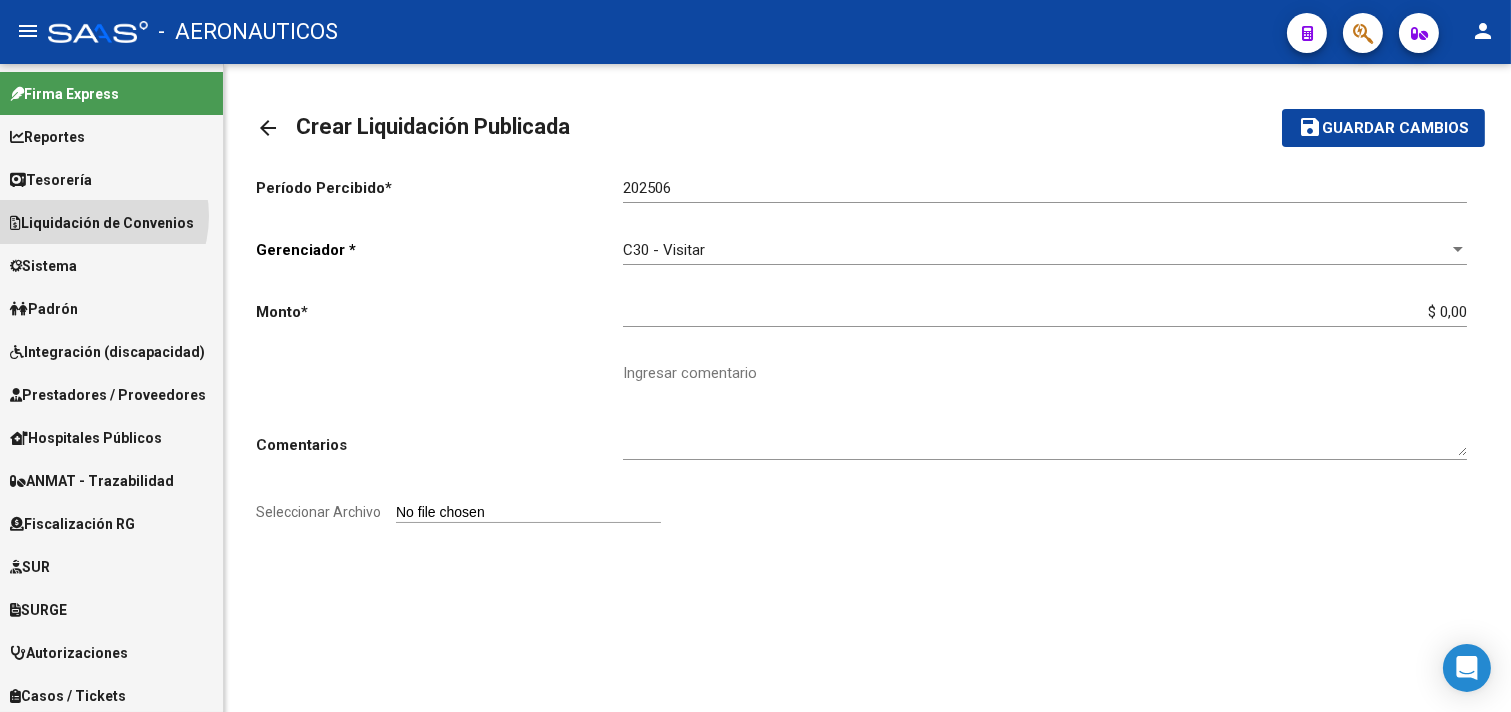 click on "Liquidación de Convenios" at bounding box center (102, 223) 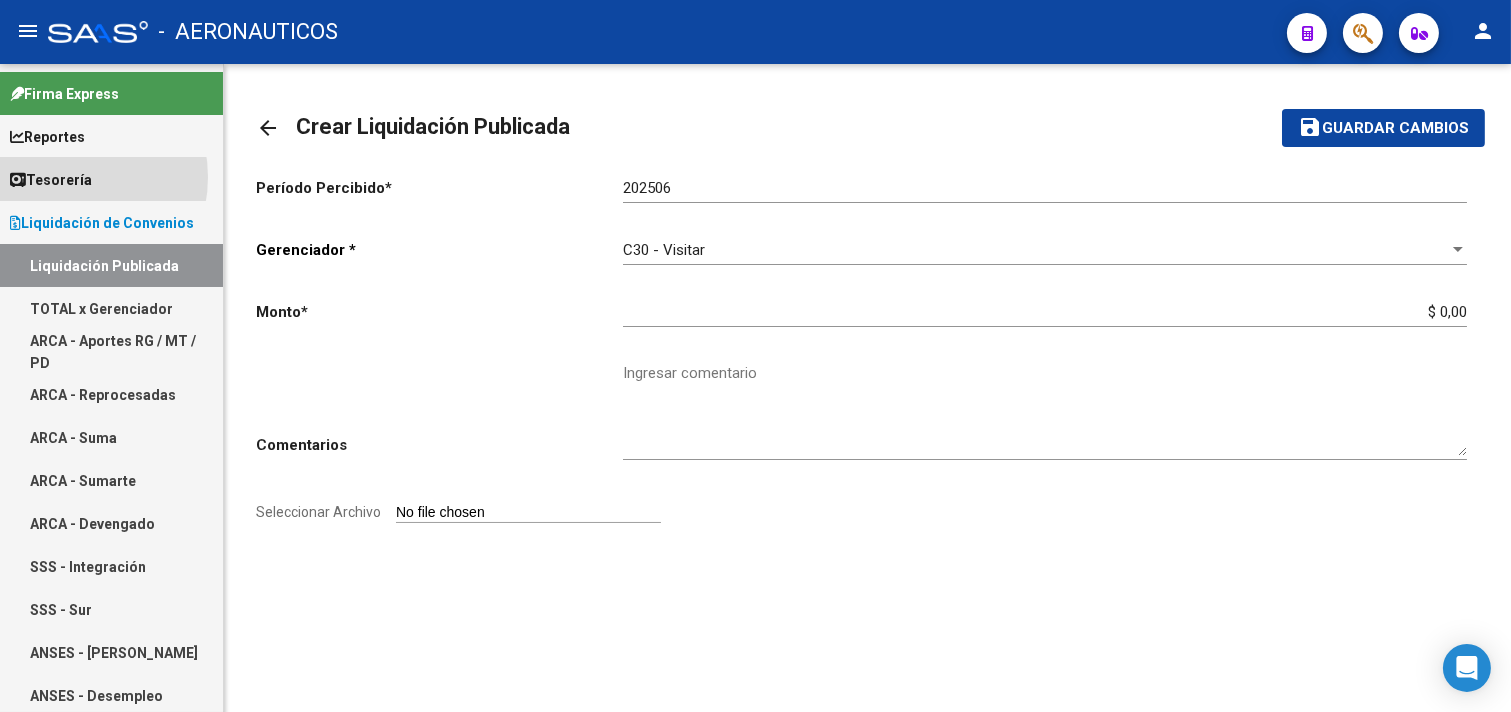 click on "Tesorería" at bounding box center [51, 180] 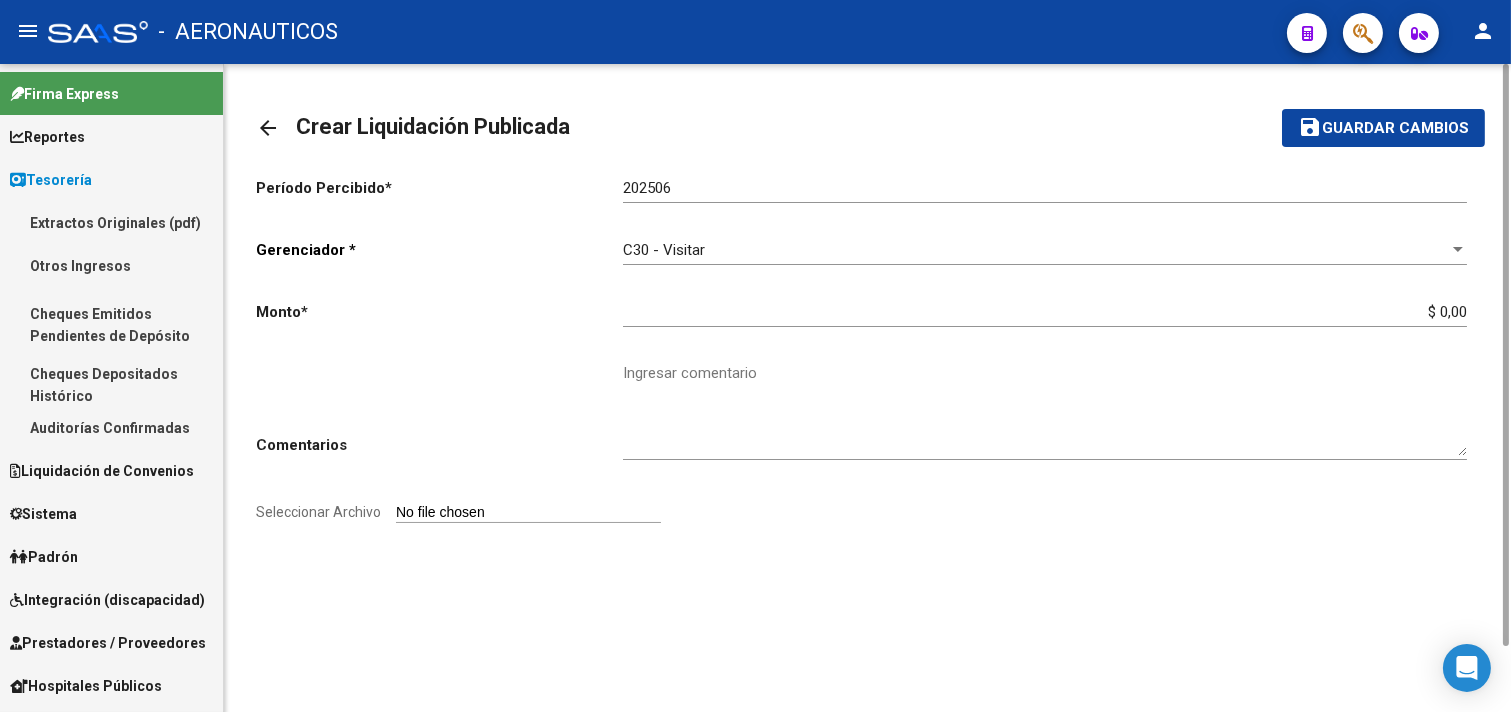 click on "arrow_back" 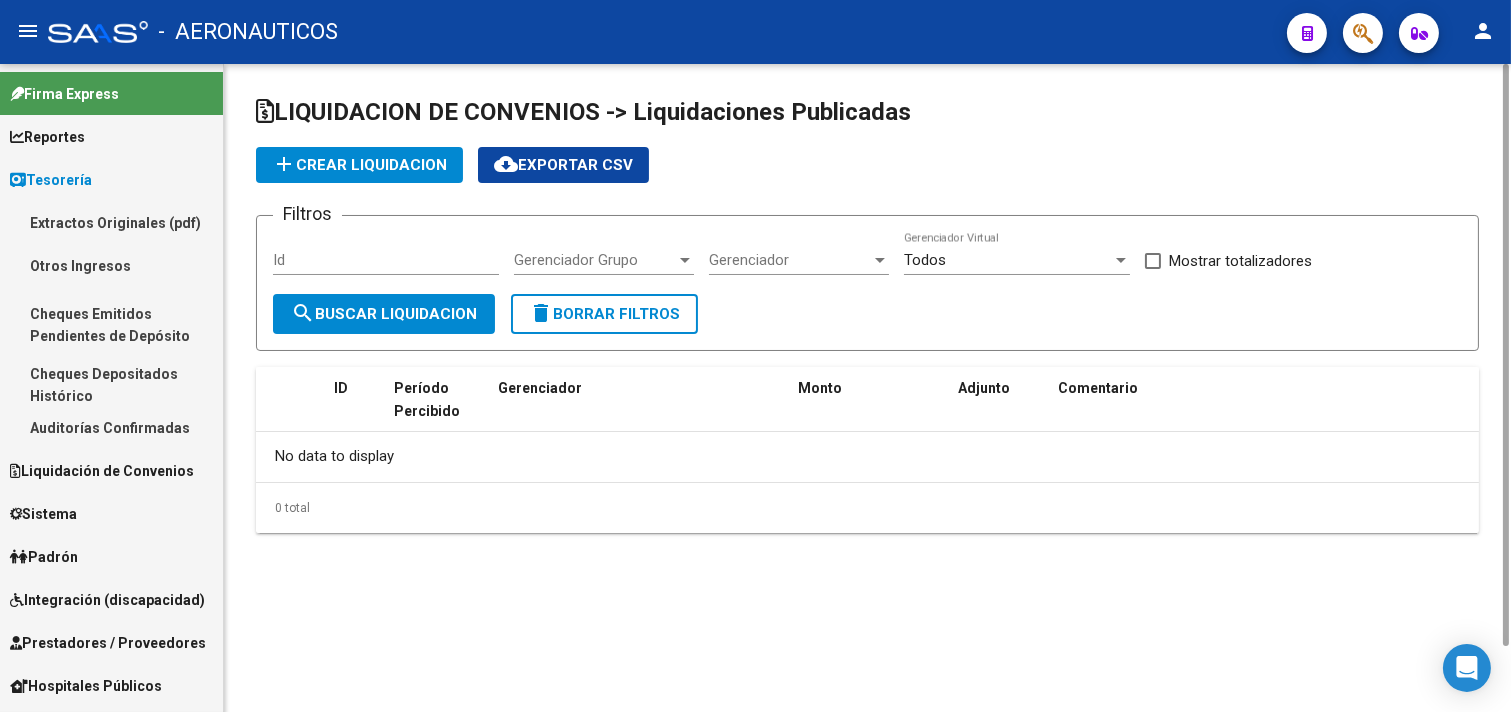 checkbox on "true" 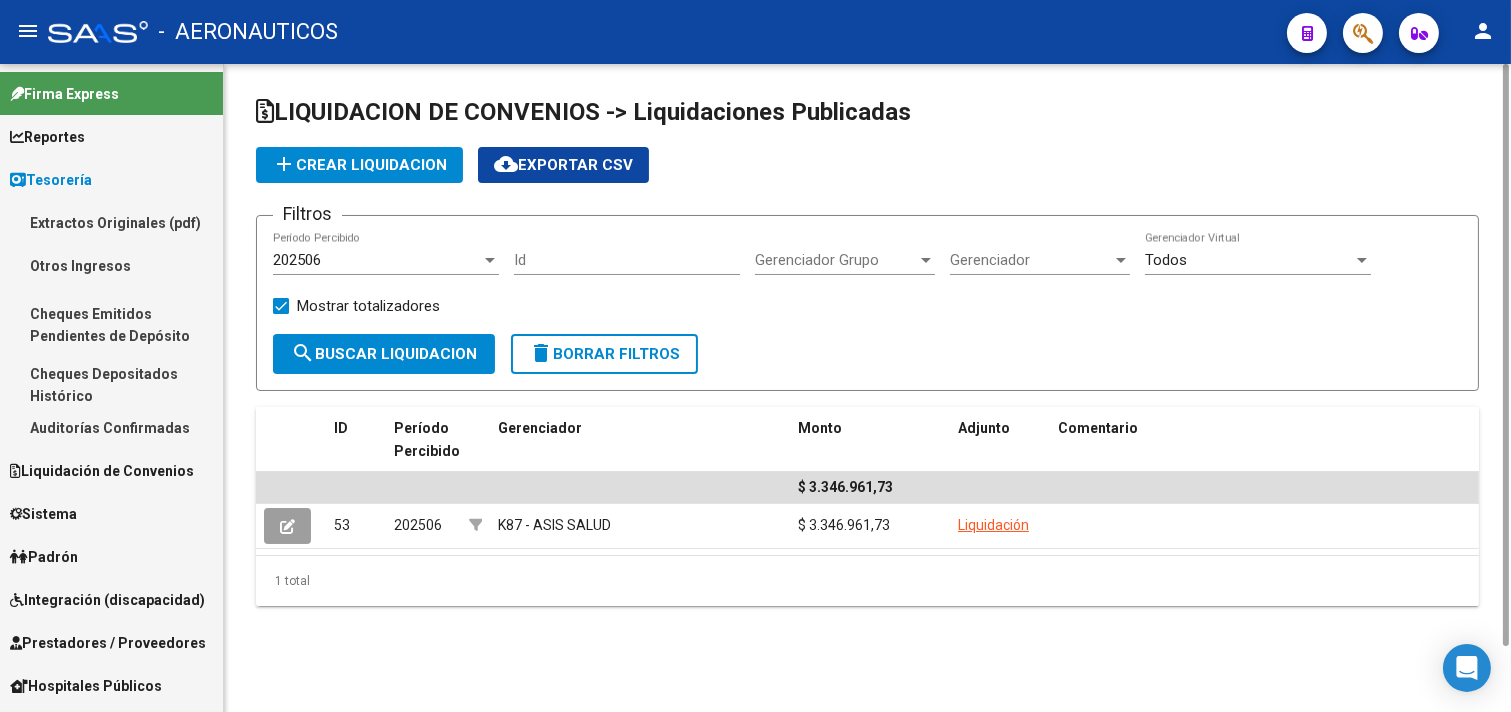 click on "Liquidación de Convenios" at bounding box center (102, 471) 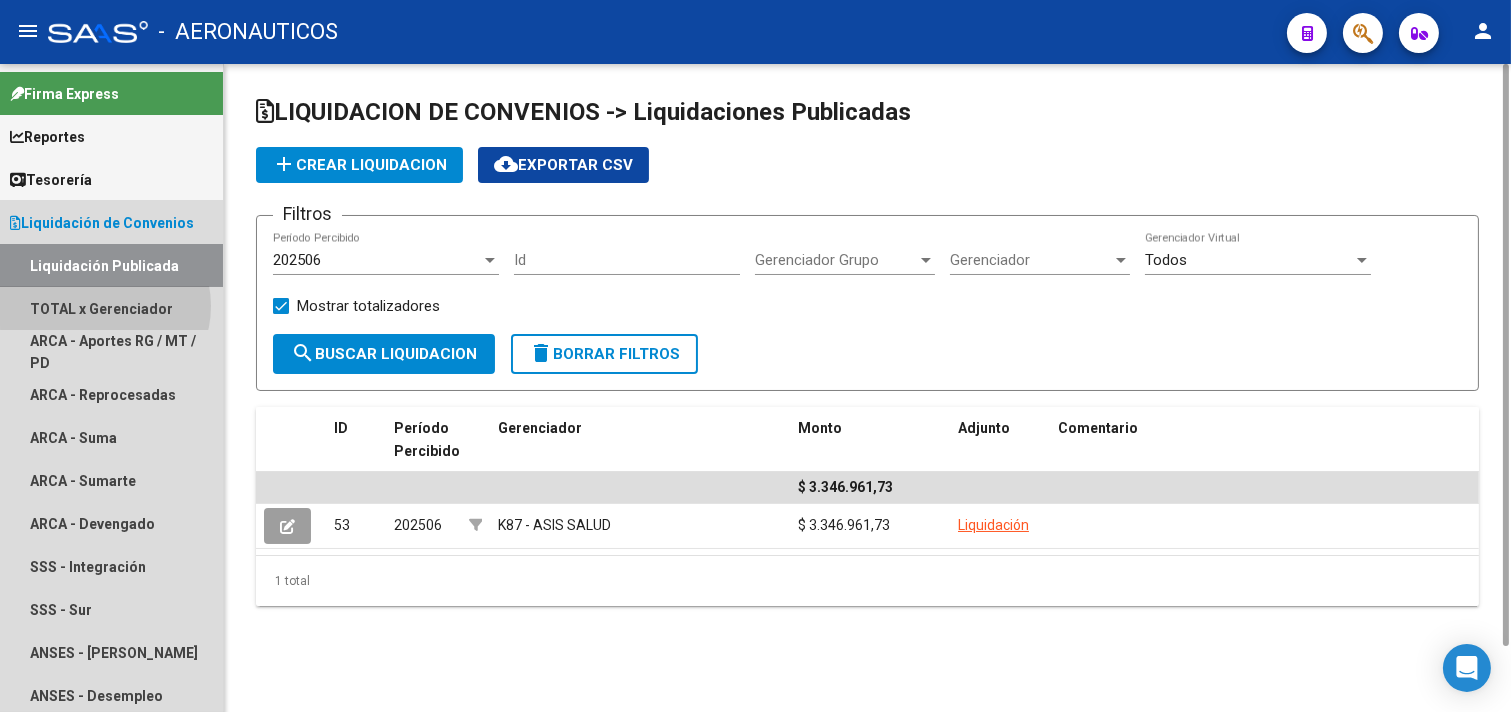 click on "TOTAL x Gerenciador" at bounding box center [111, 308] 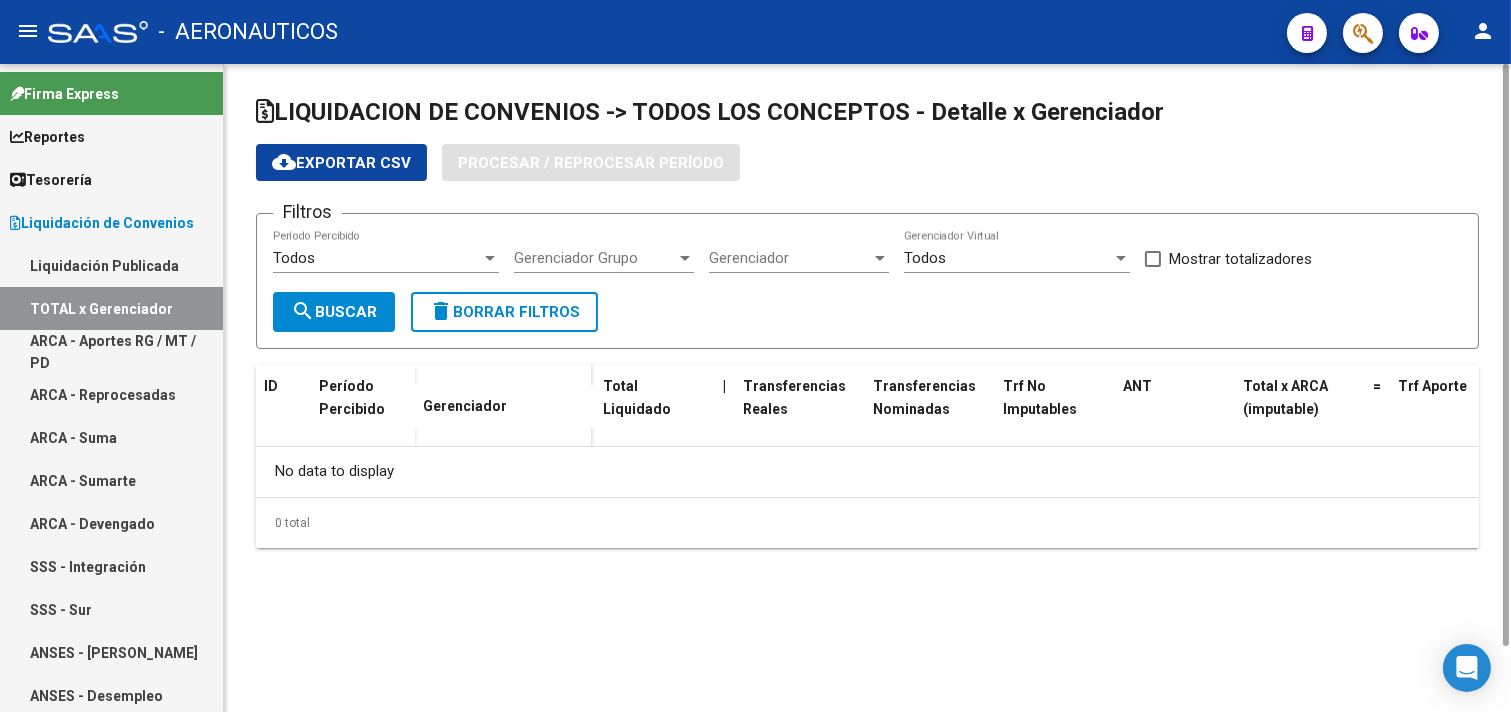 checkbox on "true" 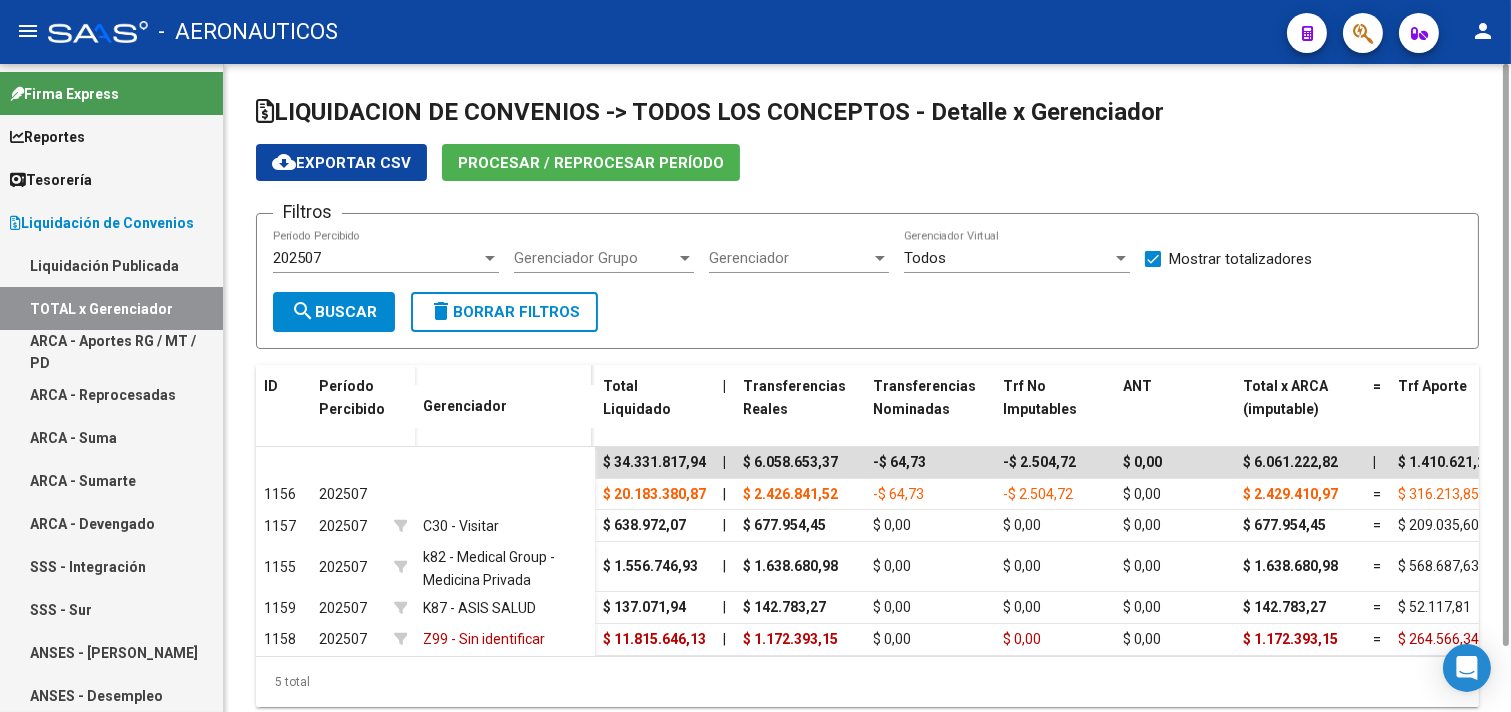 click at bounding box center [490, 258] 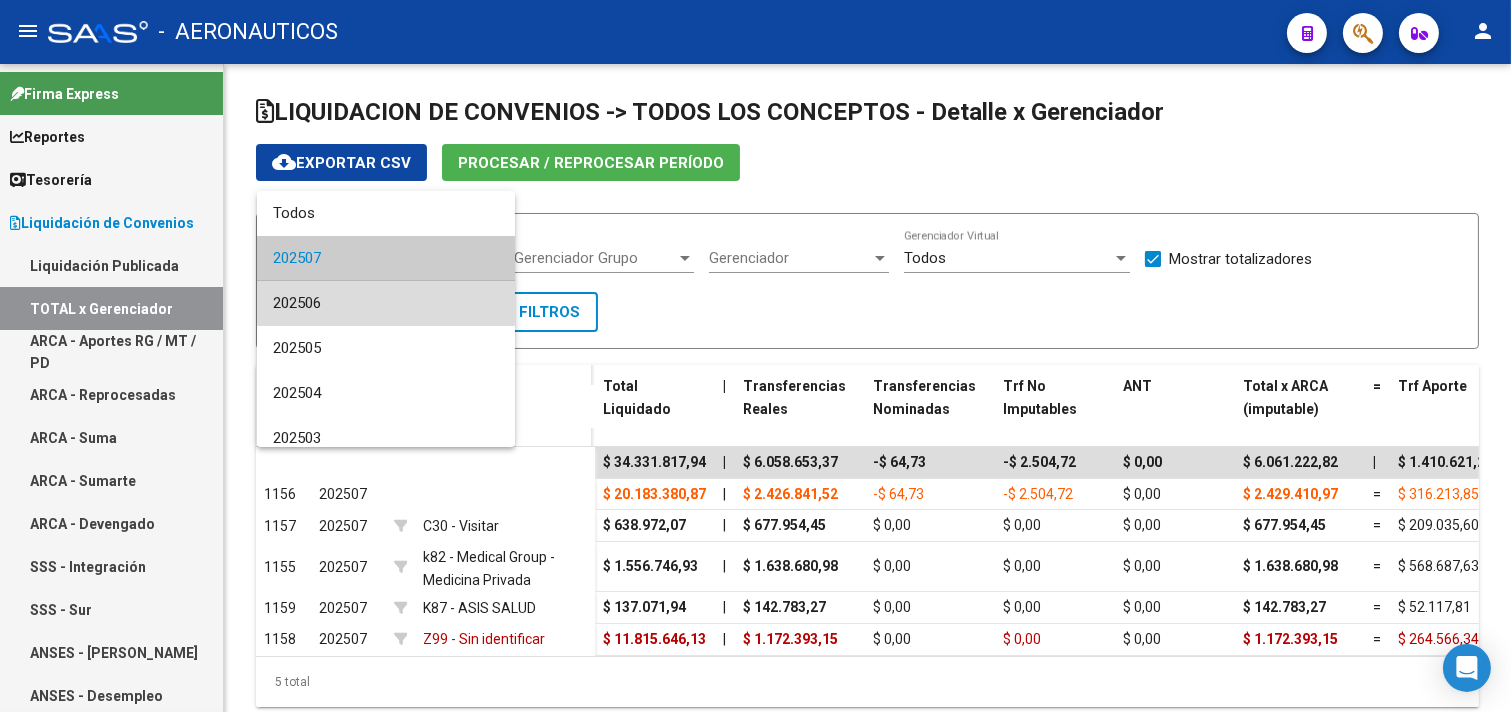 click on "202506" at bounding box center (386, 303) 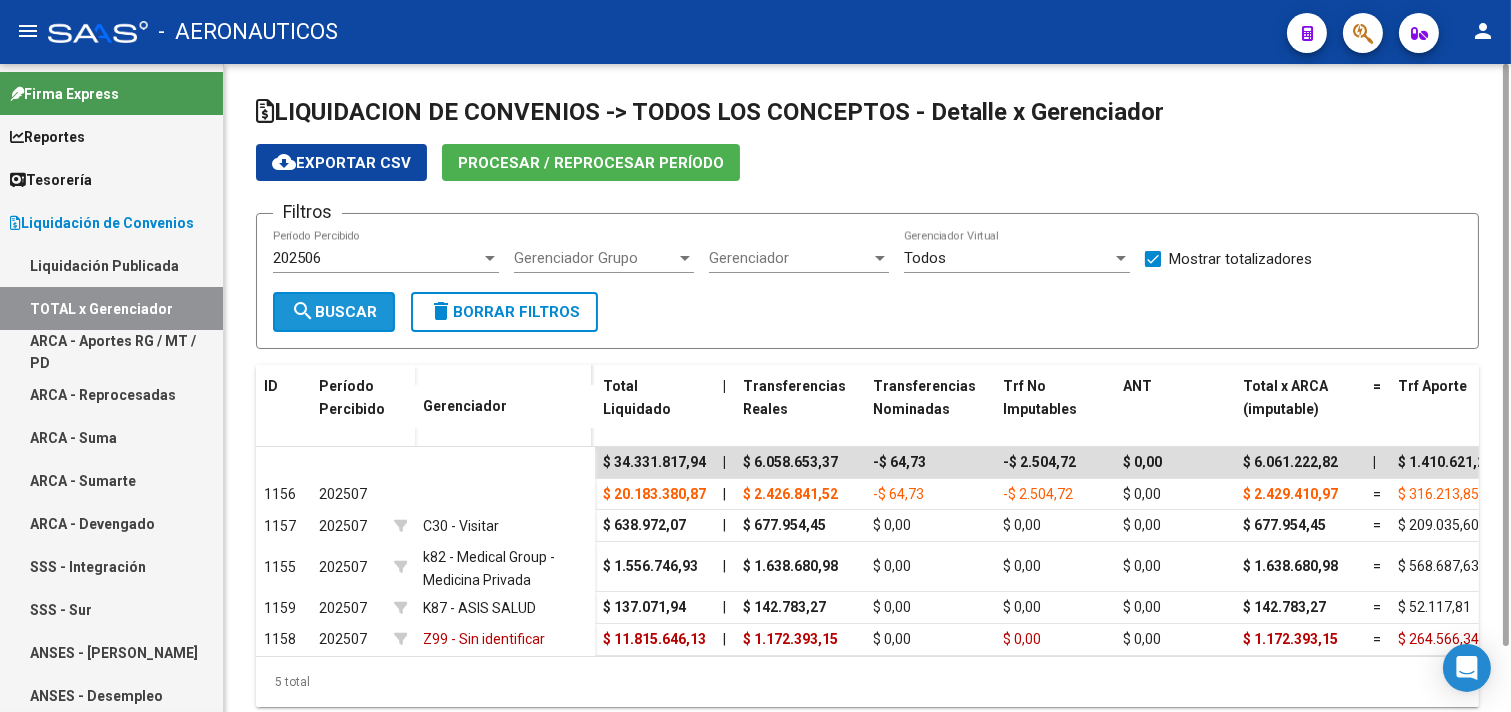 click on "search  Buscar" 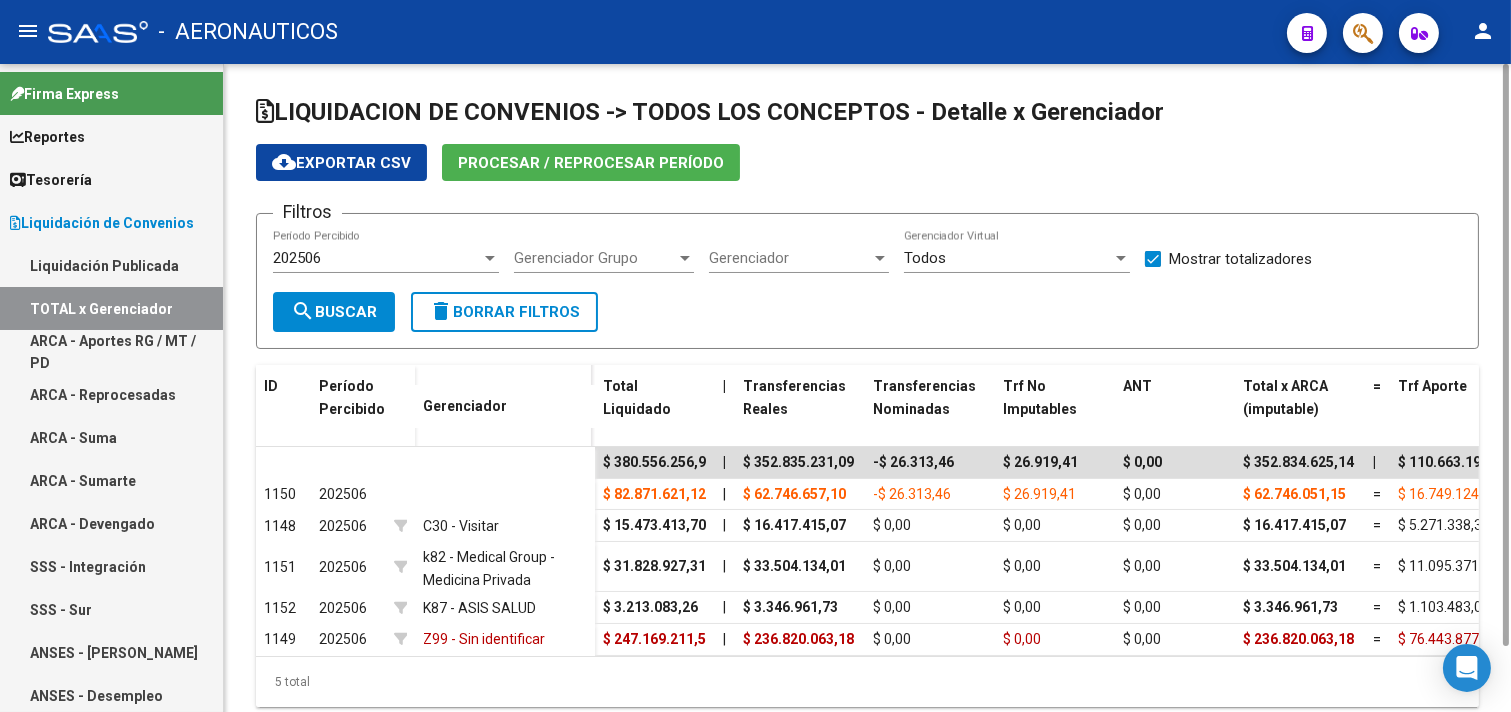 click at bounding box center [685, 258] 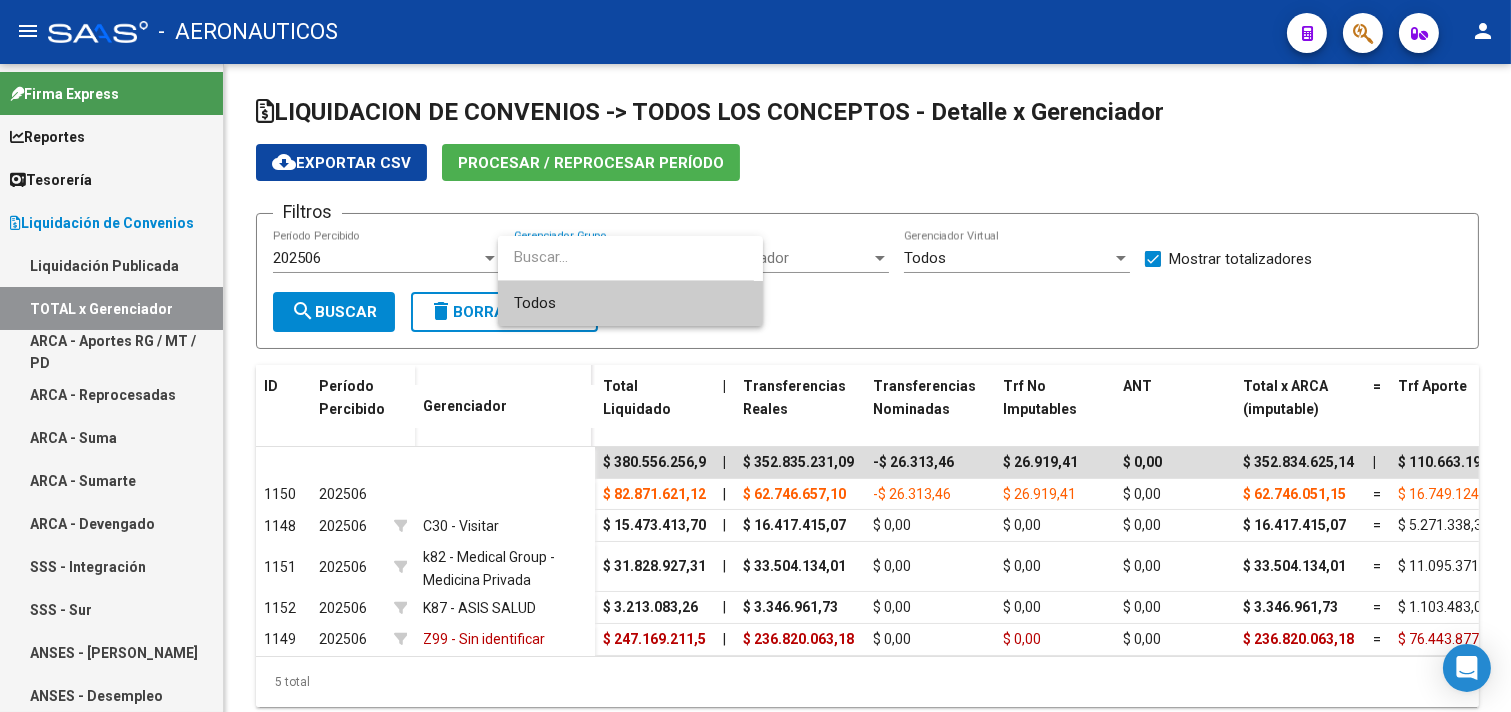 drag, startPoint x: 693, startPoint y: 215, endPoint x: 885, endPoint y: 225, distance: 192.26024 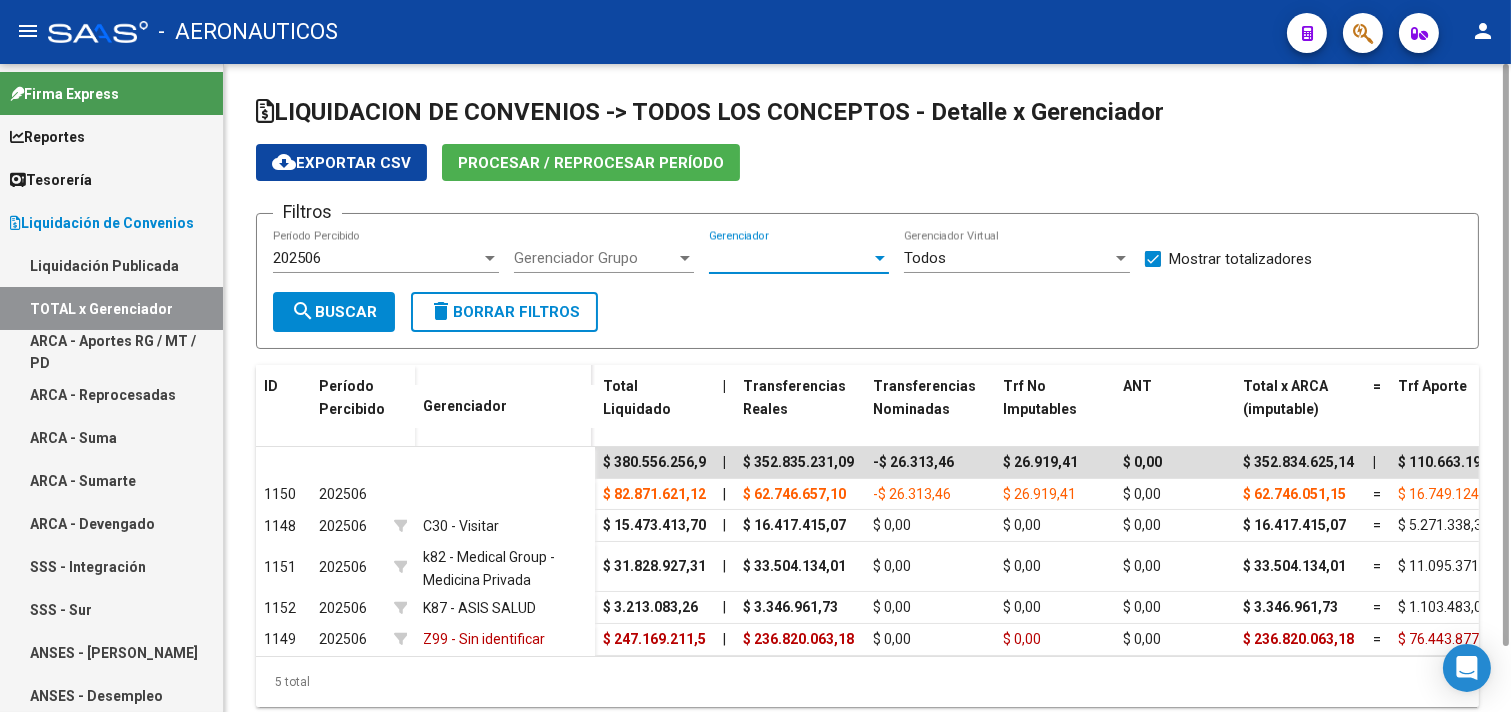 click at bounding box center (880, 258) 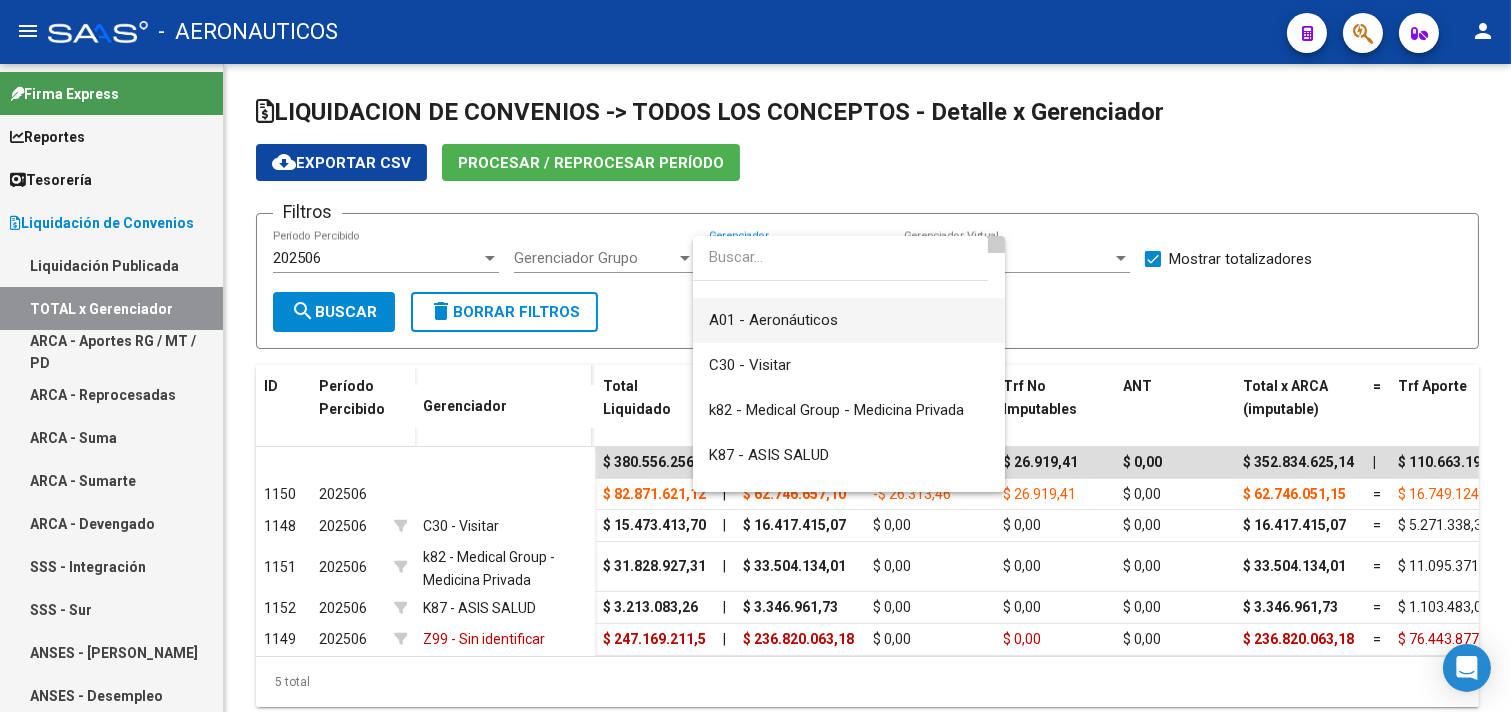 scroll, scrollTop: 103, scrollLeft: 0, axis: vertical 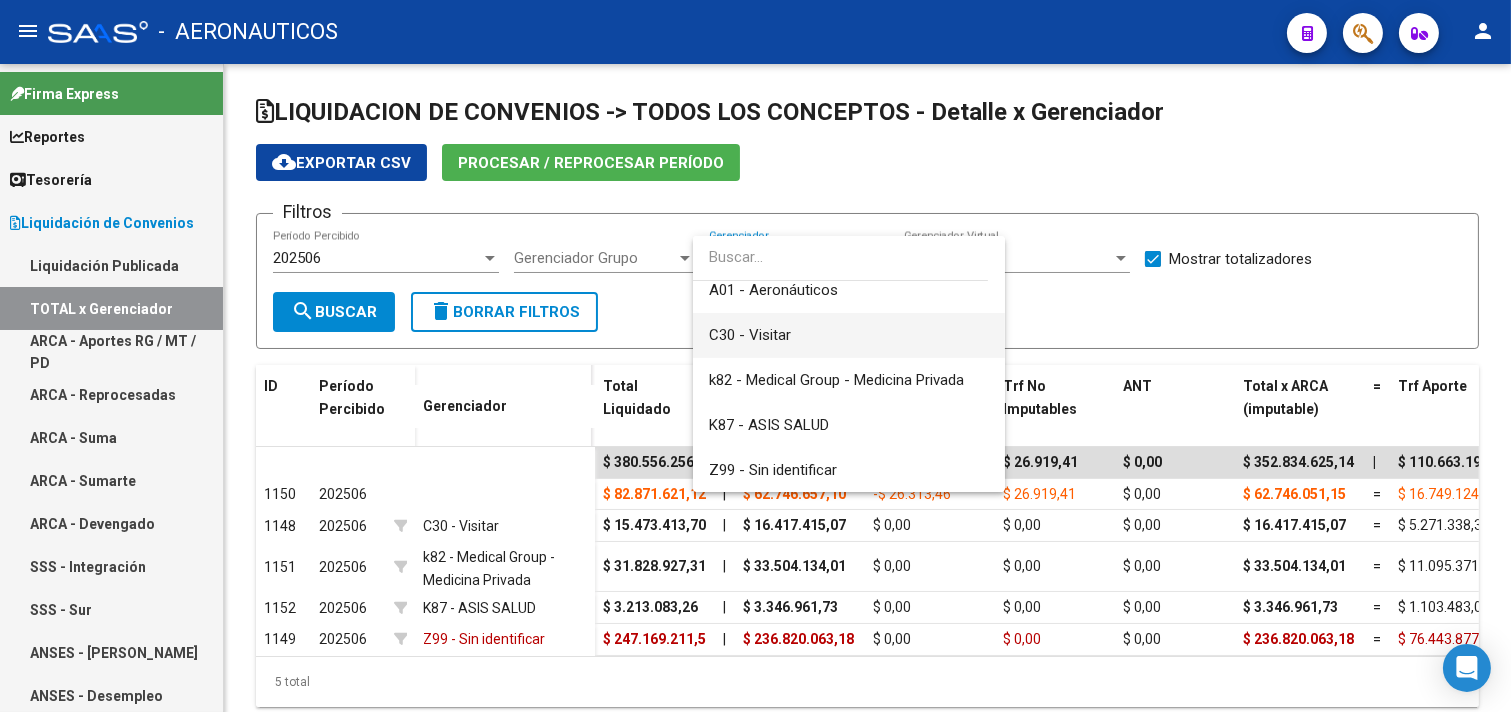 click on "C30 - Visitar" at bounding box center (849, 335) 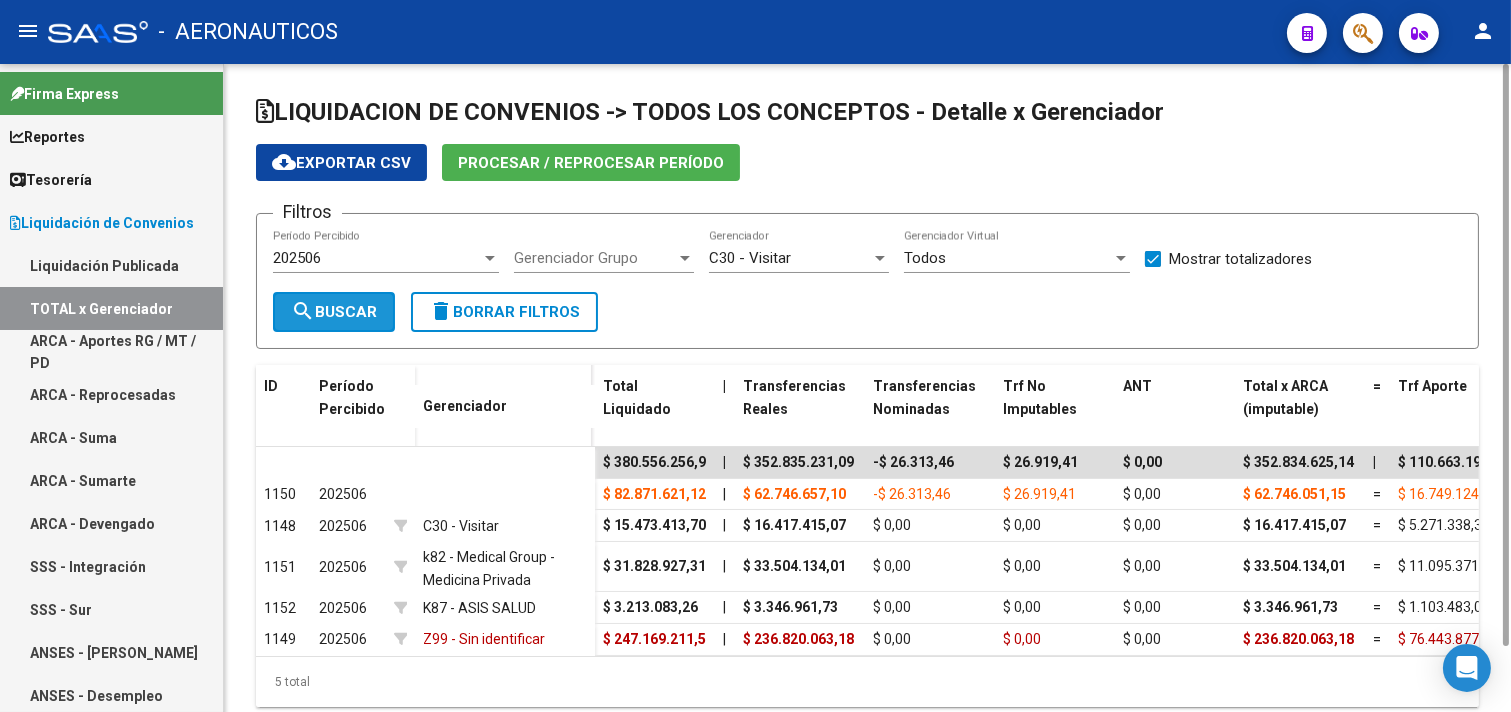 click on "search  Buscar" 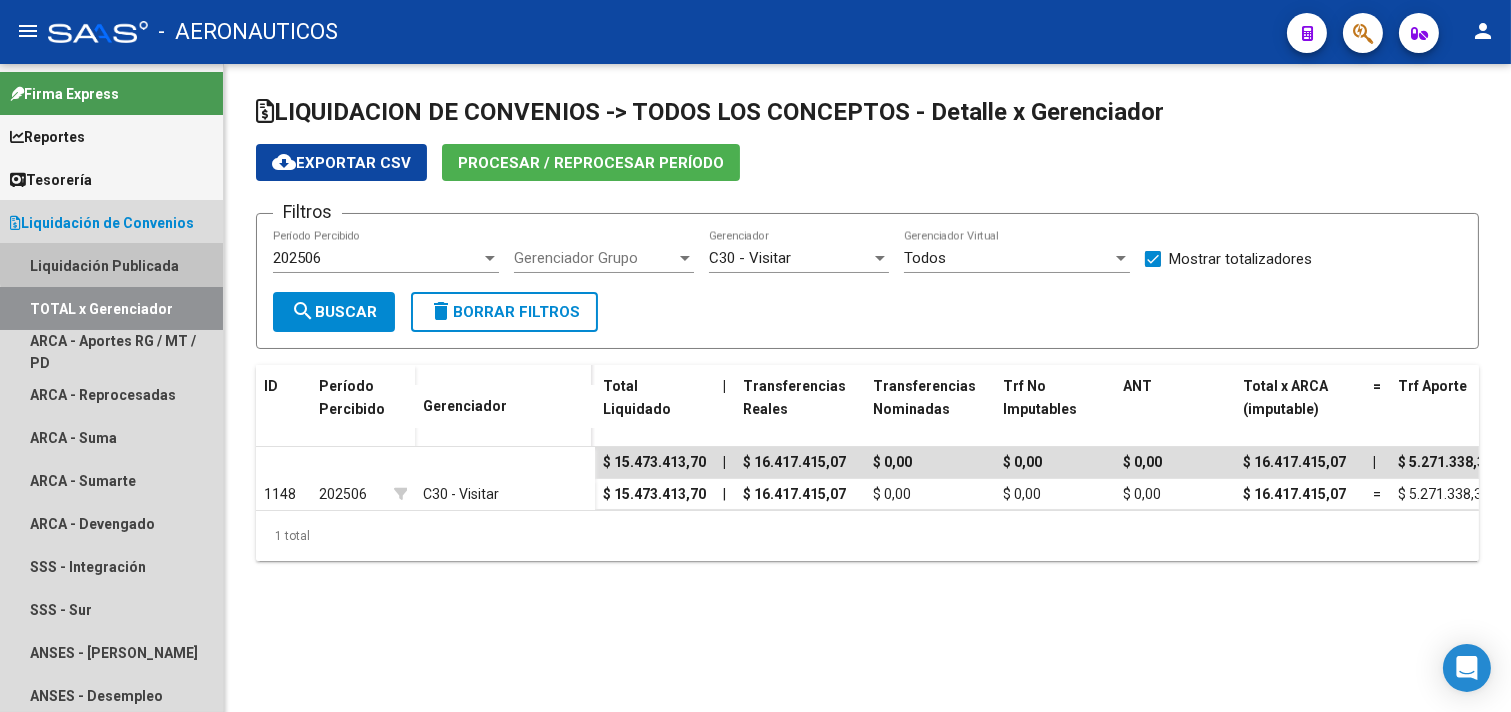 click on "Liquidación Publicada" at bounding box center (111, 265) 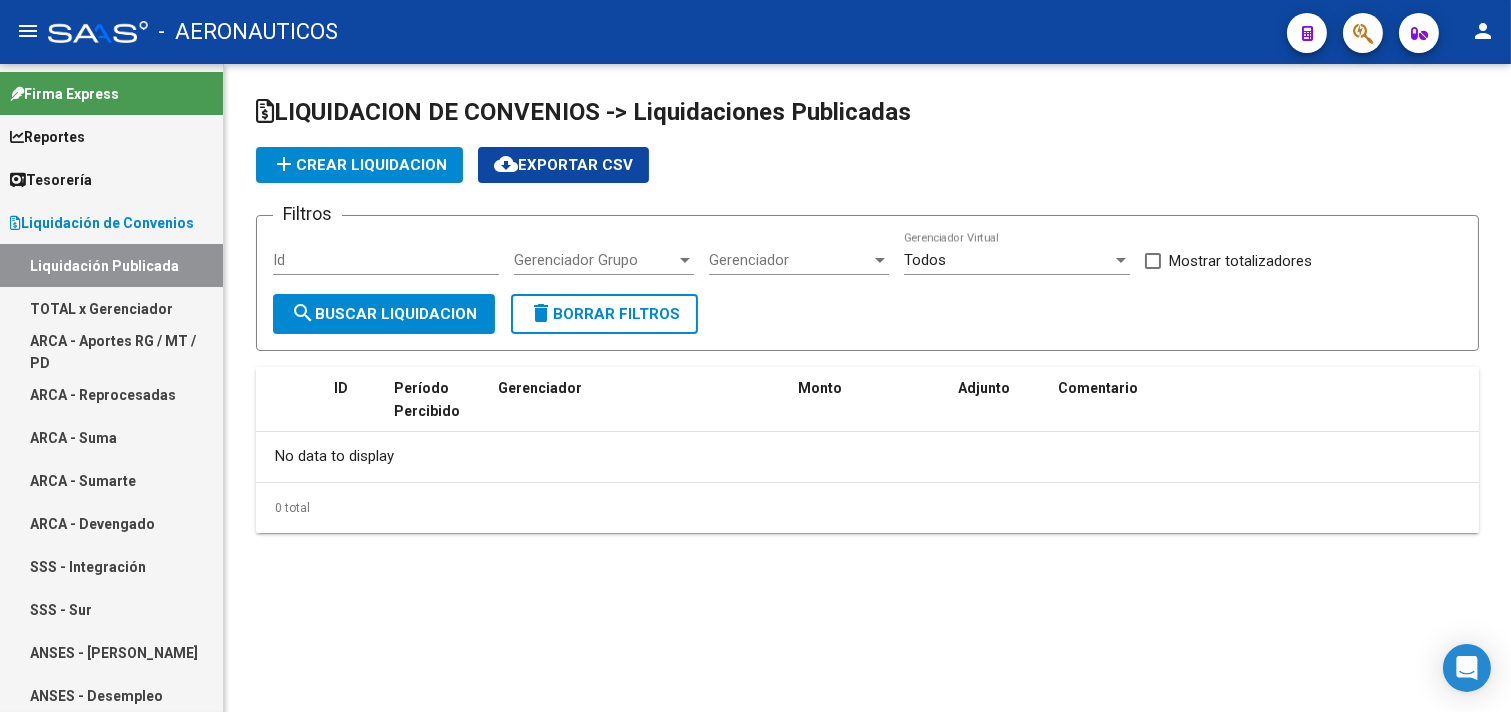 checkbox on "true" 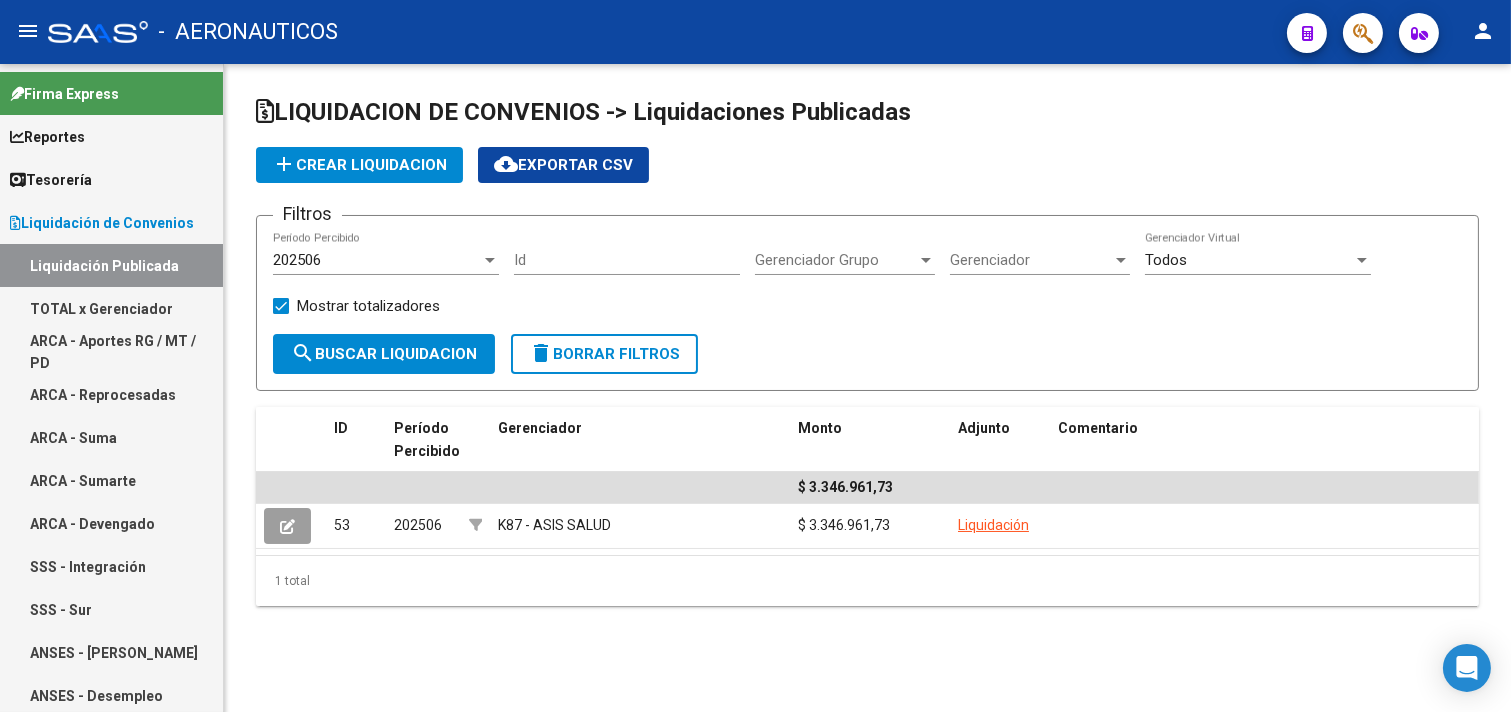 click on "add  Crear Liquidacion" 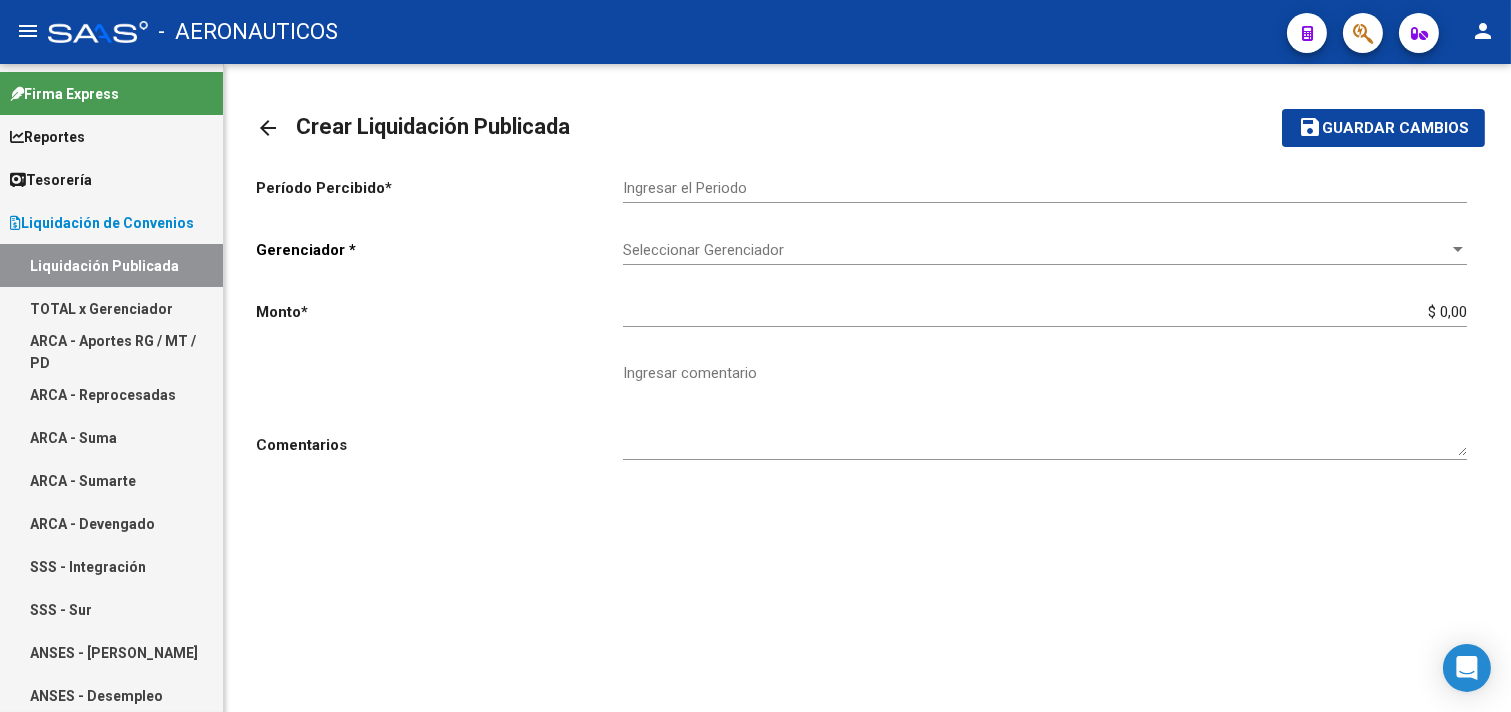 click on "Ingresar el Periodo" at bounding box center [1045, 188] 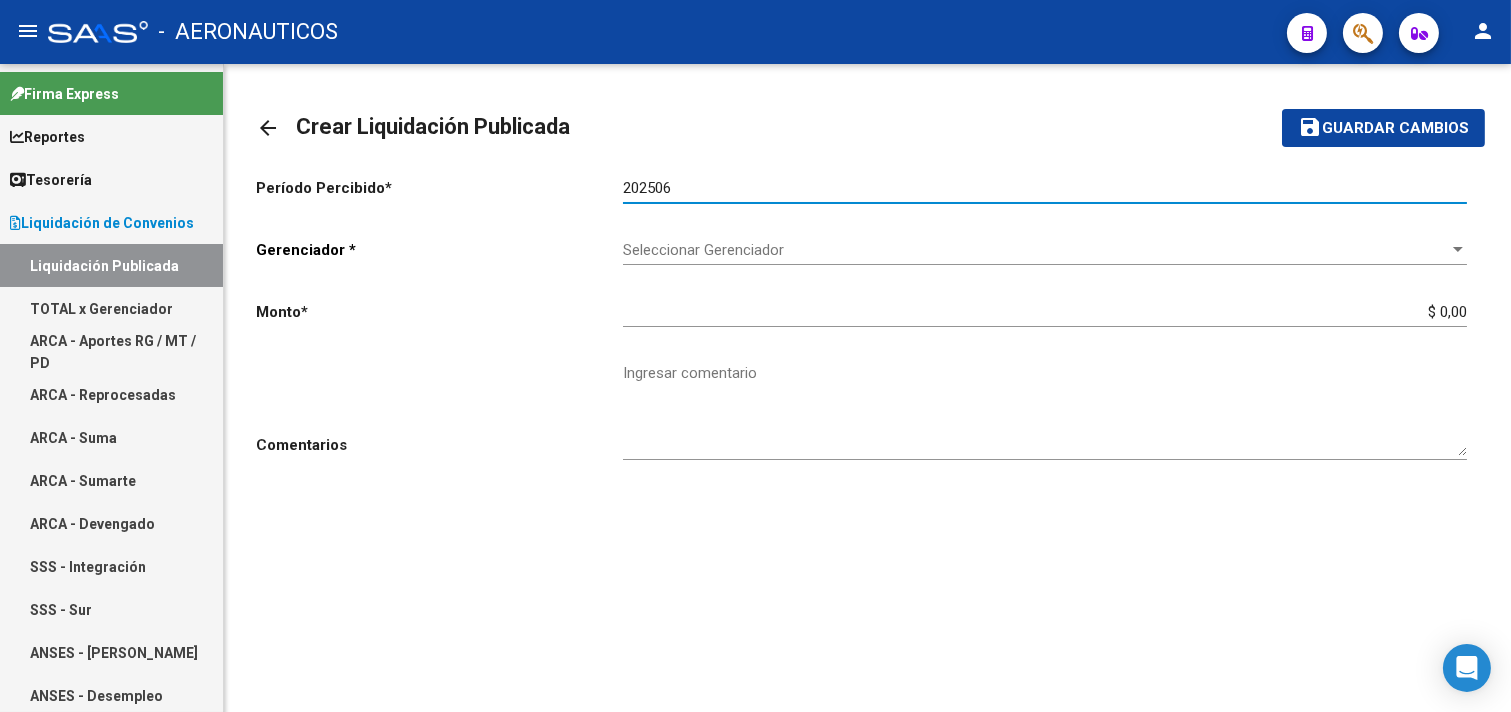 type on "202506" 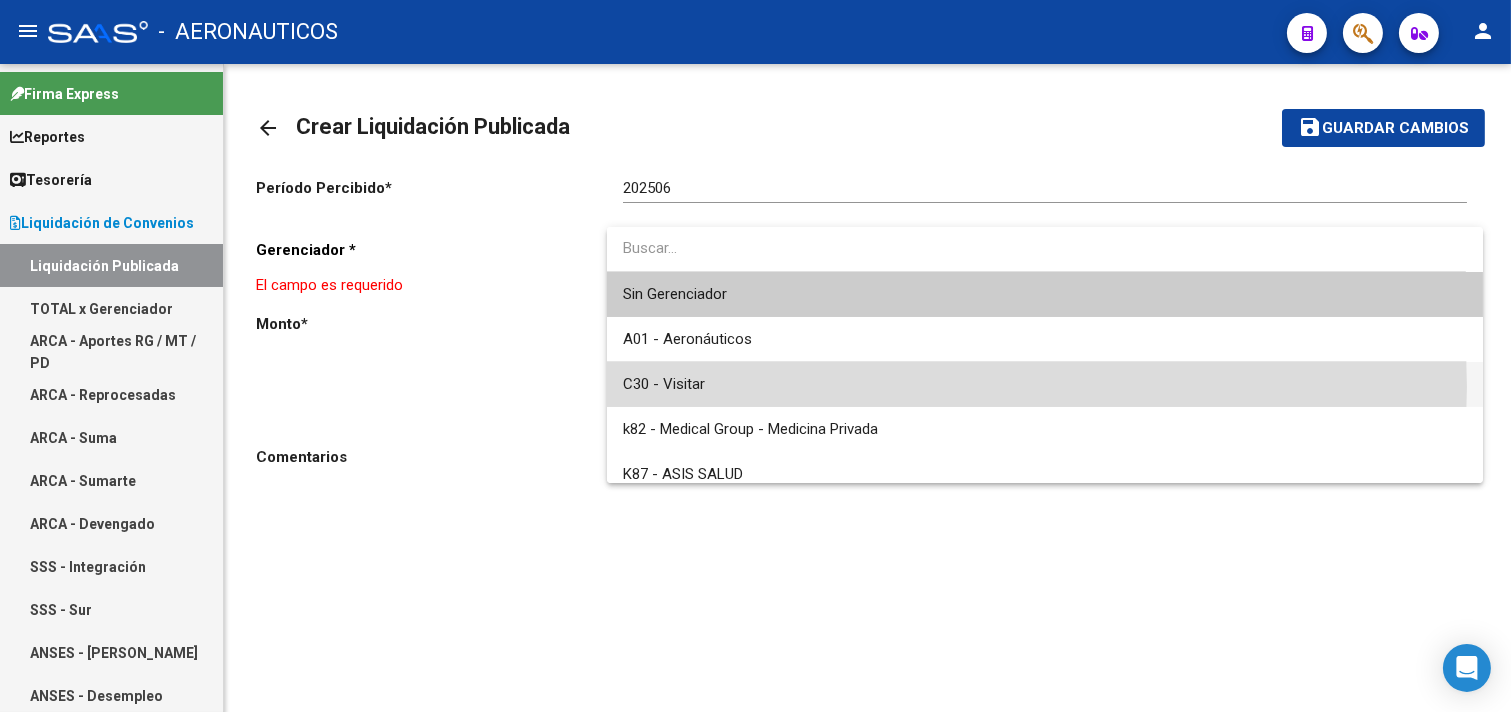click on "C30 - Visitar" at bounding box center (1045, 384) 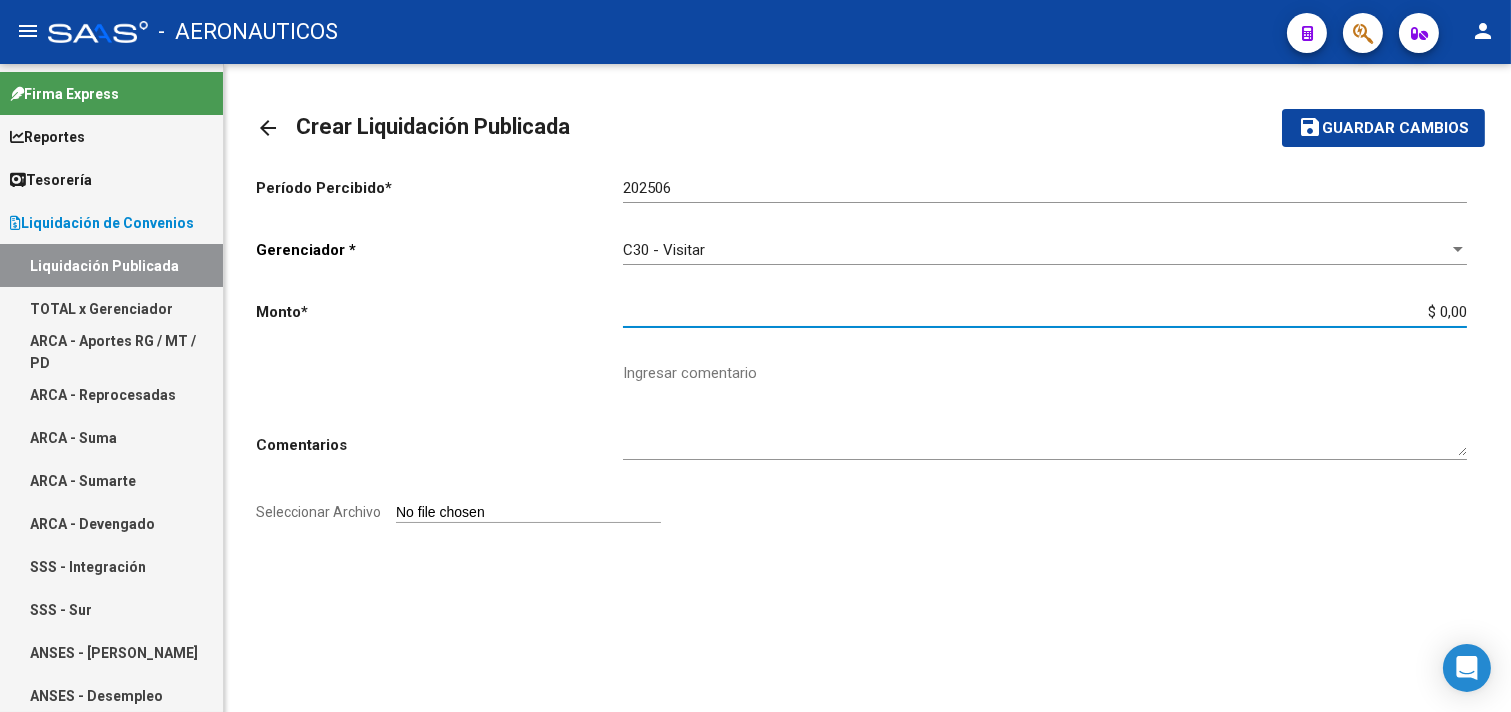 click on "$ 0,00" at bounding box center [1045, 312] 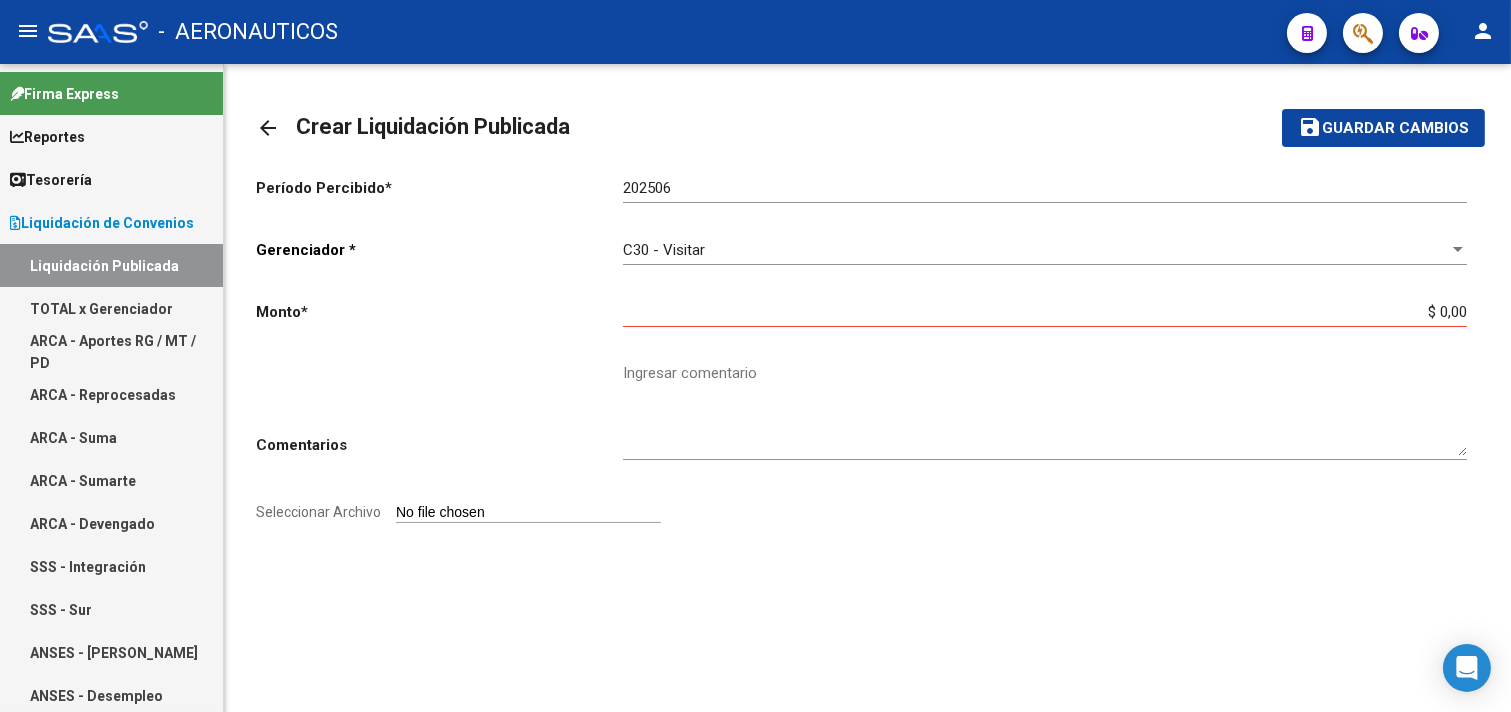 drag, startPoint x: 1467, startPoint y: 306, endPoint x: 1357, endPoint y: 318, distance: 110.65261 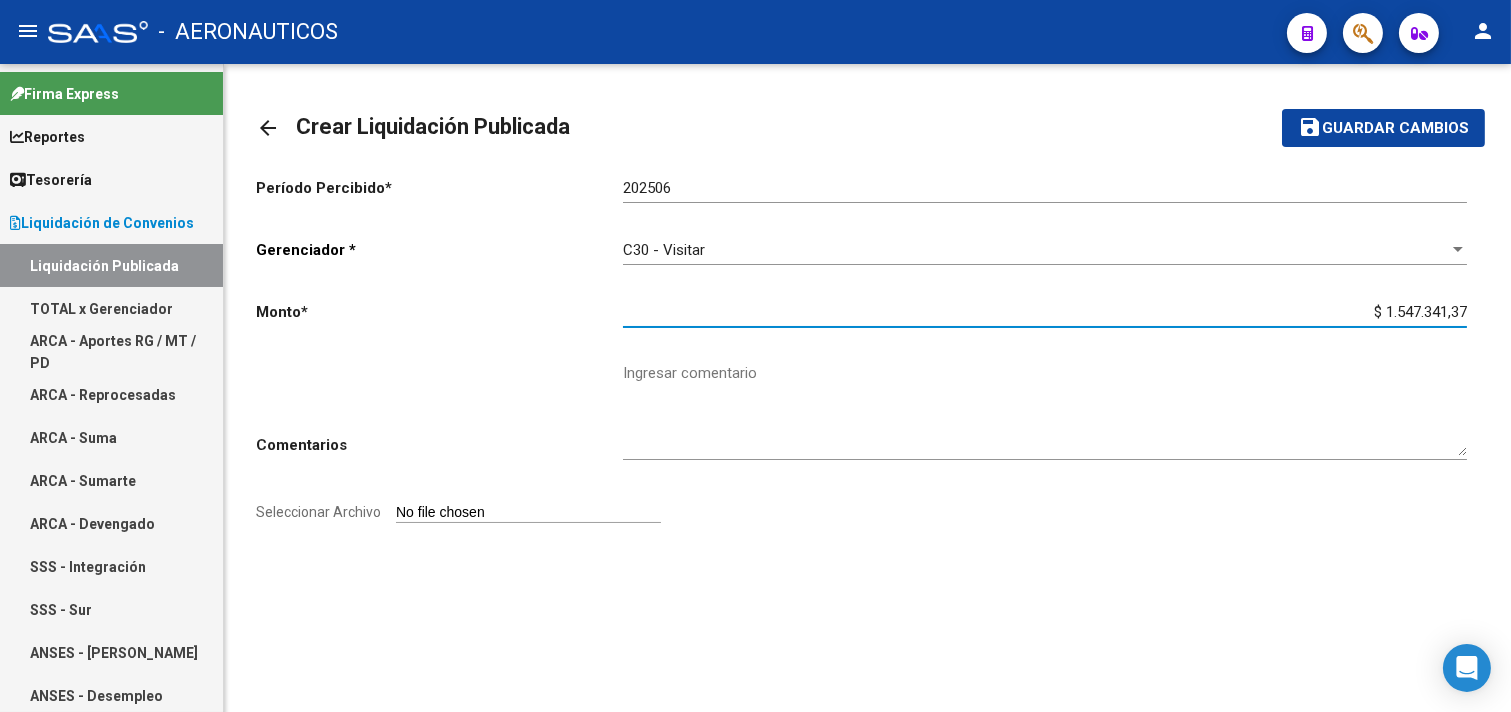 type on "$ 15.473.413,70" 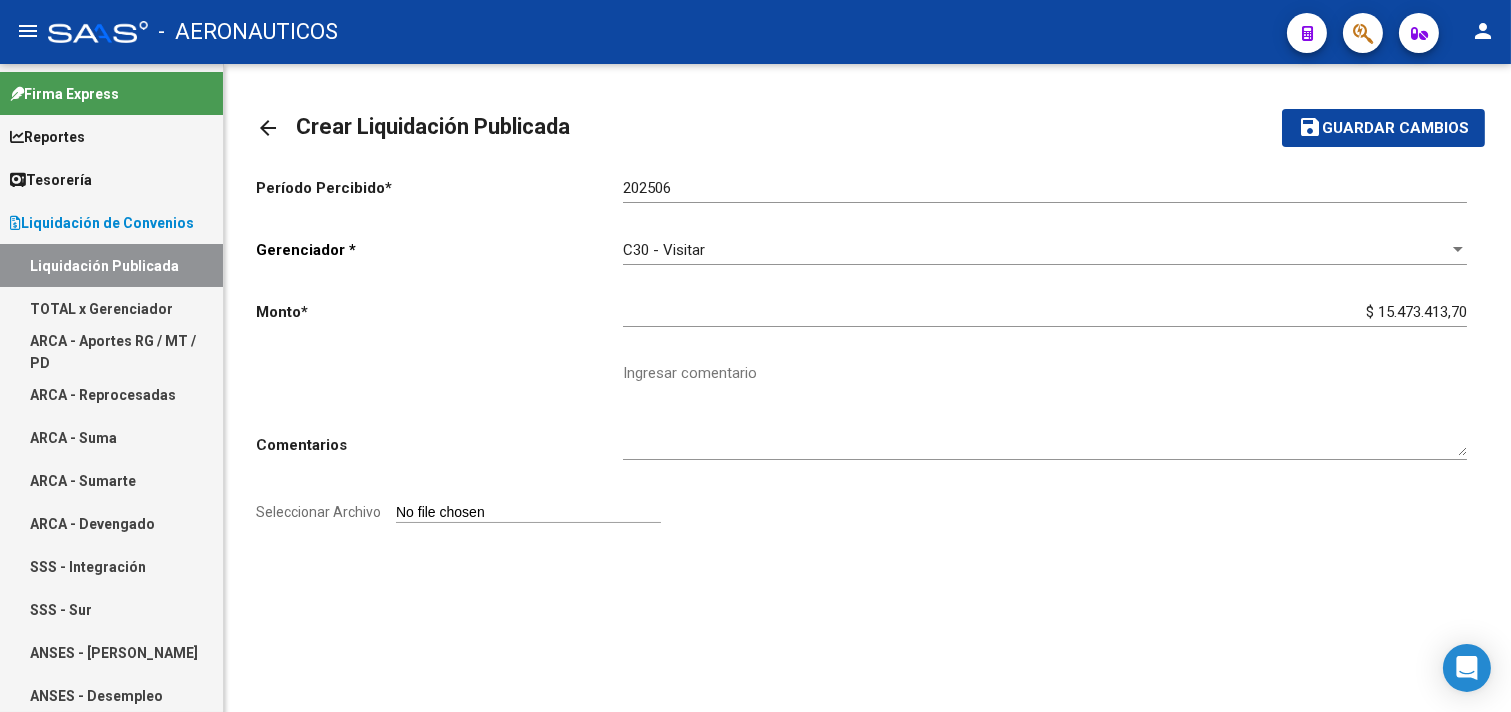 drag, startPoint x: 431, startPoint y: 508, endPoint x: 406, endPoint y: 511, distance: 25.179358 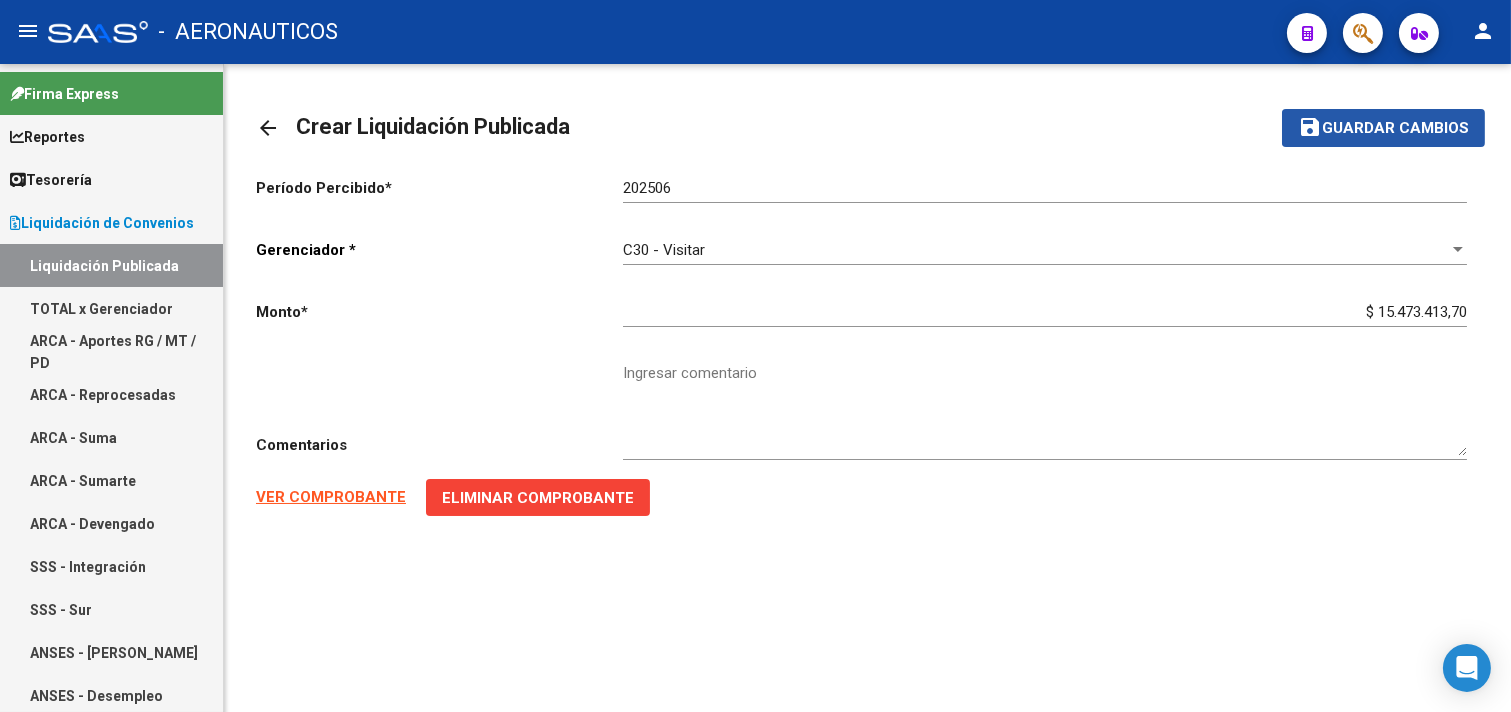 click on "Guardar cambios" 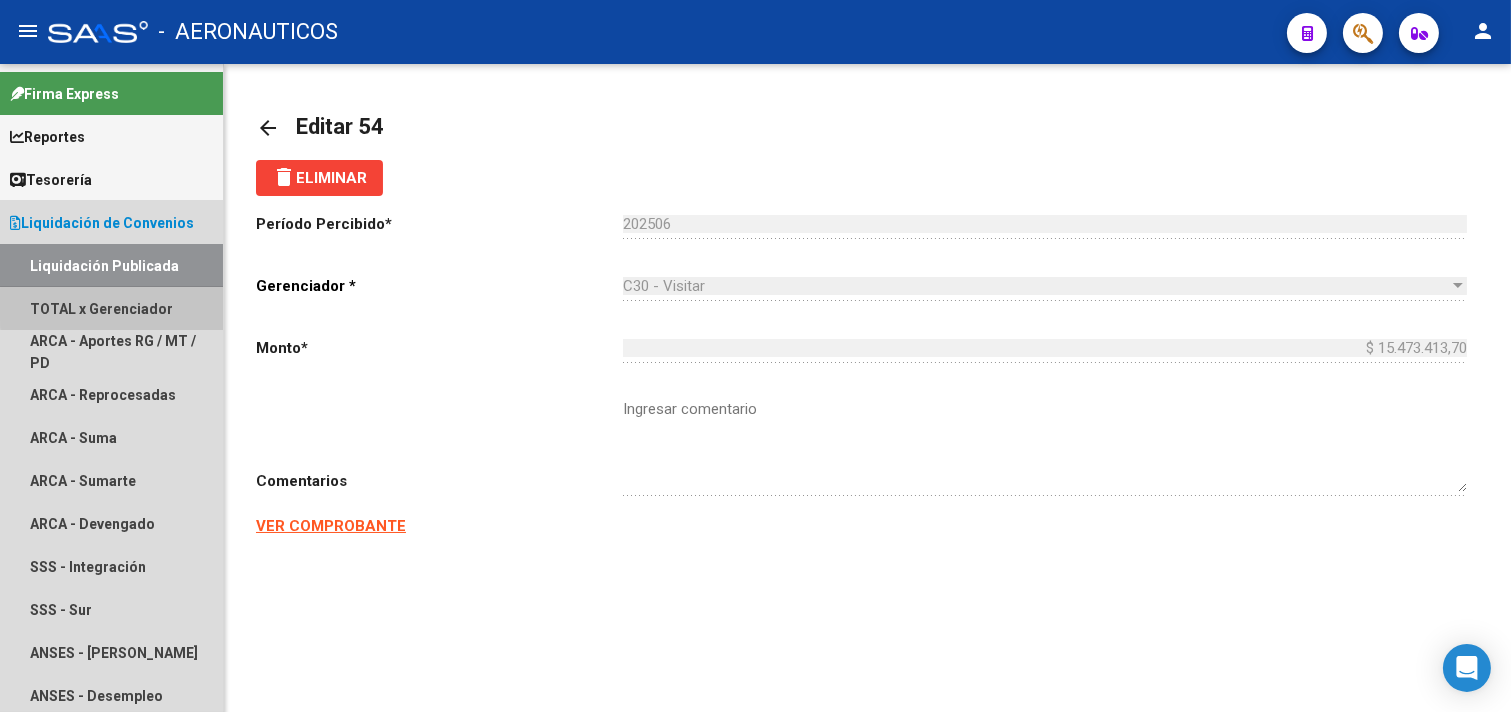 click on "TOTAL x Gerenciador" at bounding box center (111, 308) 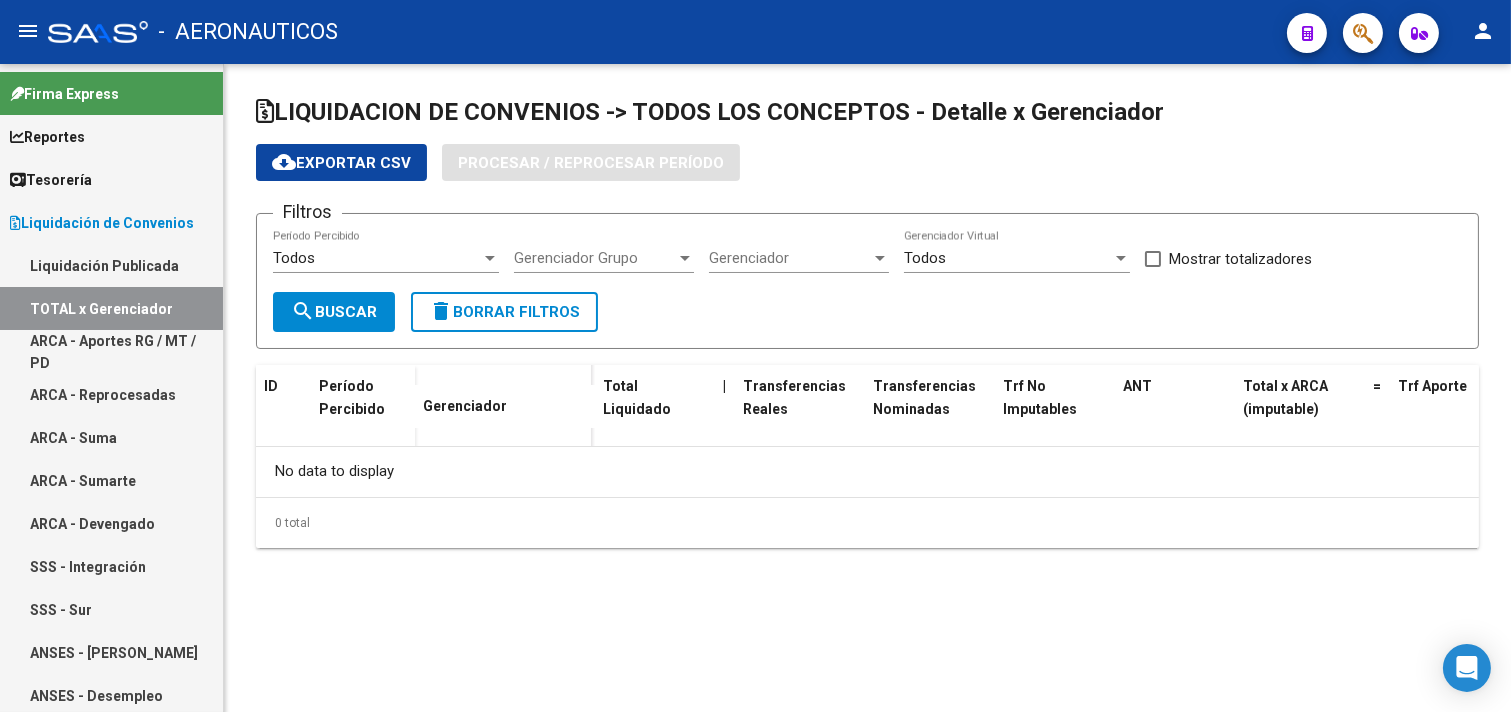 checkbox on "true" 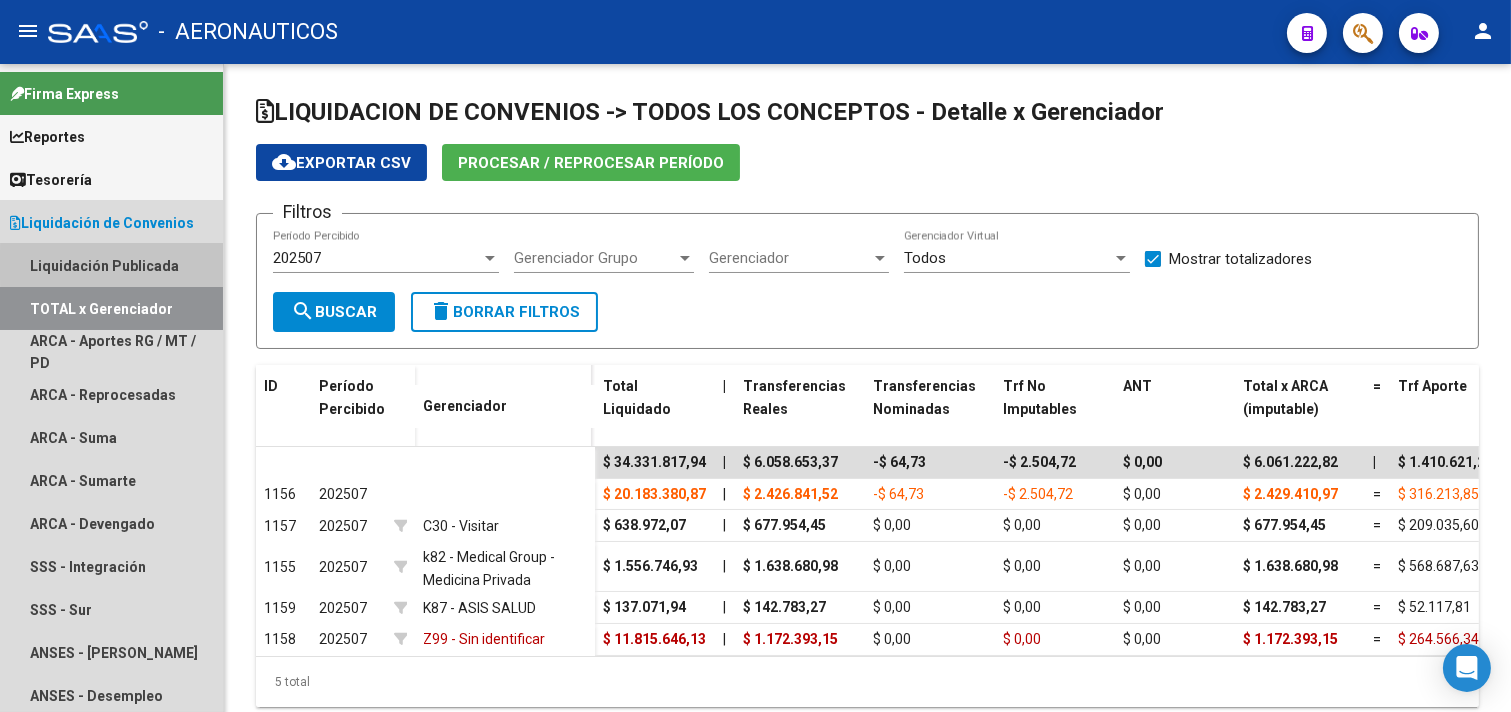 click on "Liquidación Publicada" at bounding box center (111, 265) 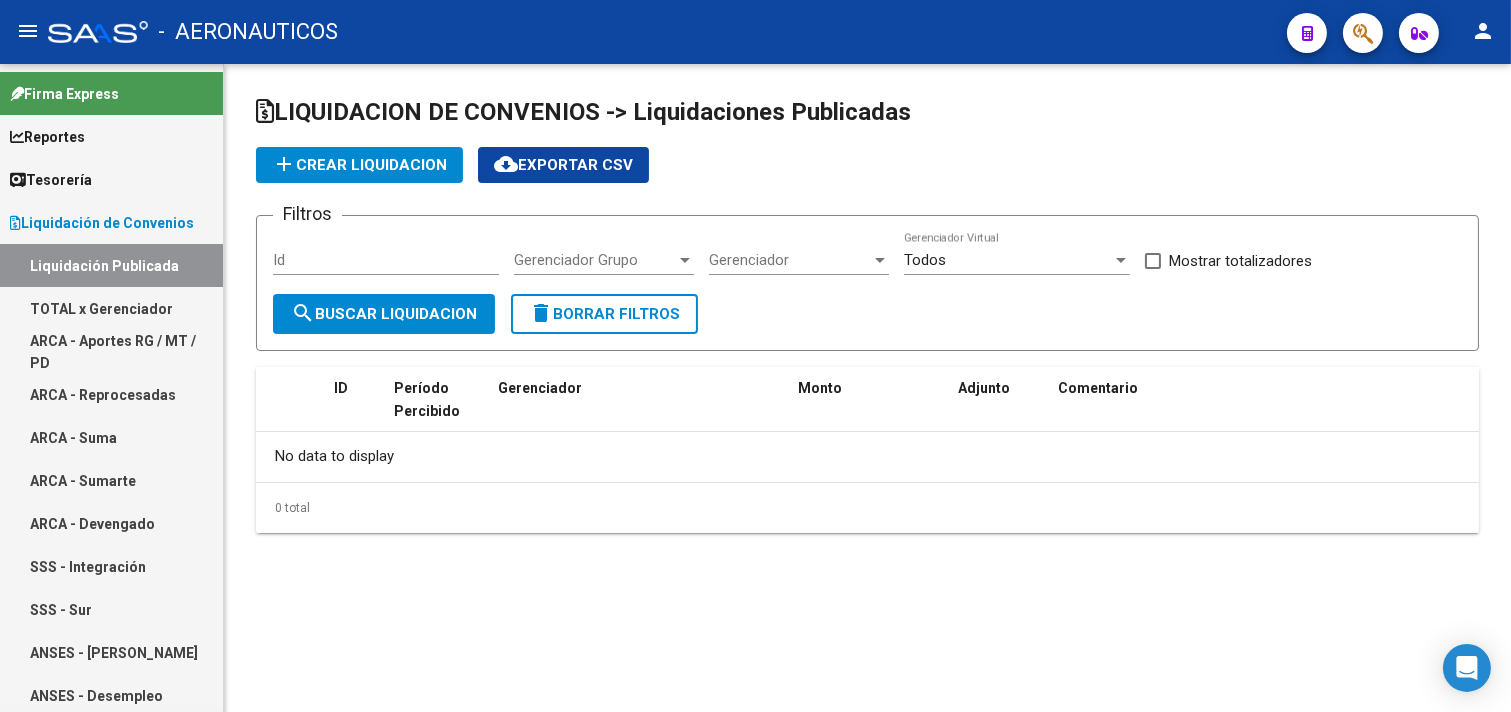 checkbox on "true" 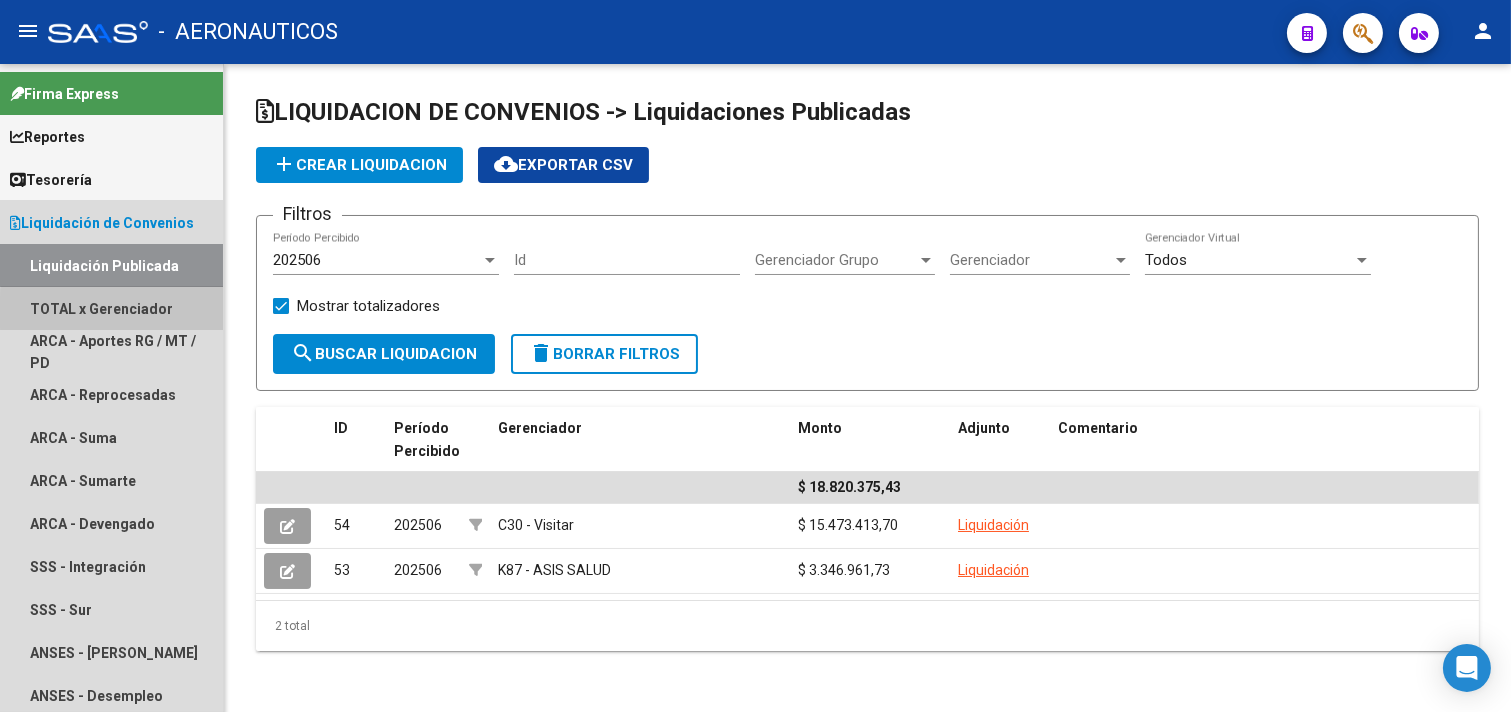 click on "TOTAL x Gerenciador" at bounding box center [111, 308] 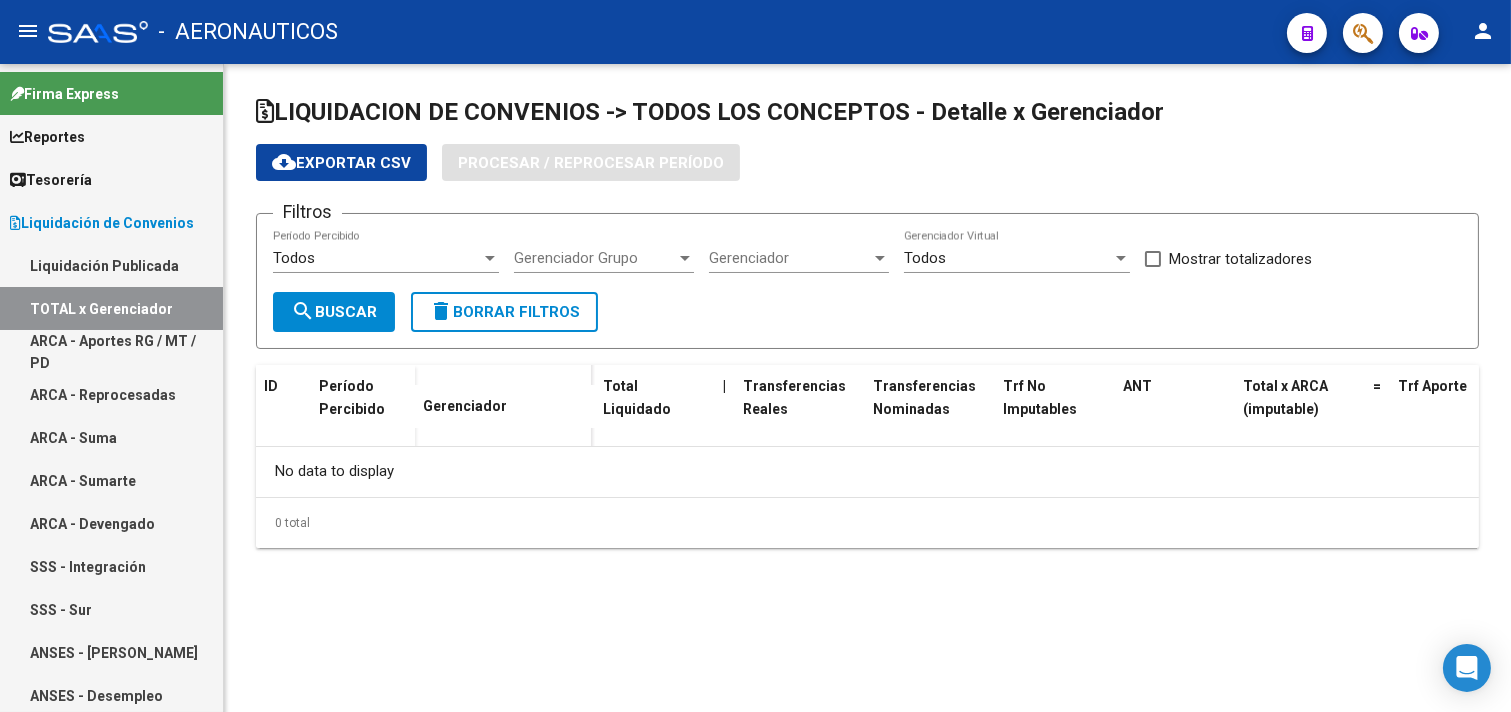 checkbox on "true" 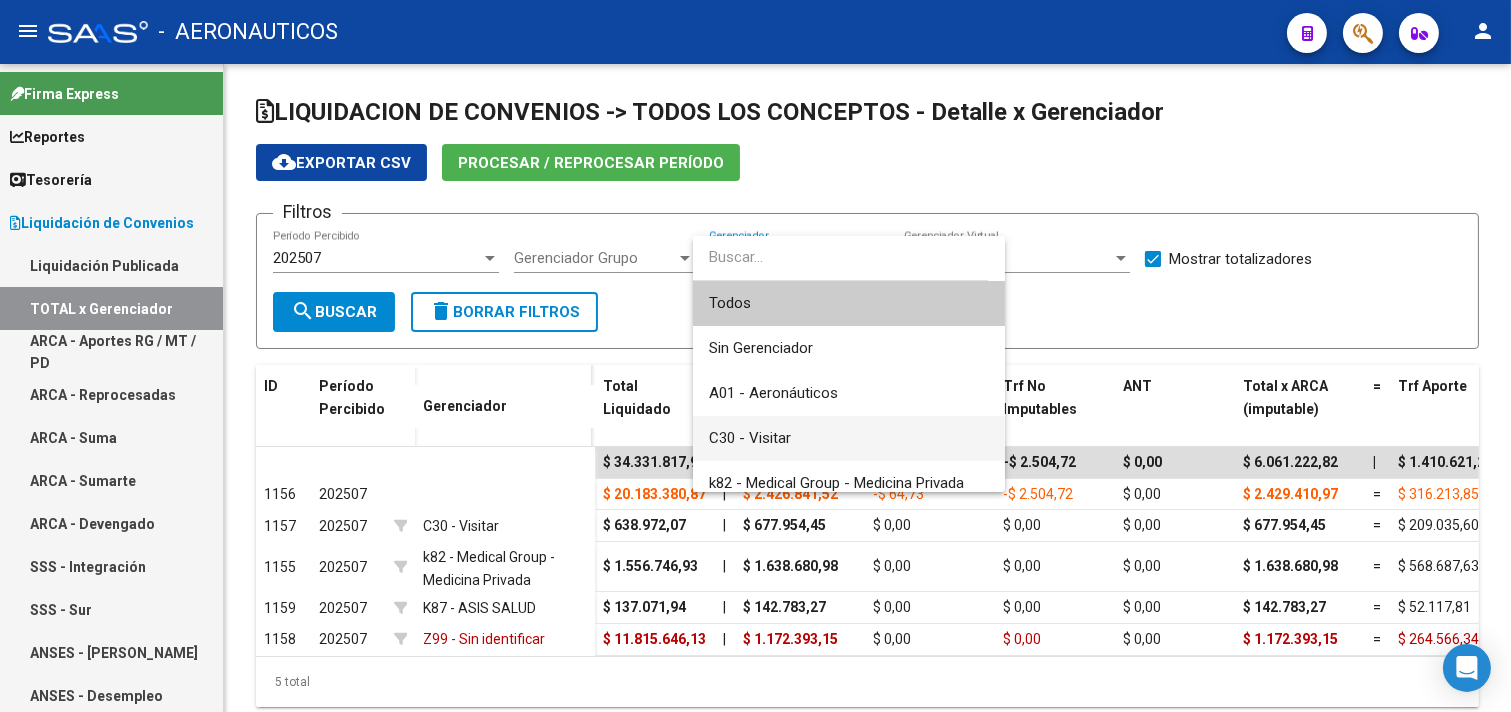 click on "C30 - Visitar" at bounding box center [849, 438] 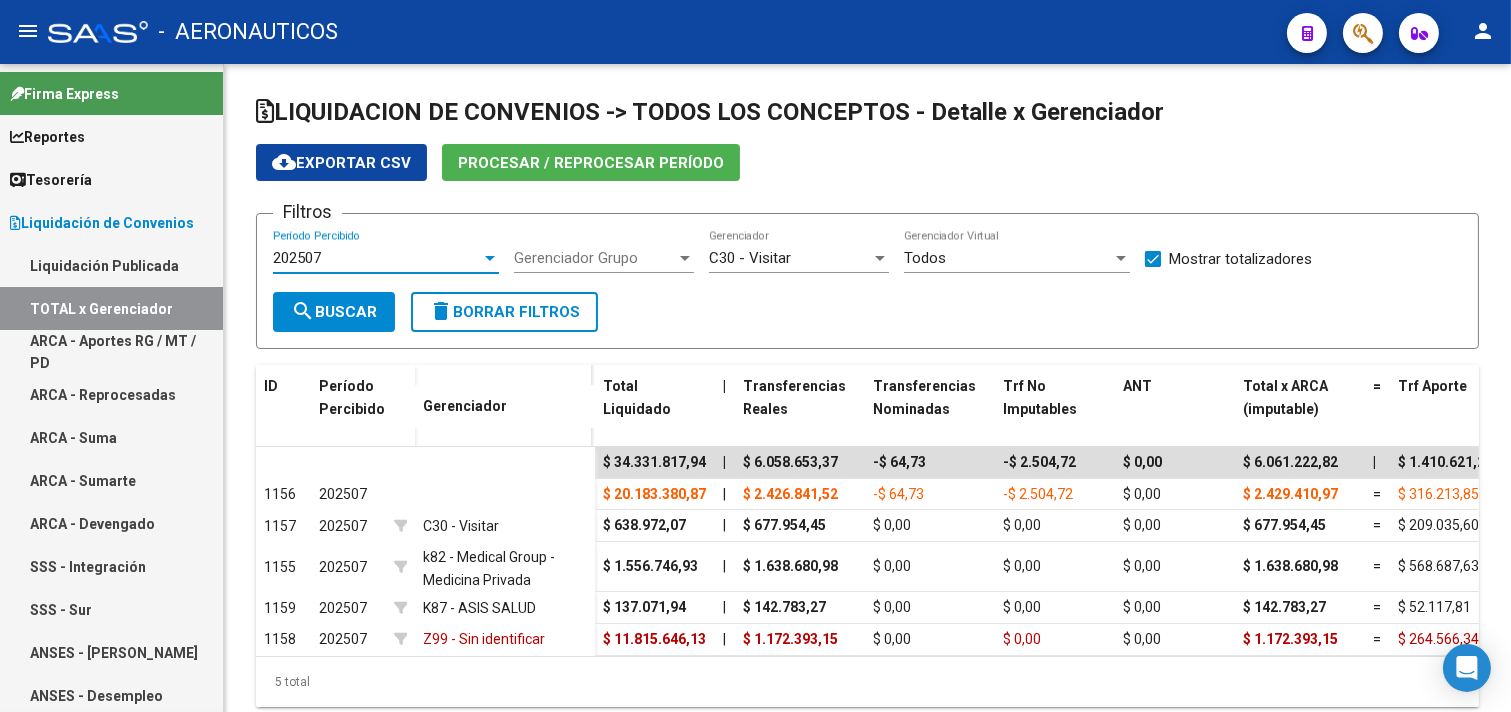 click at bounding box center [490, 258] 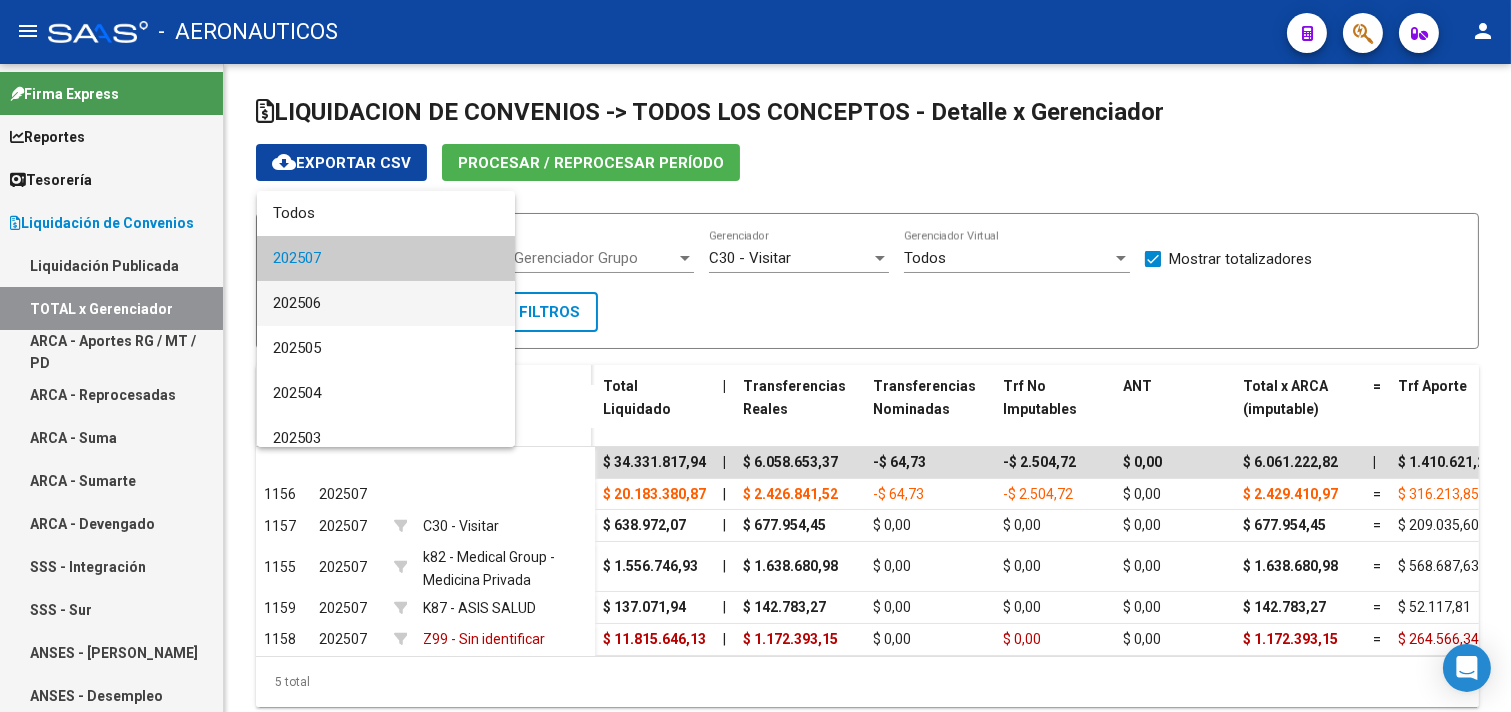 click on "202506" at bounding box center [386, 303] 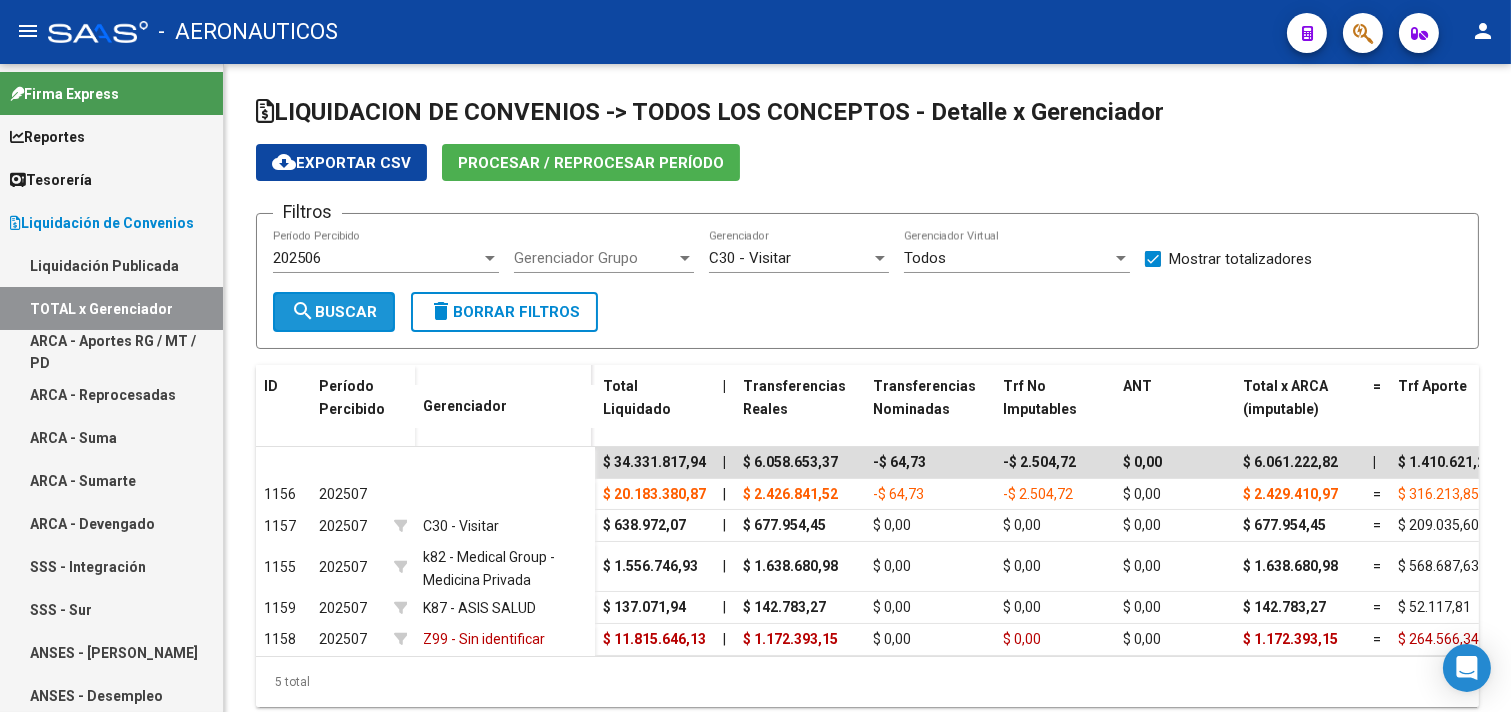 click on "search  Buscar" 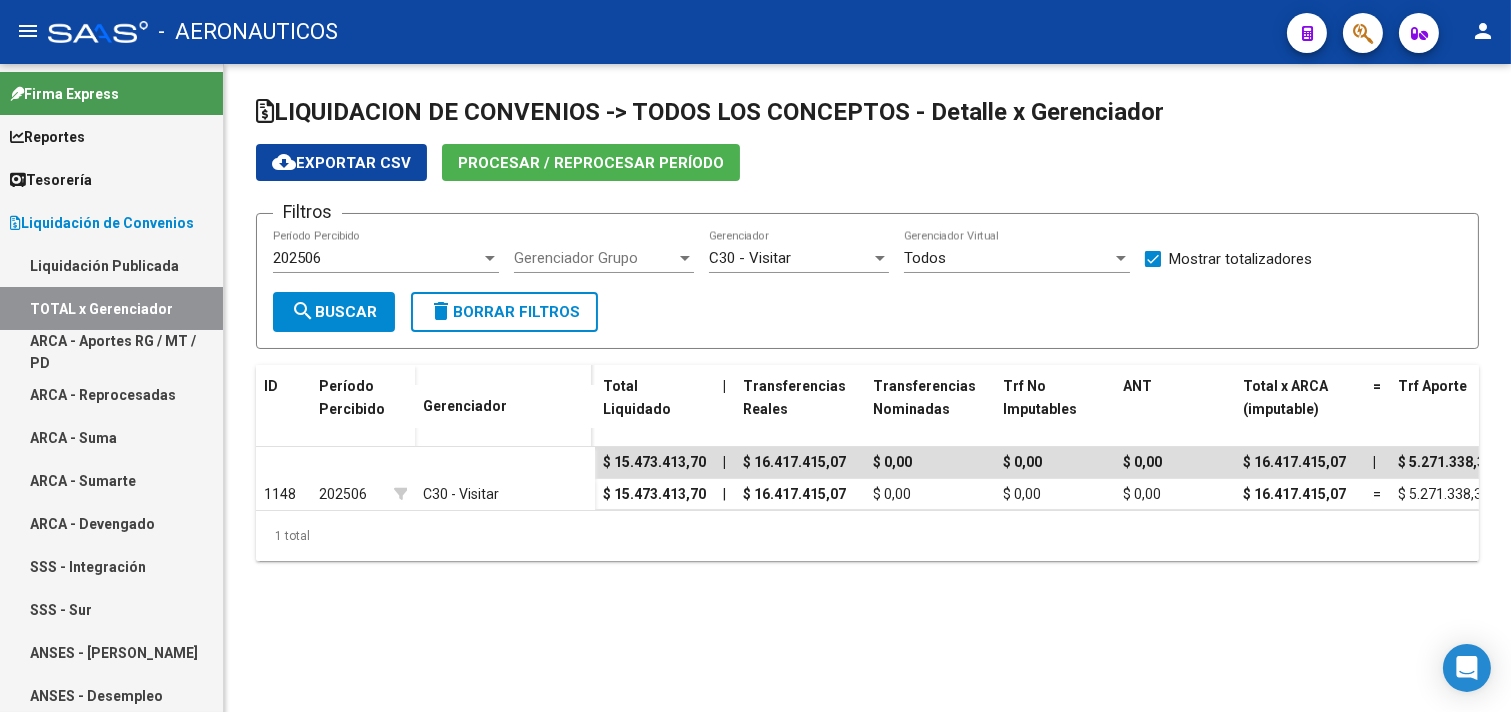 drag, startPoint x: 1447, startPoint y: 621, endPoint x: 1382, endPoint y: 607, distance: 66.4906 